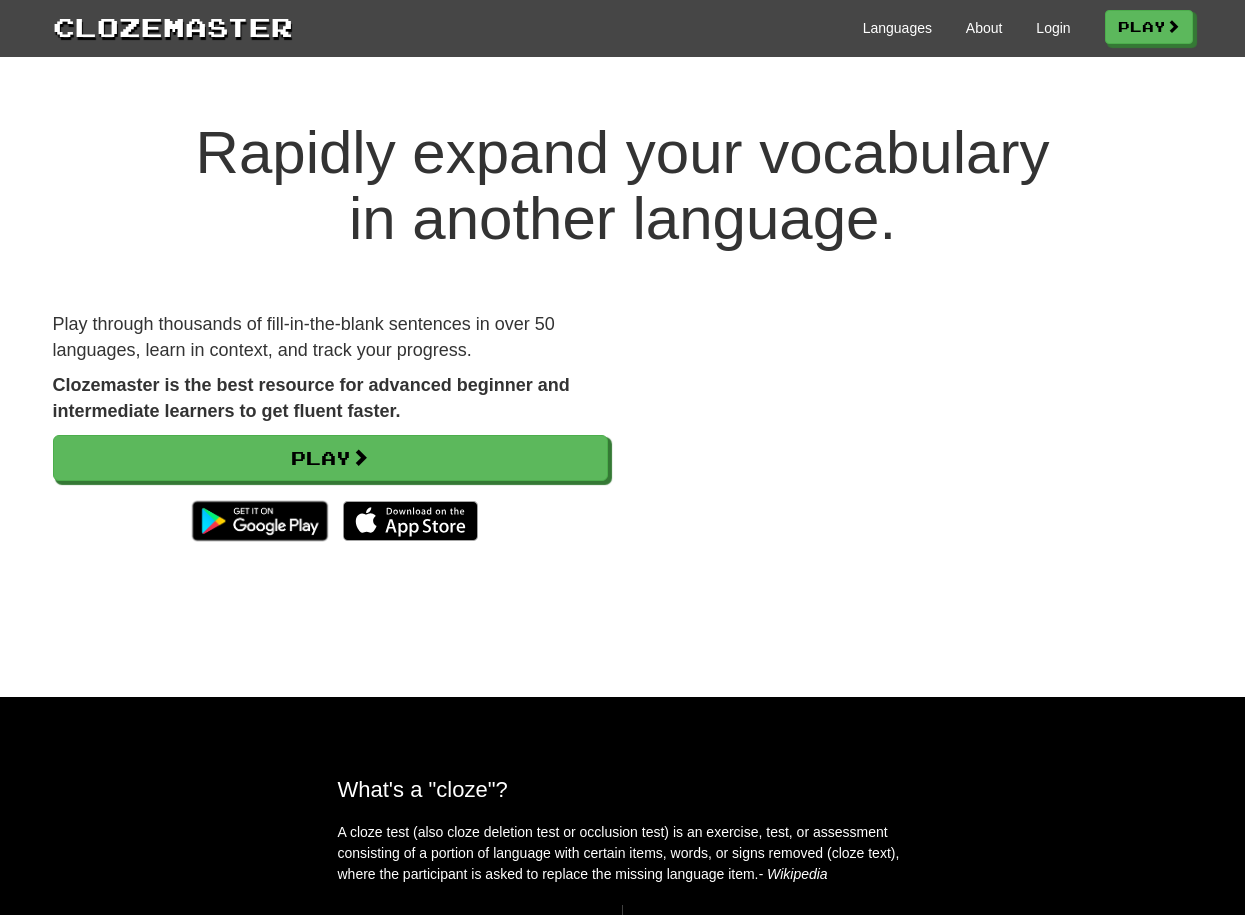 scroll, scrollTop: 0, scrollLeft: 0, axis: both 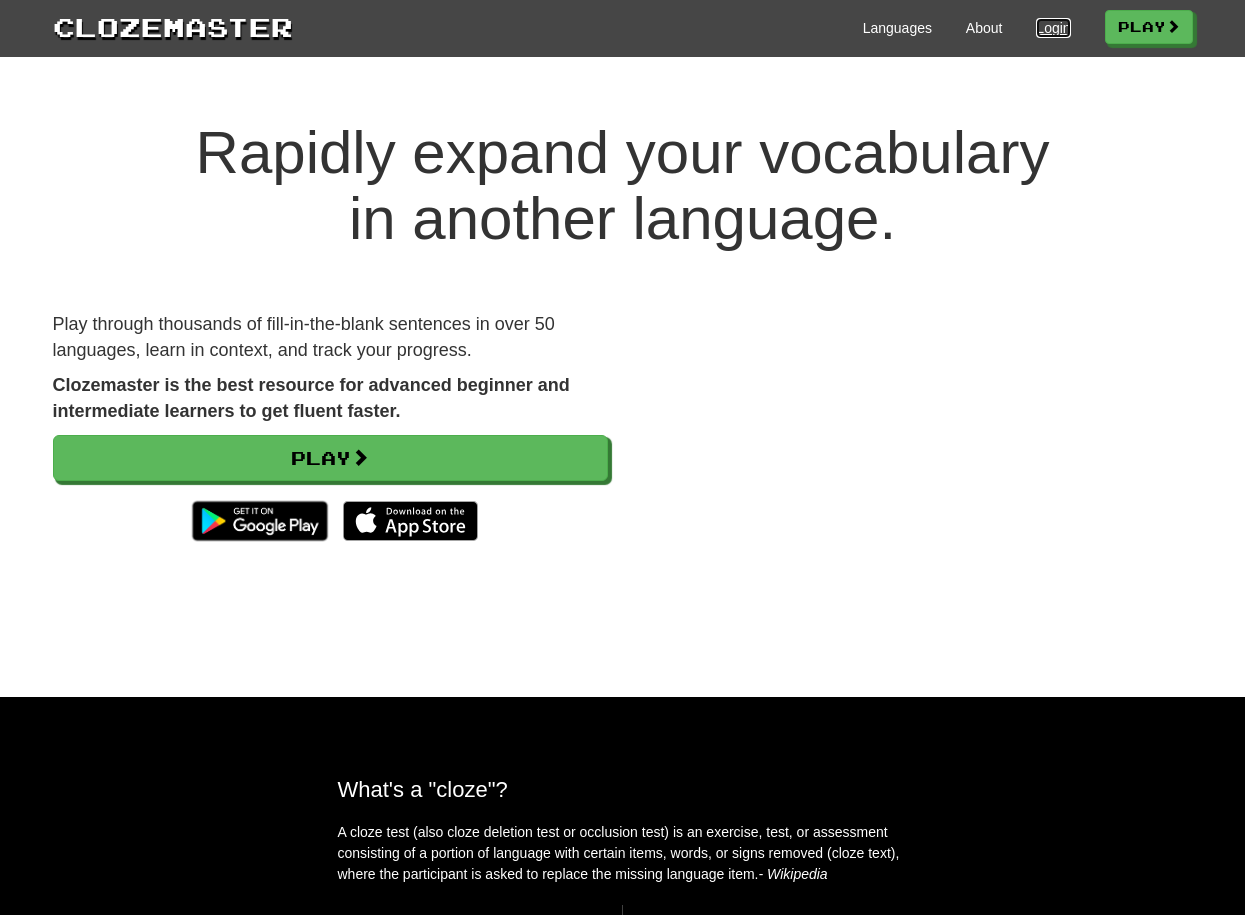 click on "Login" at bounding box center (1053, 28) 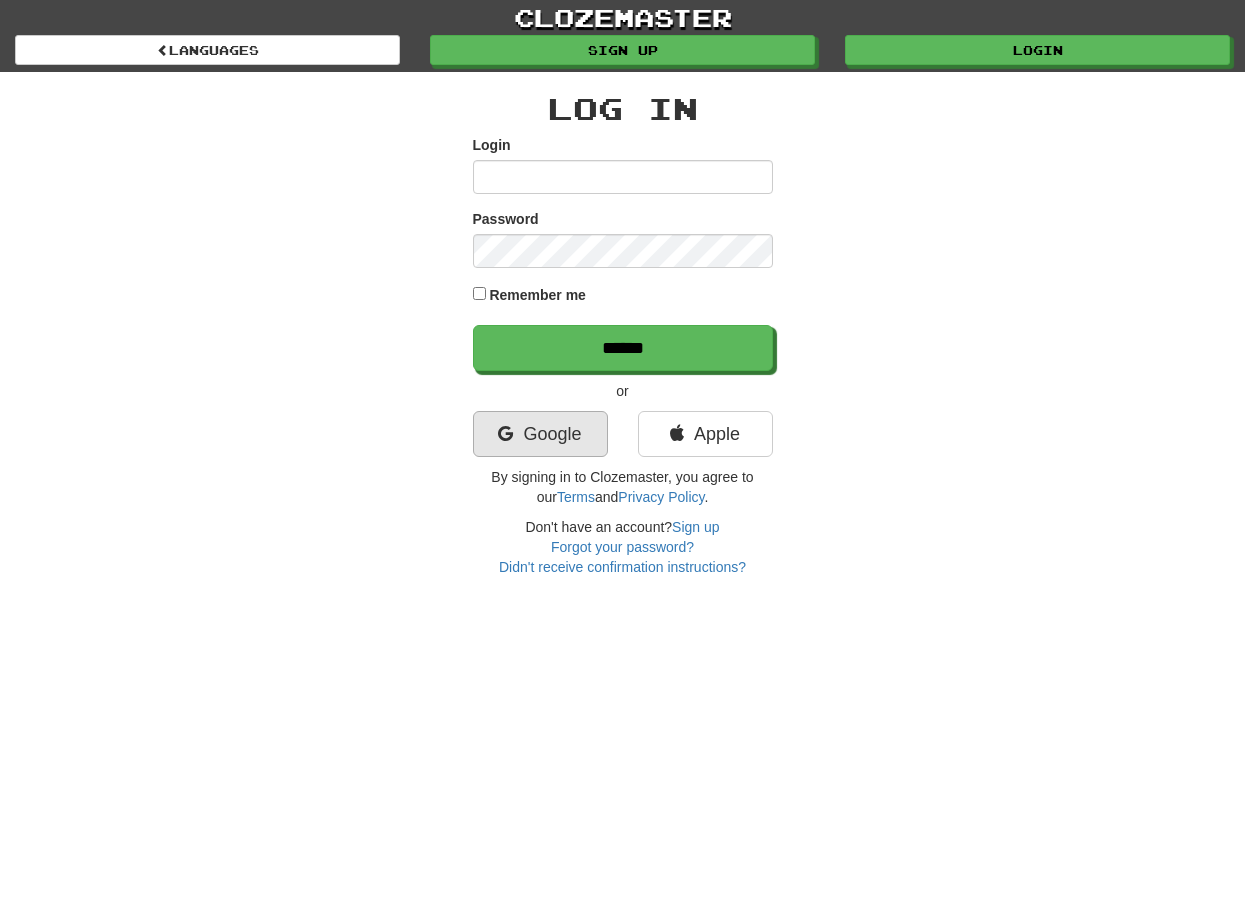 scroll, scrollTop: 0, scrollLeft: 0, axis: both 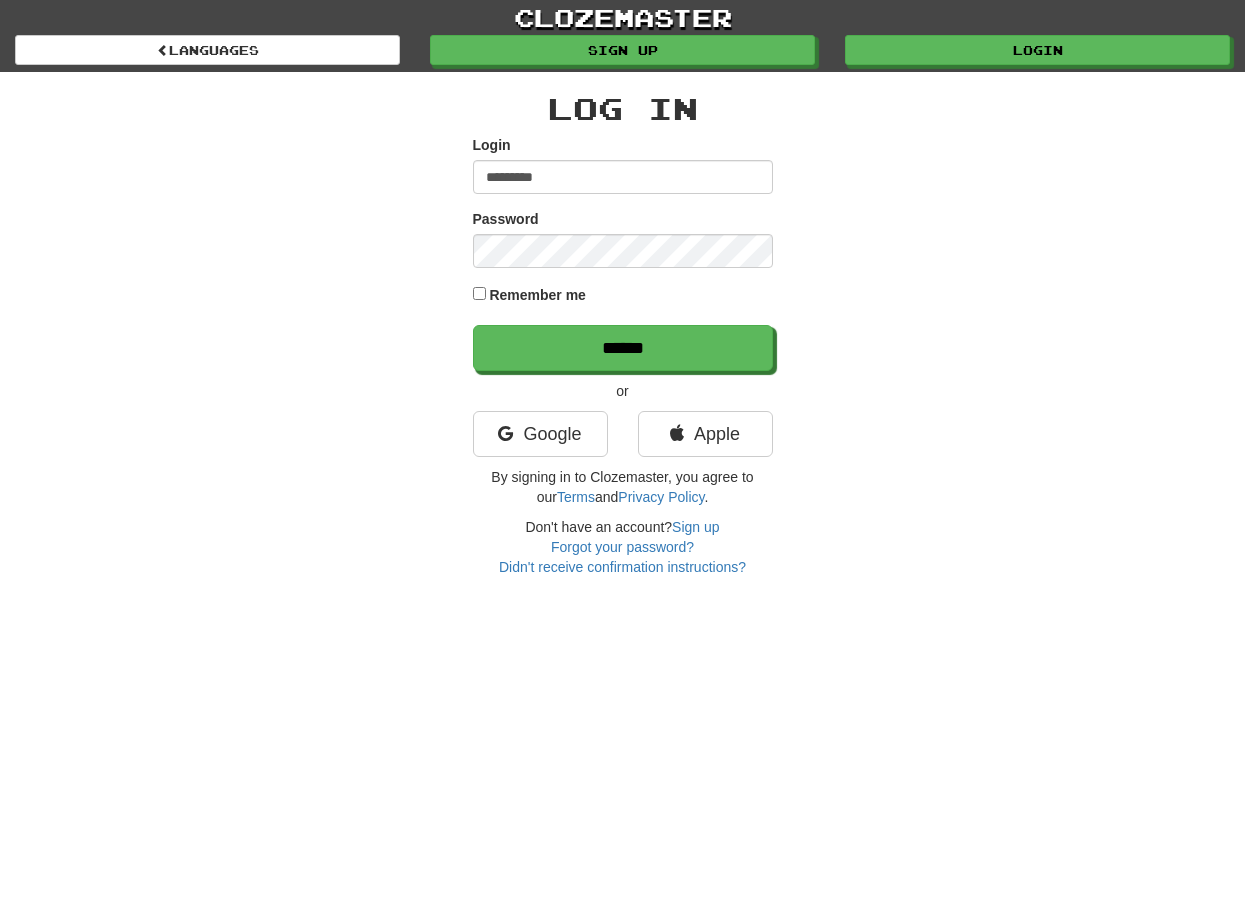 type on "**********" 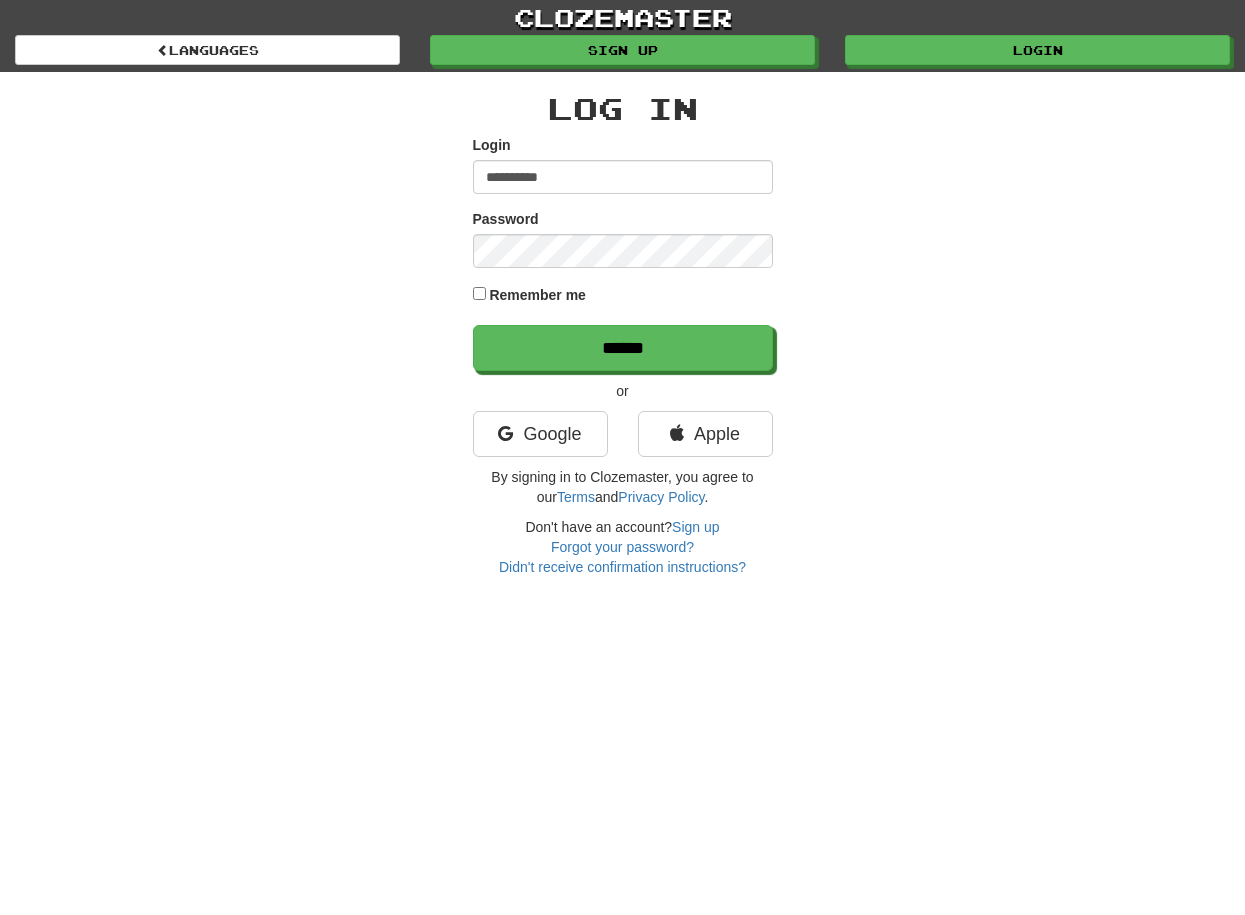drag, startPoint x: 565, startPoint y: 174, endPoint x: 470, endPoint y: 171, distance: 95.047356 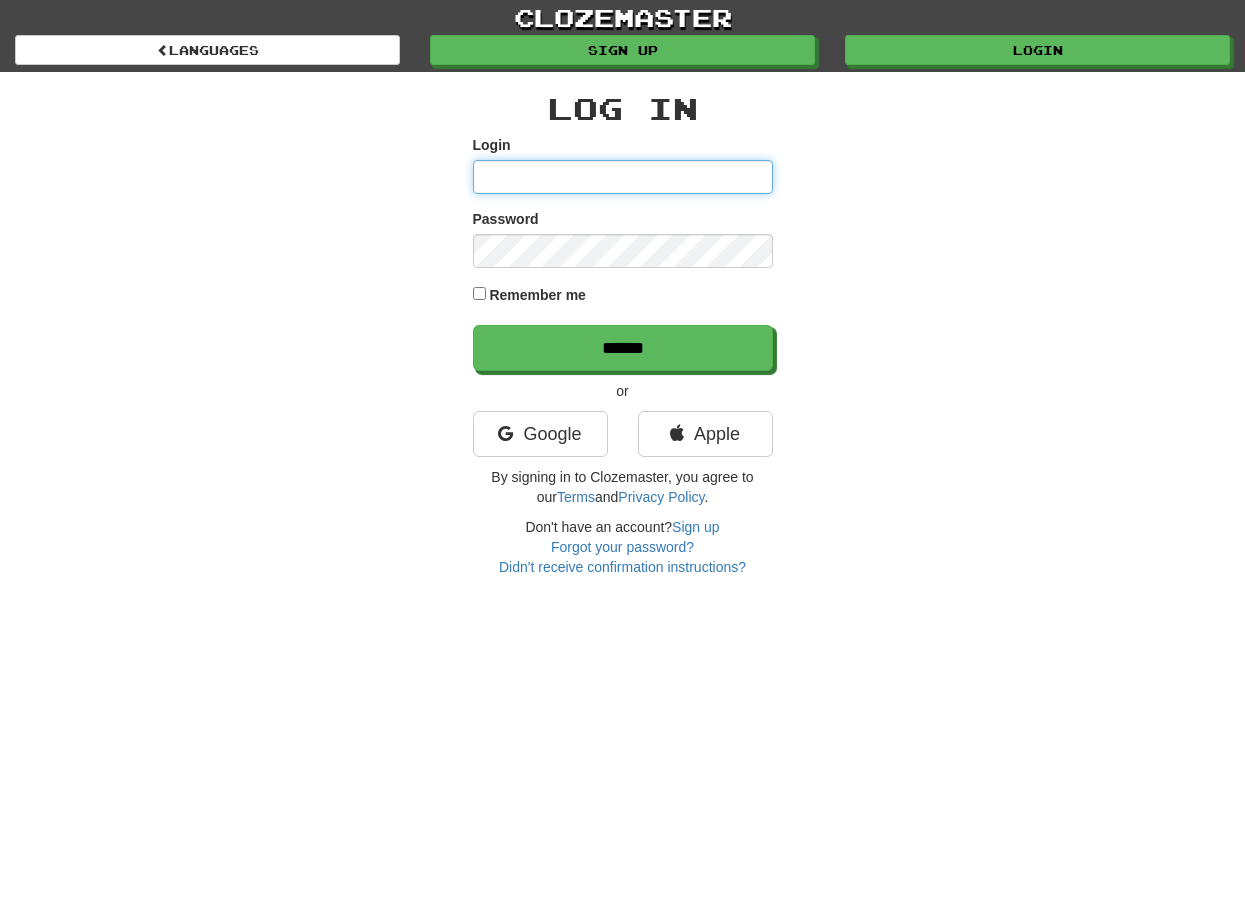 click on "Login" at bounding box center (623, 177) 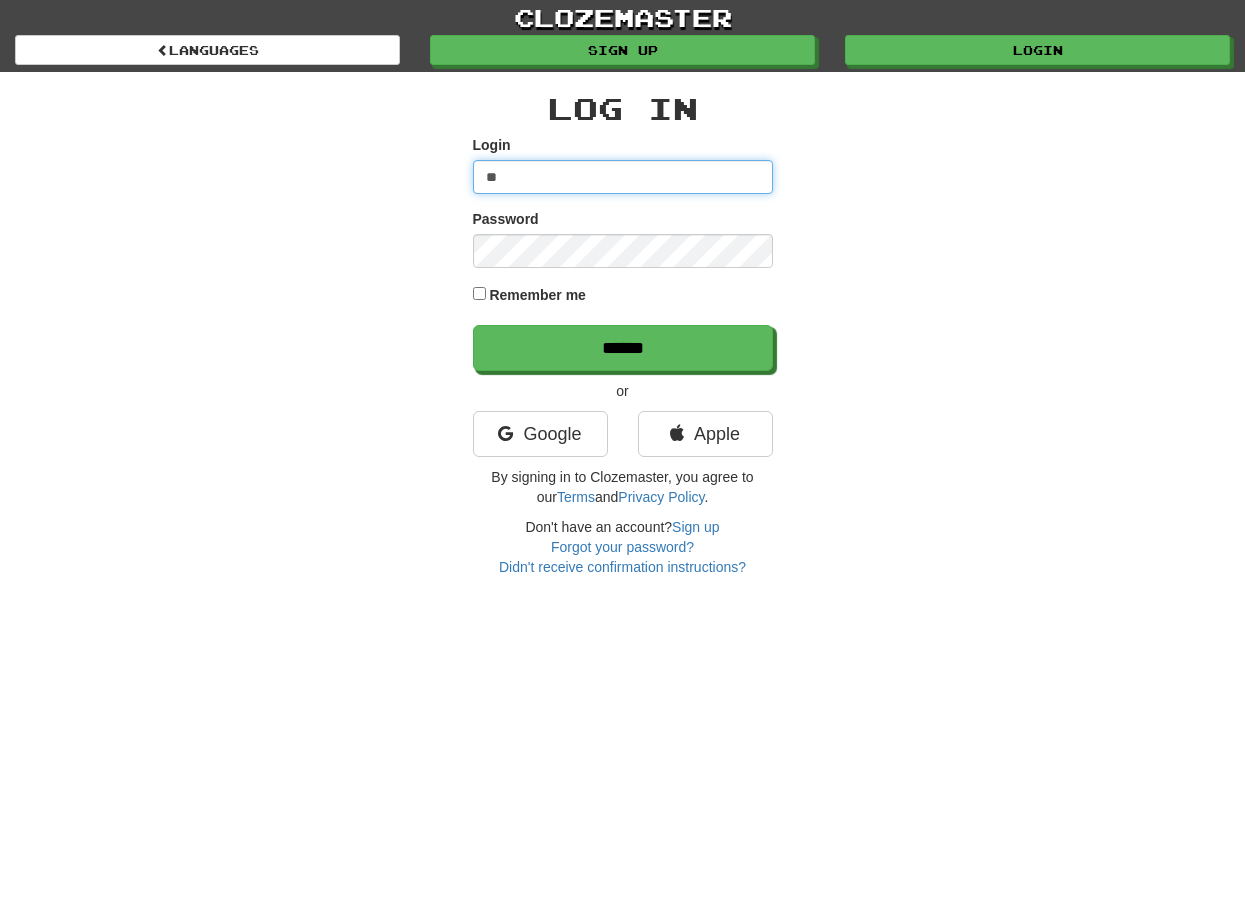 type on "**********" 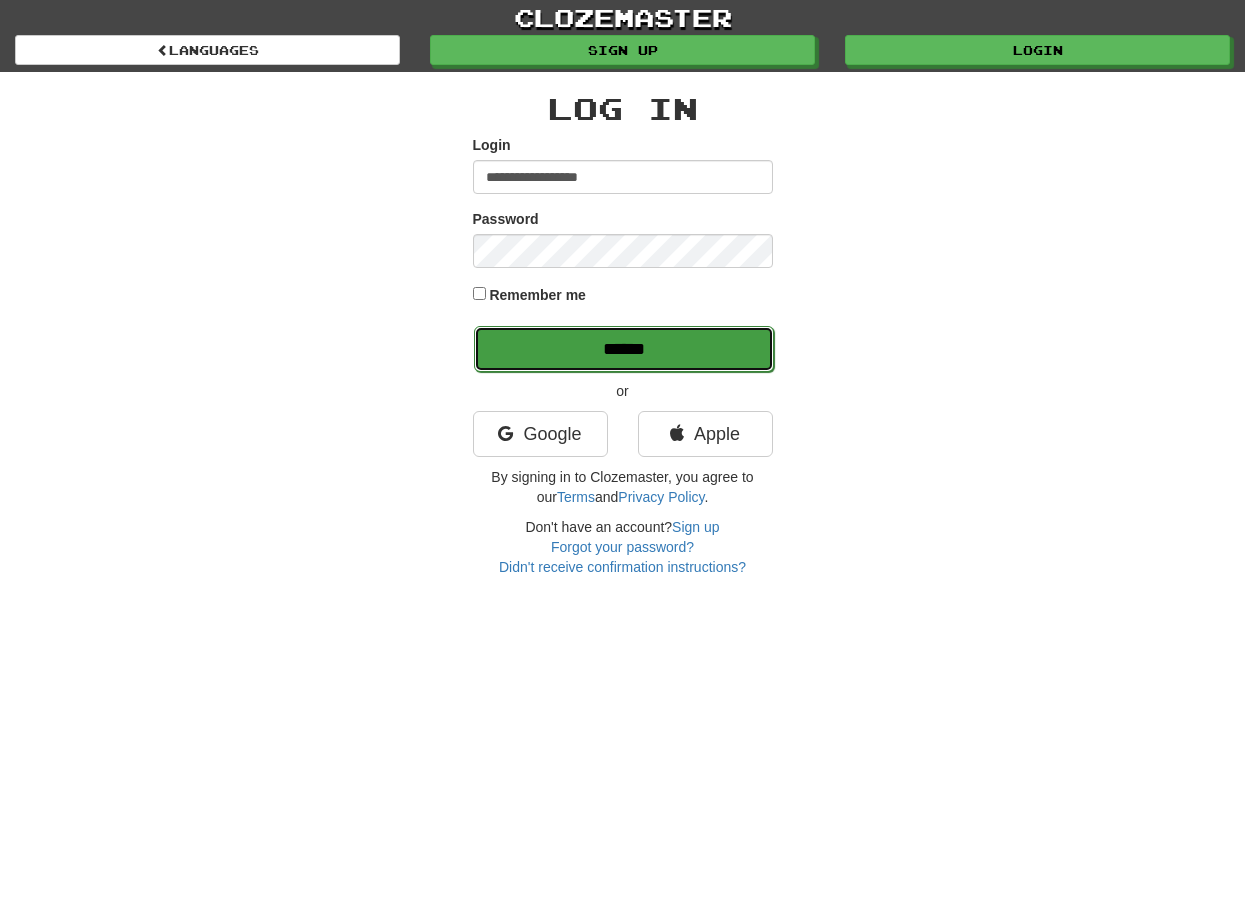 click on "******" at bounding box center [624, 349] 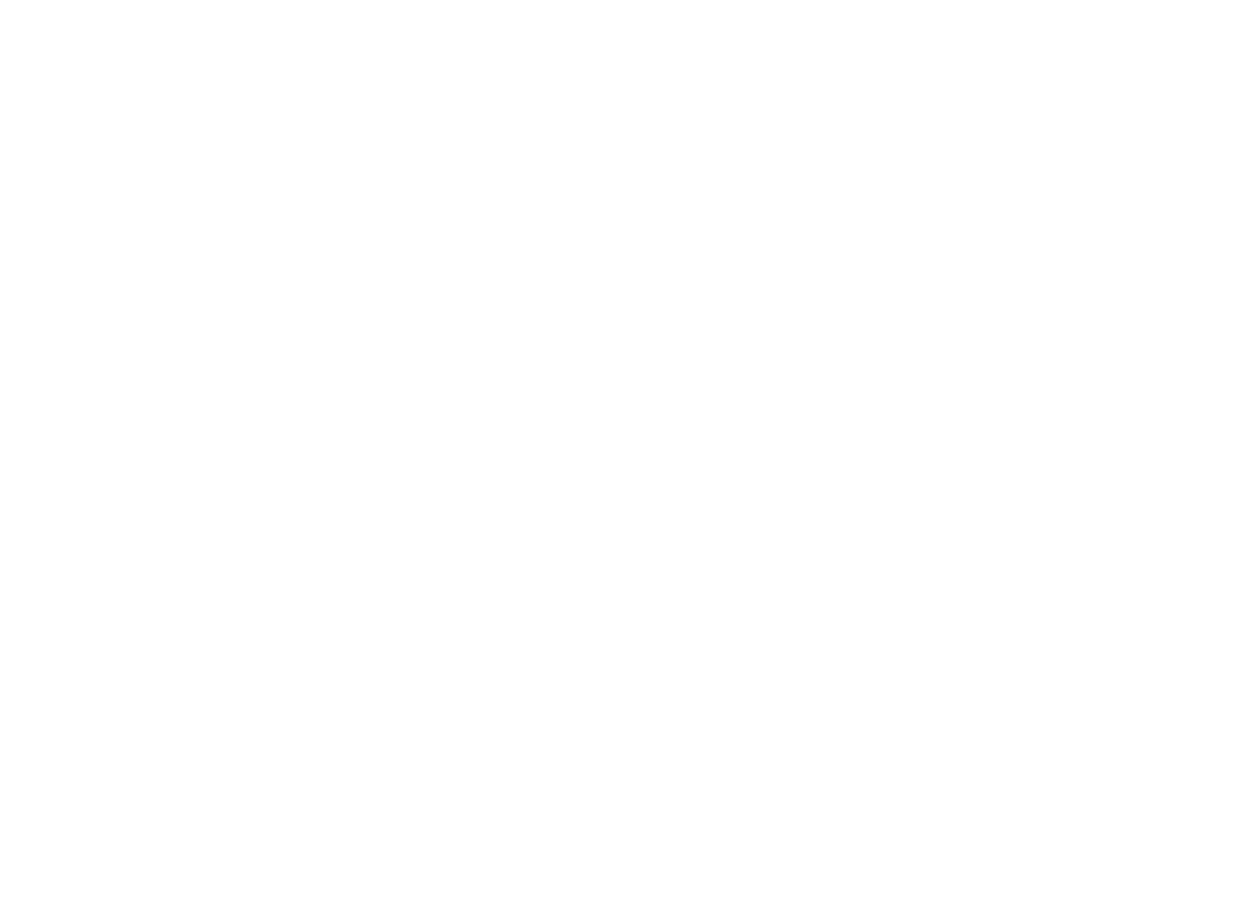 scroll, scrollTop: 0, scrollLeft: 0, axis: both 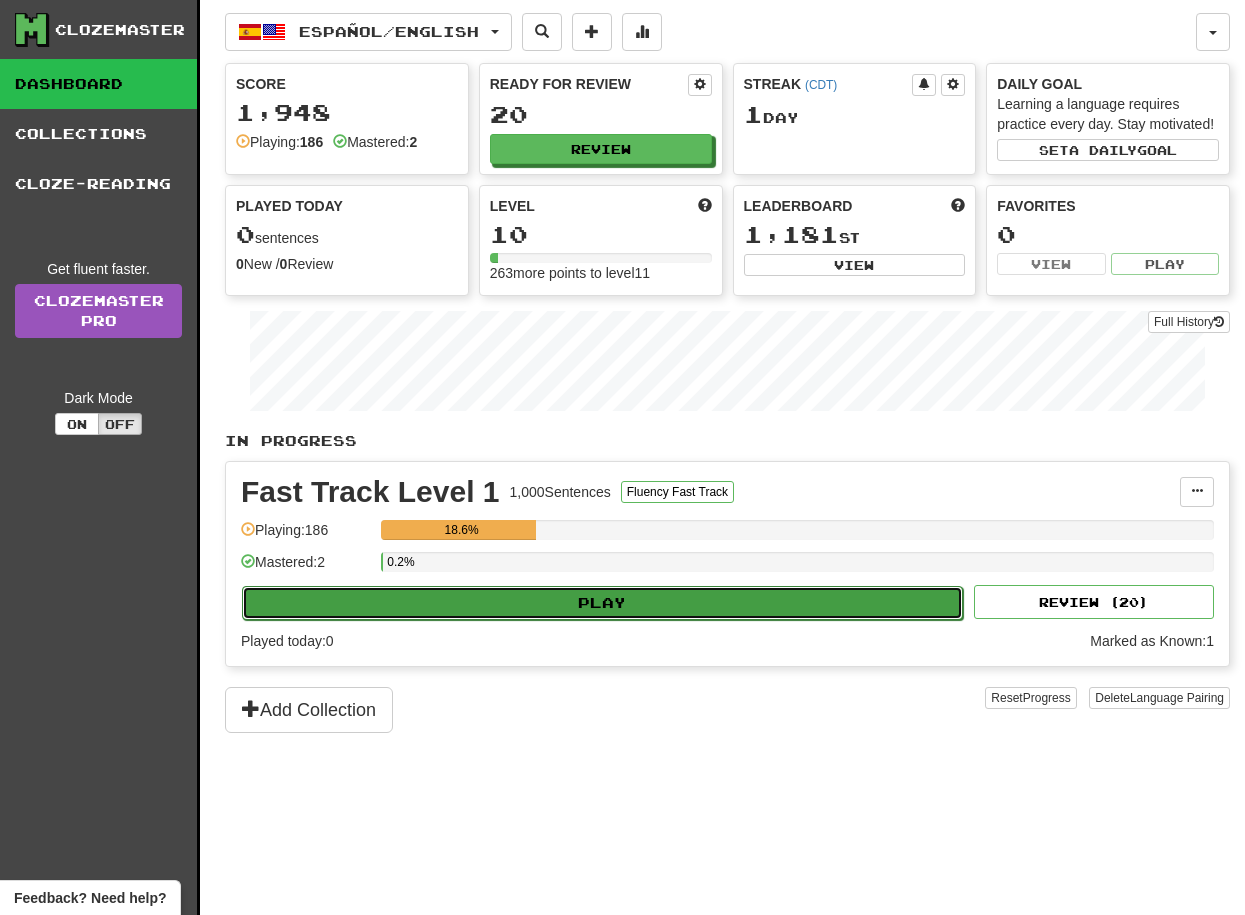 click on "Play" at bounding box center [602, 603] 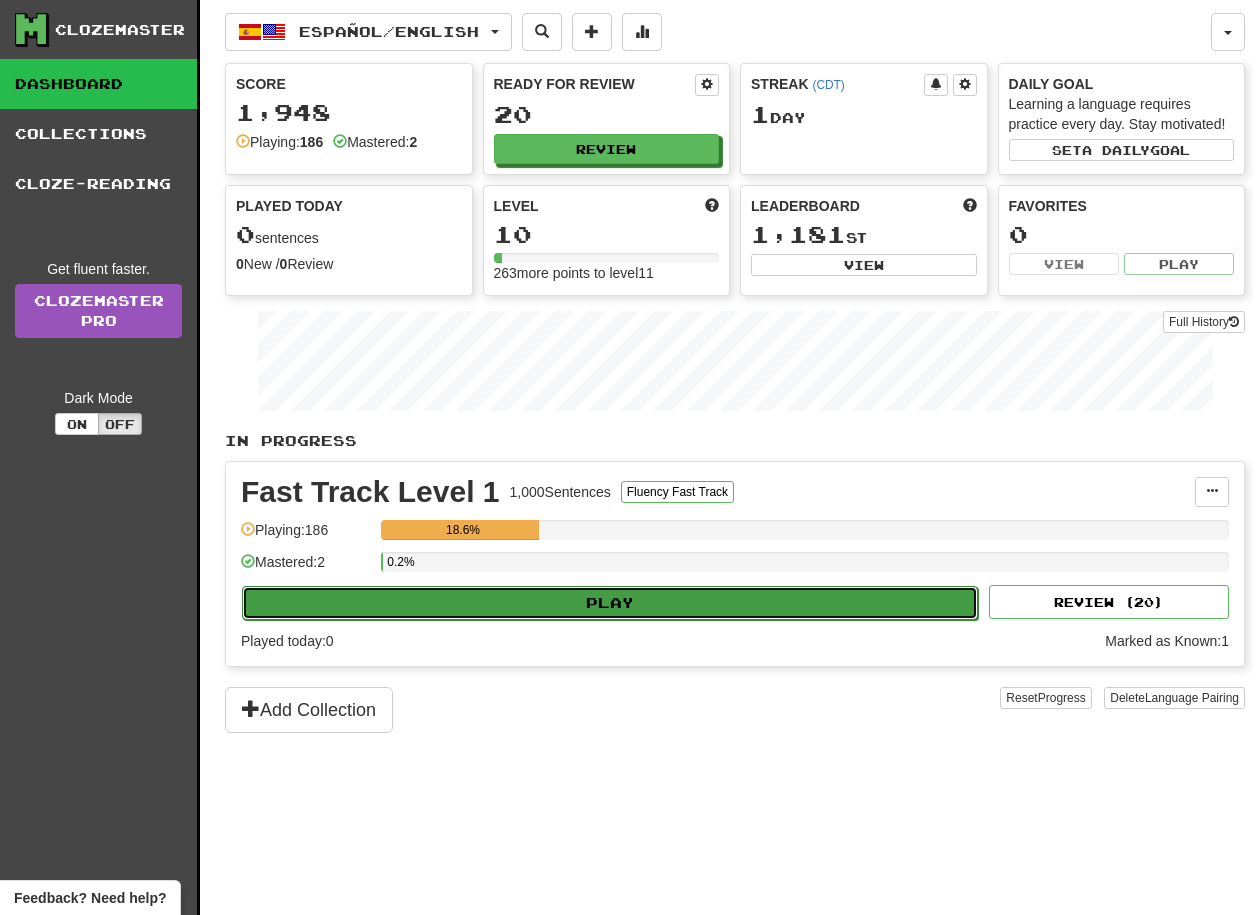 select on "**" 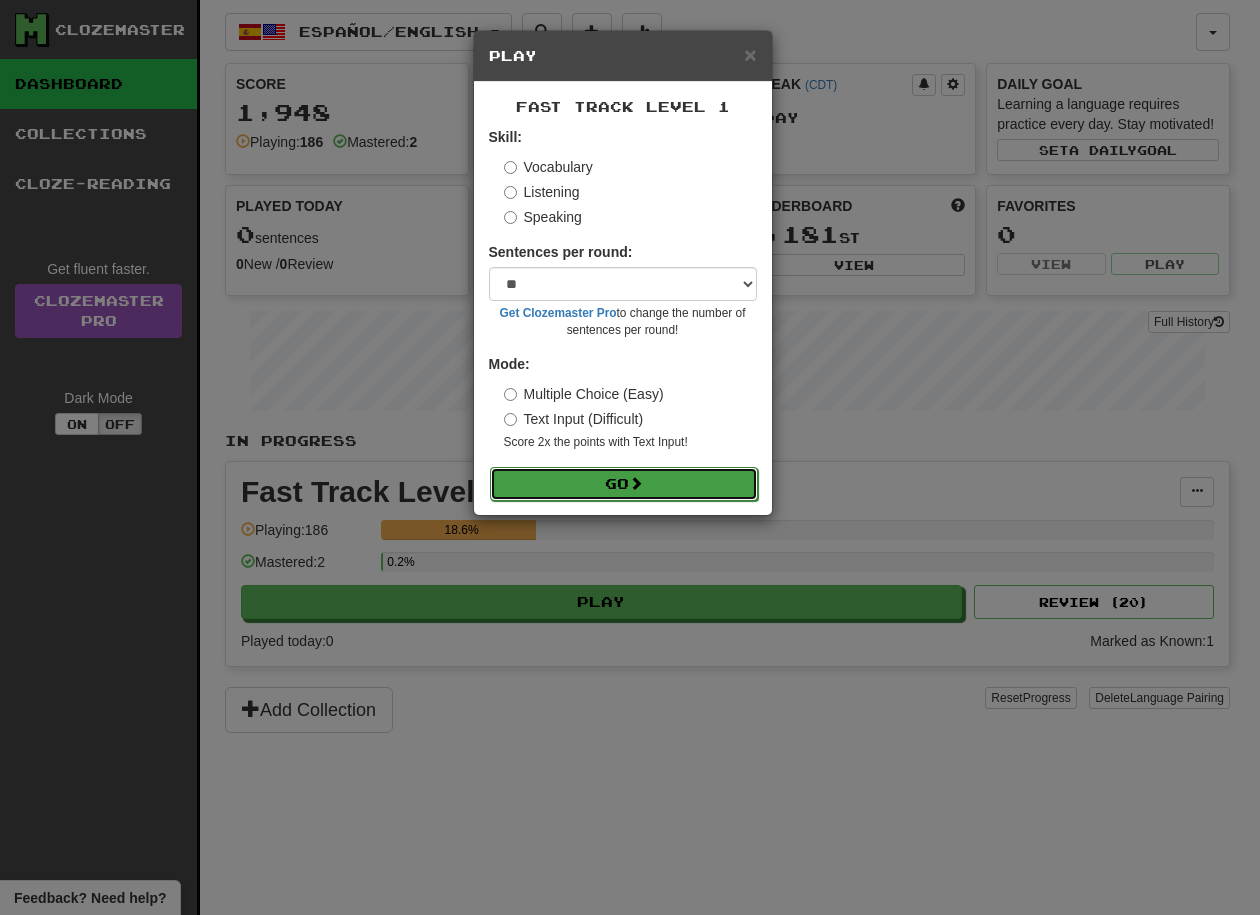 click on "Go" at bounding box center [624, 484] 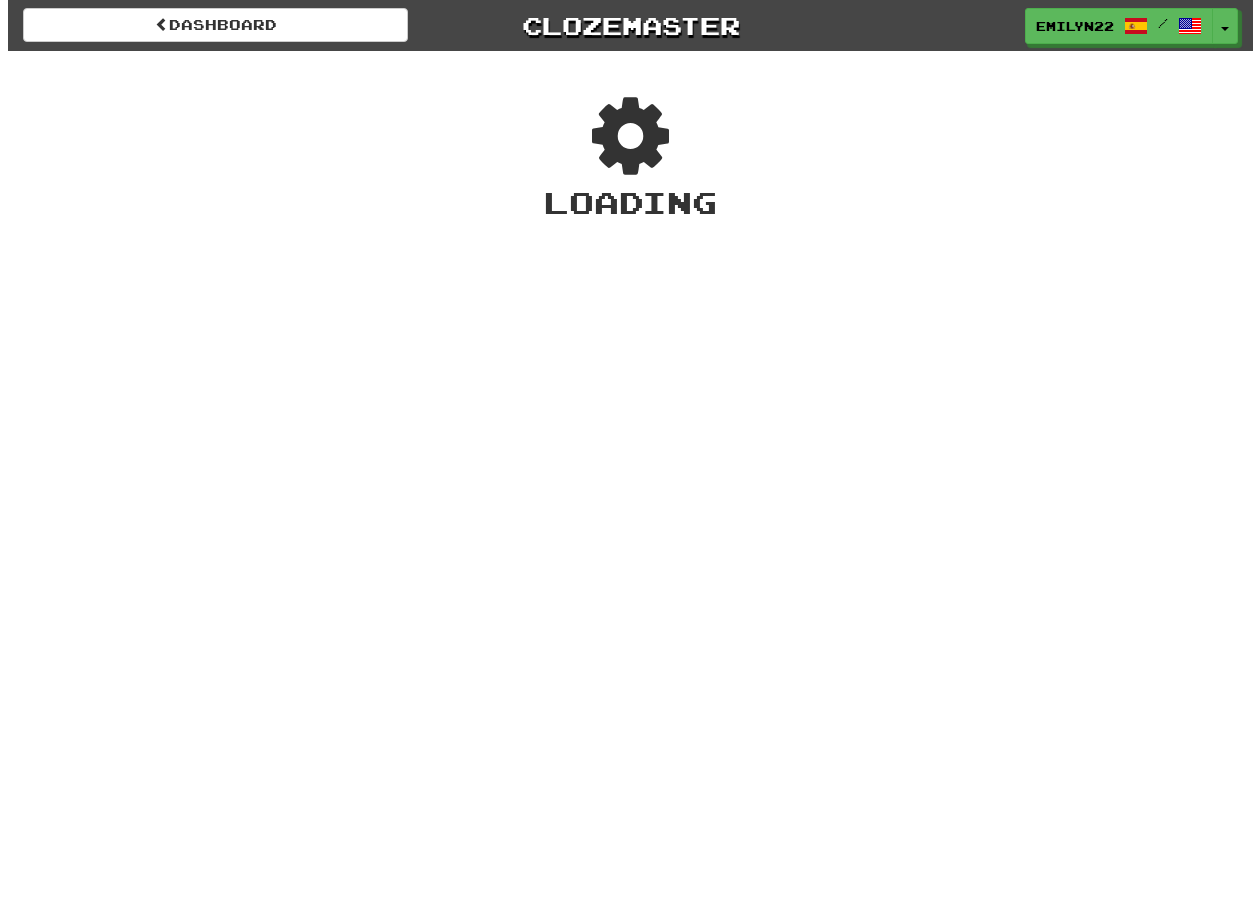 scroll, scrollTop: 0, scrollLeft: 0, axis: both 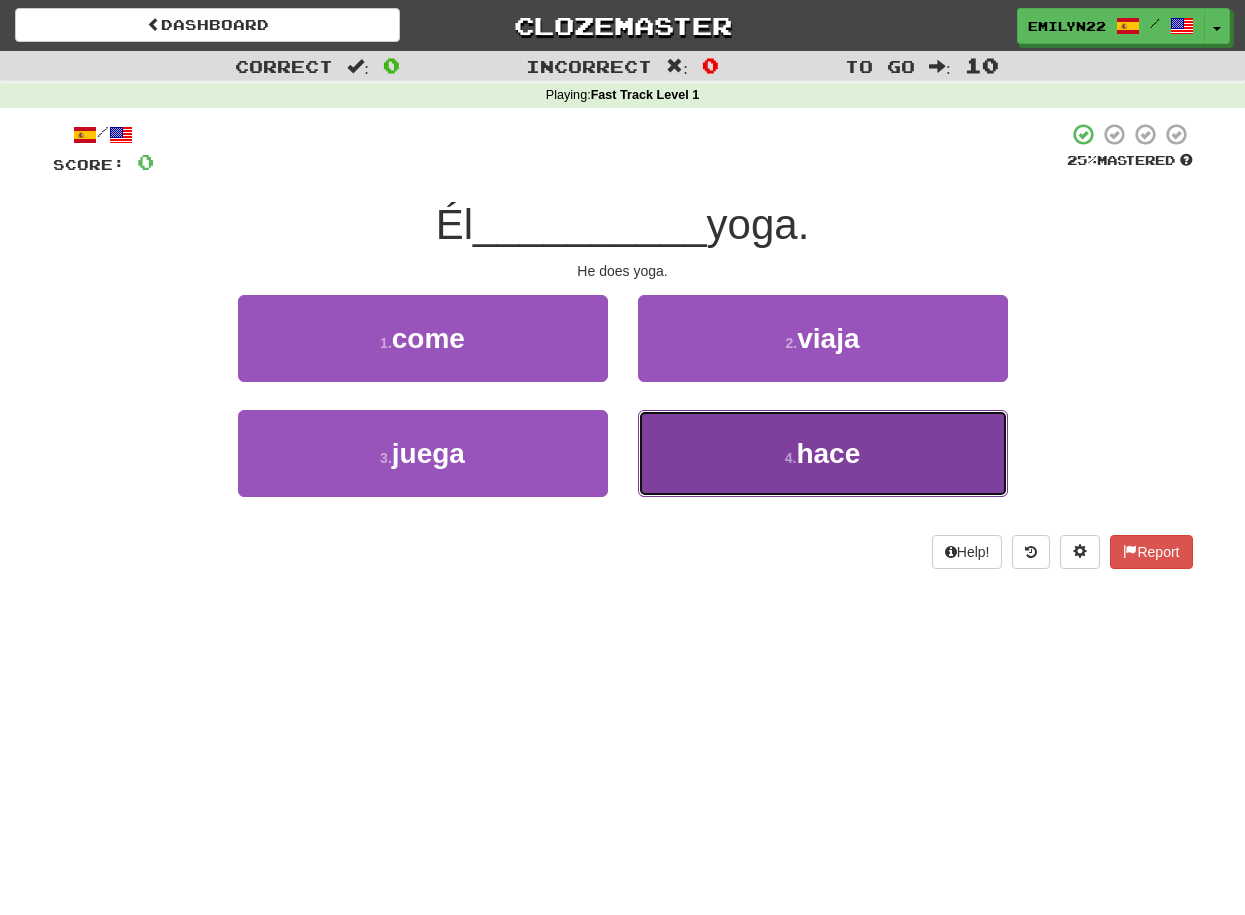 click on "4 .  hace" at bounding box center (823, 453) 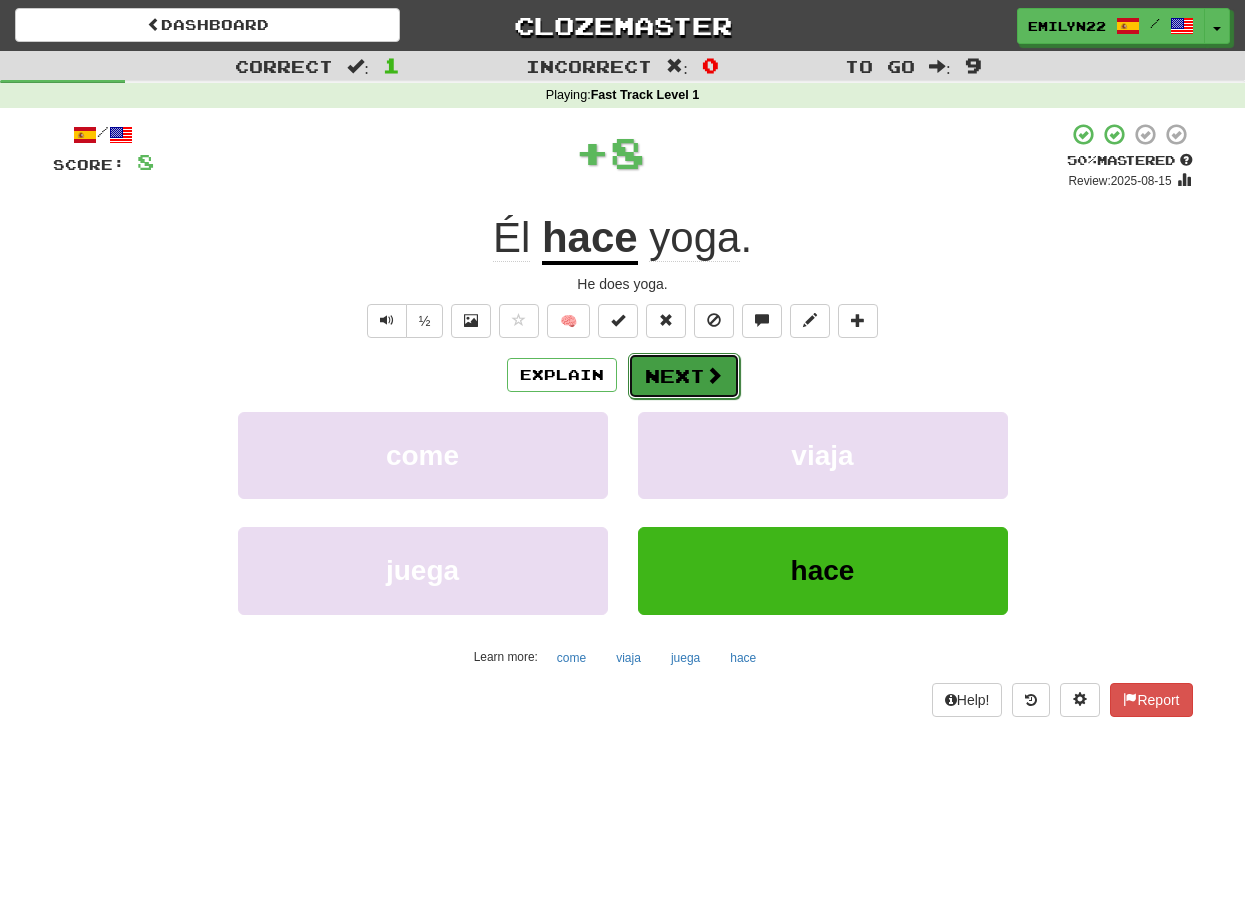 click on "Next" at bounding box center [684, 376] 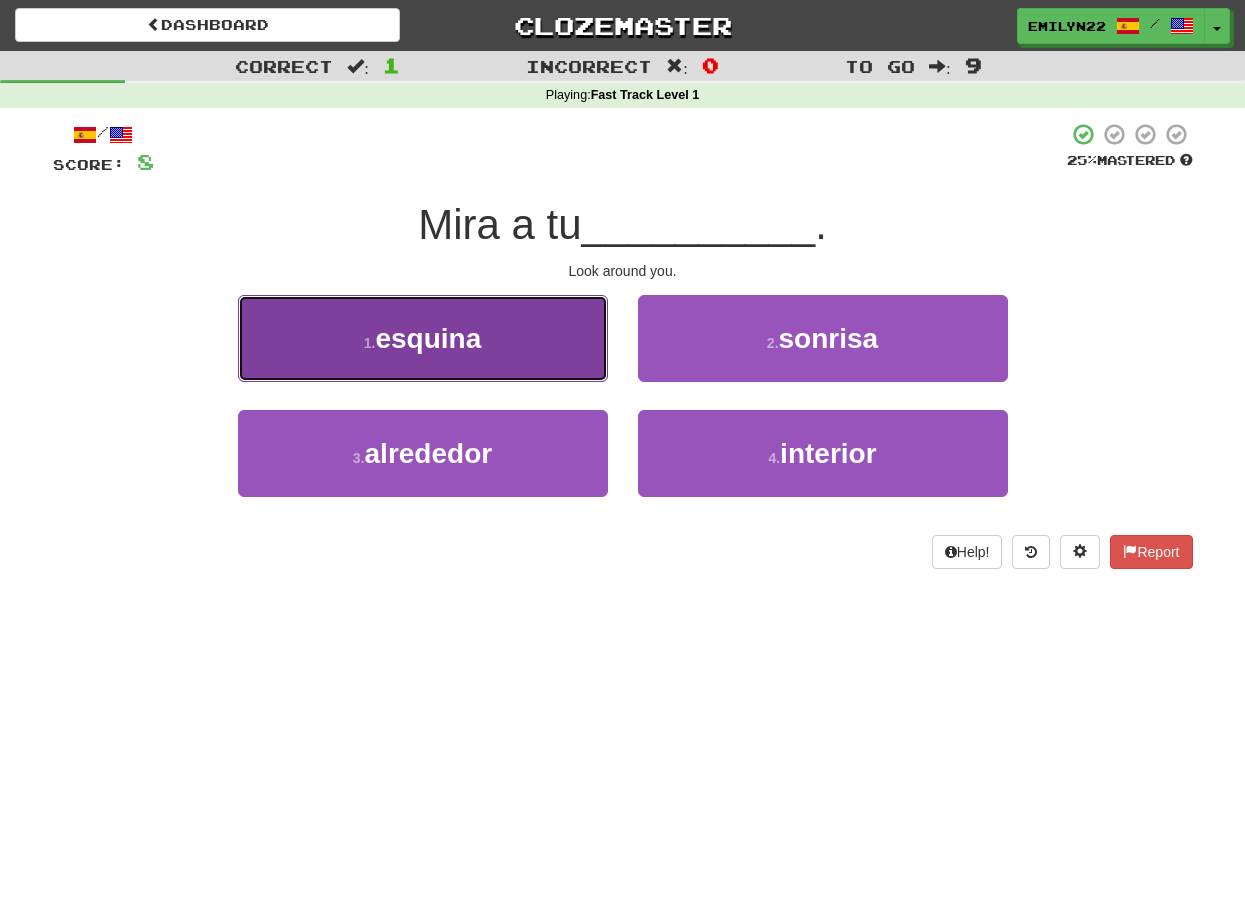 click on "1 .  esquina" at bounding box center (423, 338) 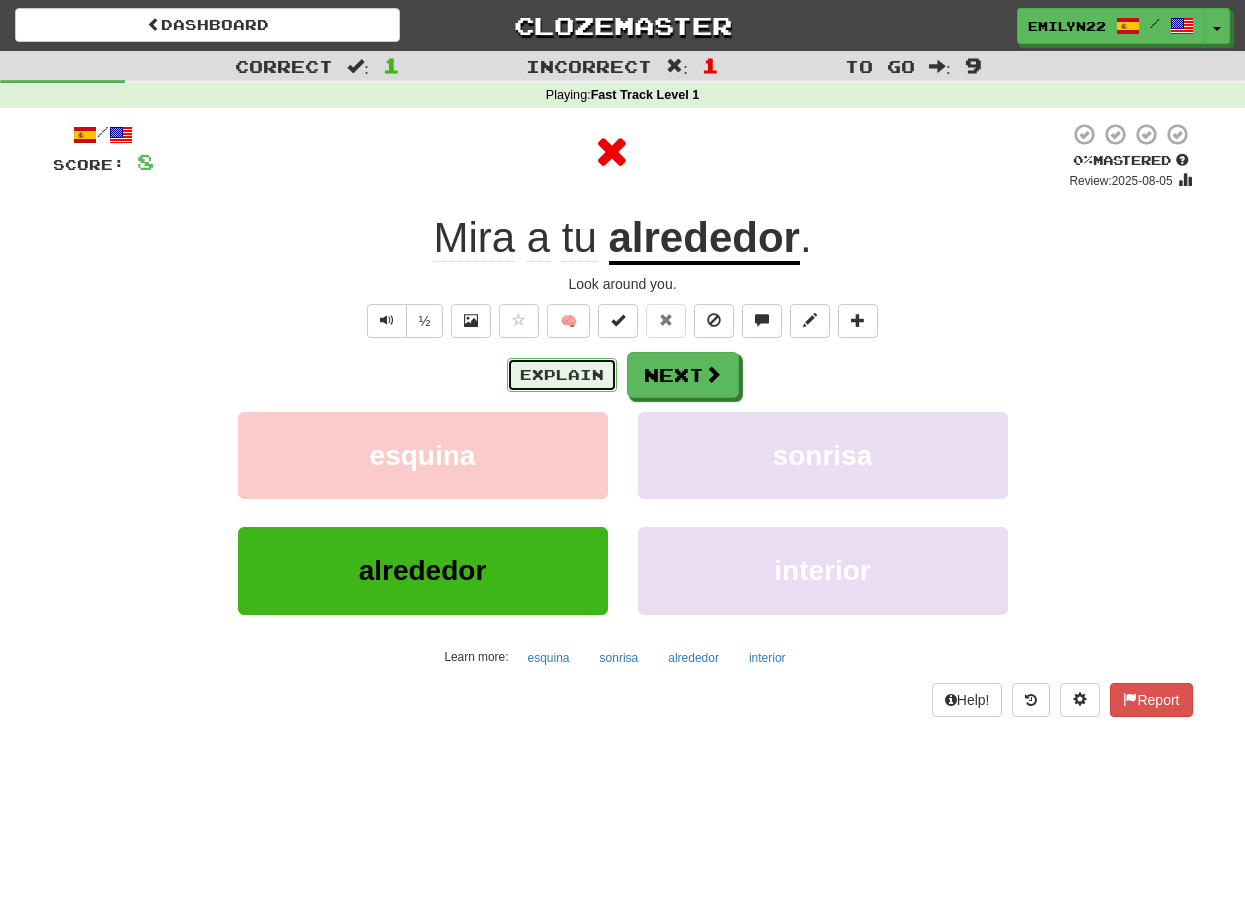 click on "Explain" at bounding box center (562, 375) 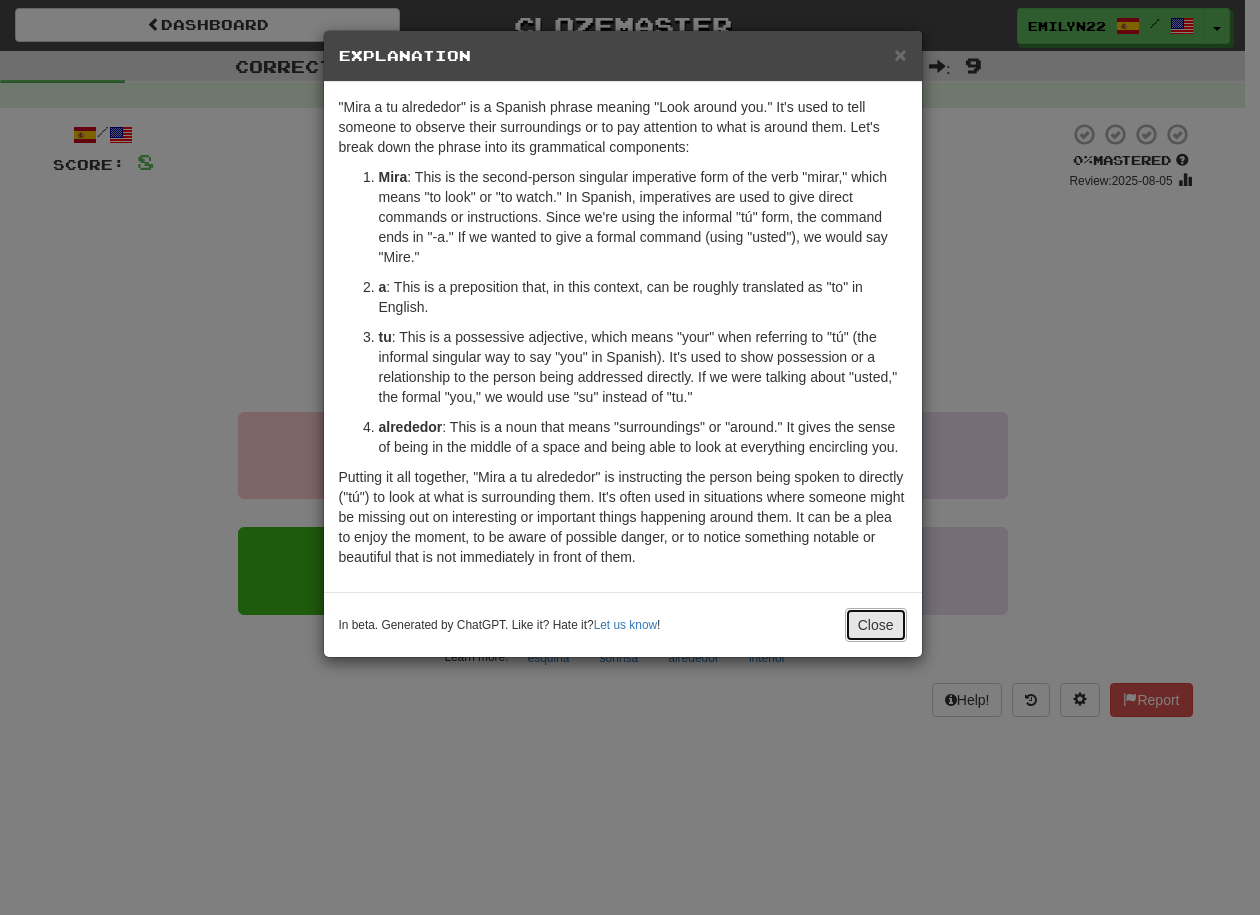 click on "Close" at bounding box center (876, 625) 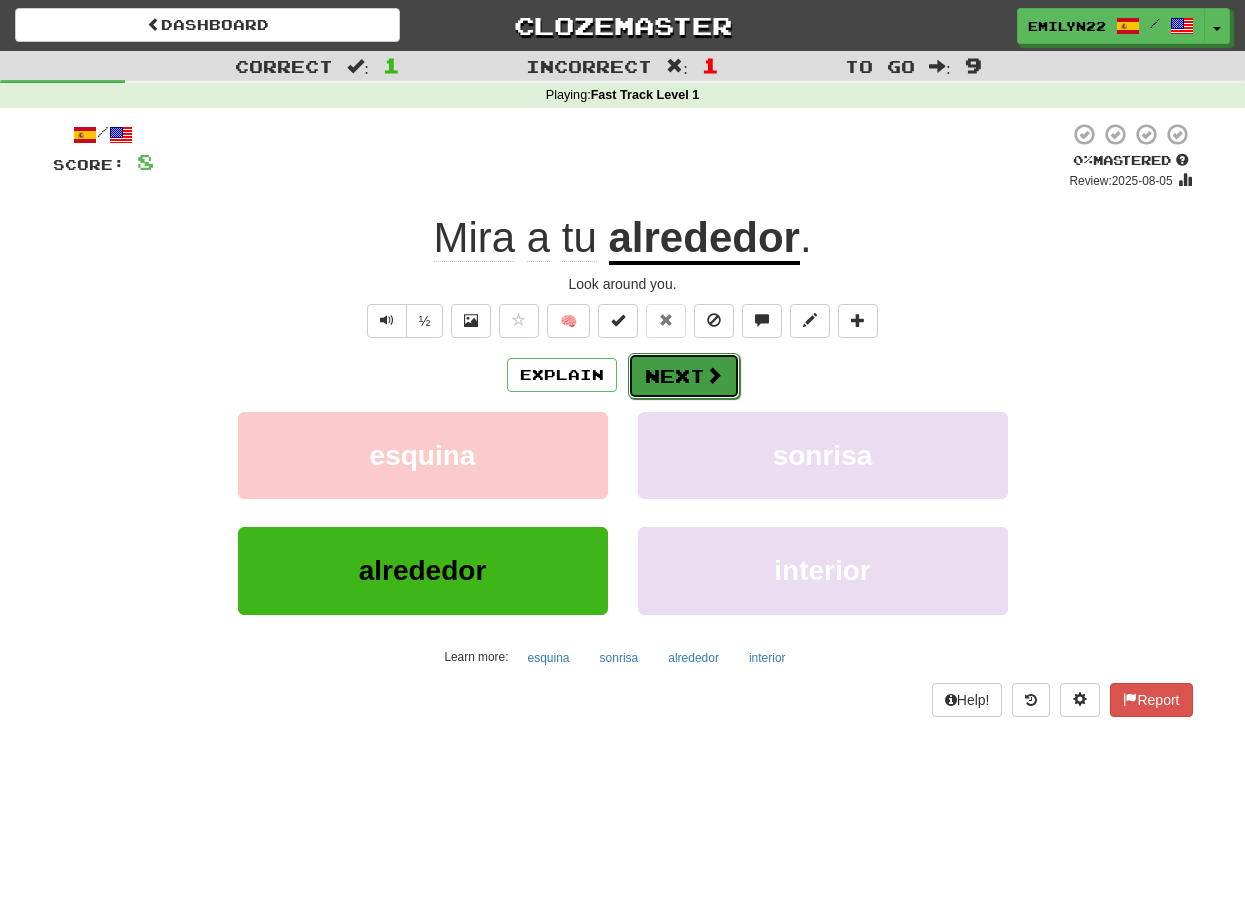 click on "Next" at bounding box center [684, 376] 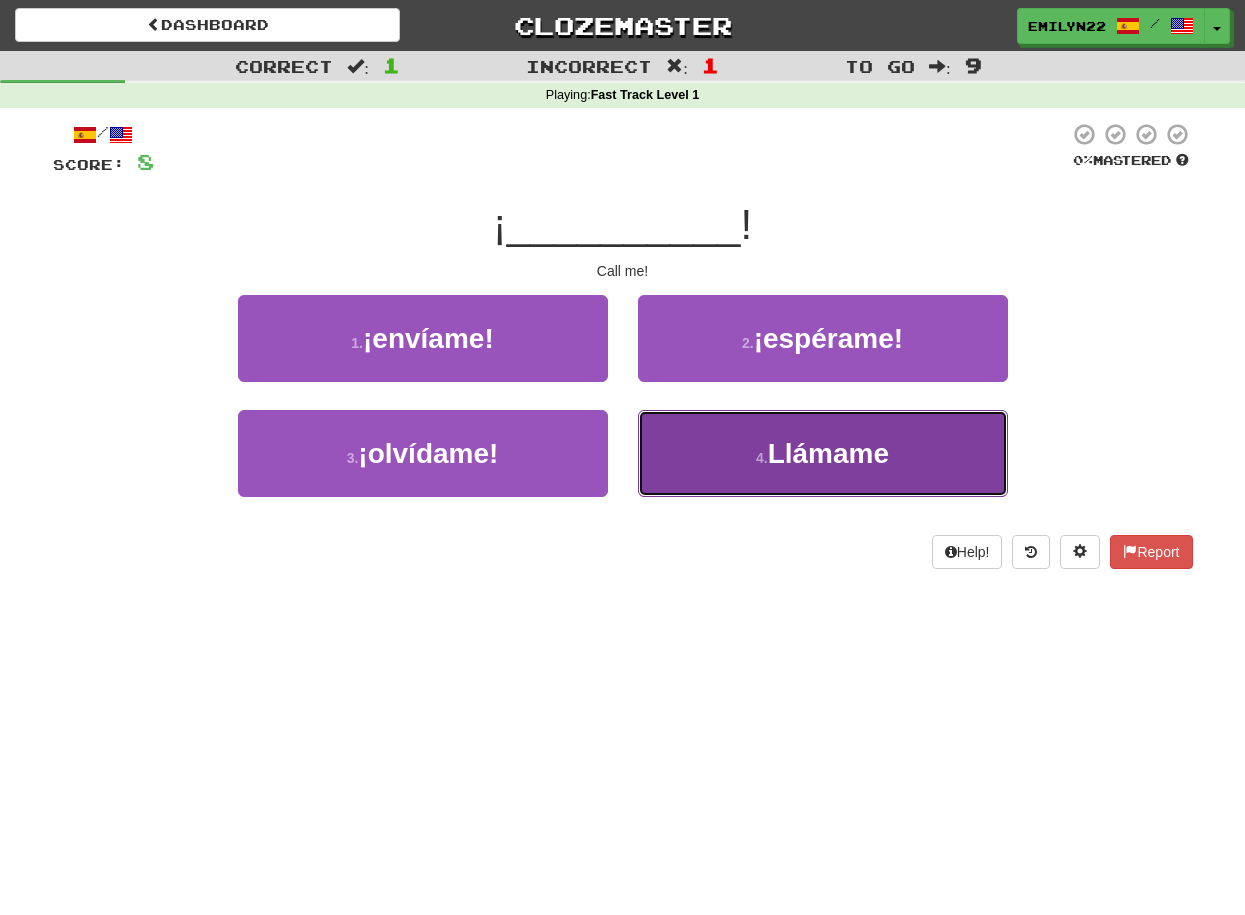click on "4 ." at bounding box center (762, 458) 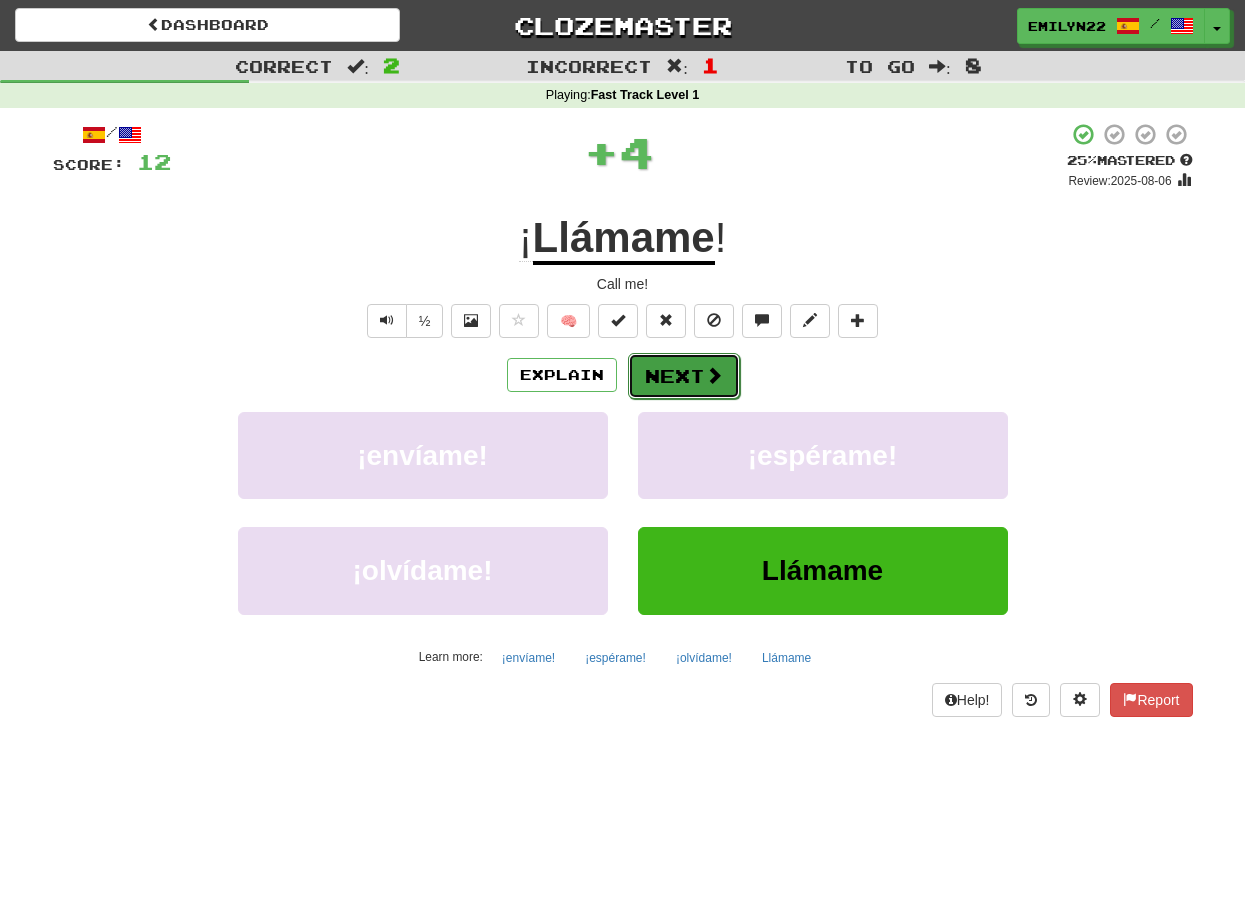 click on "Next" at bounding box center [684, 376] 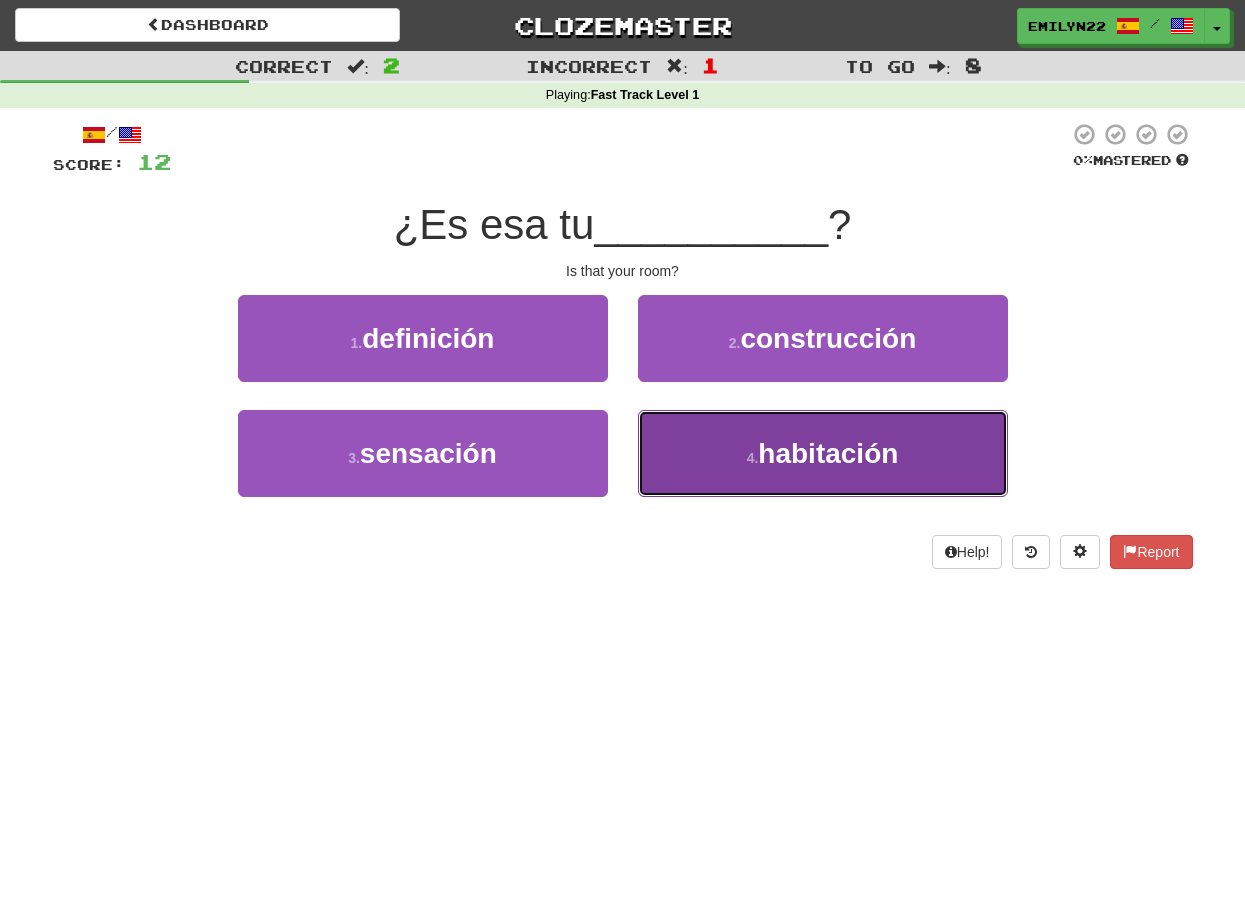 click on "4 .  habitación" at bounding box center [823, 453] 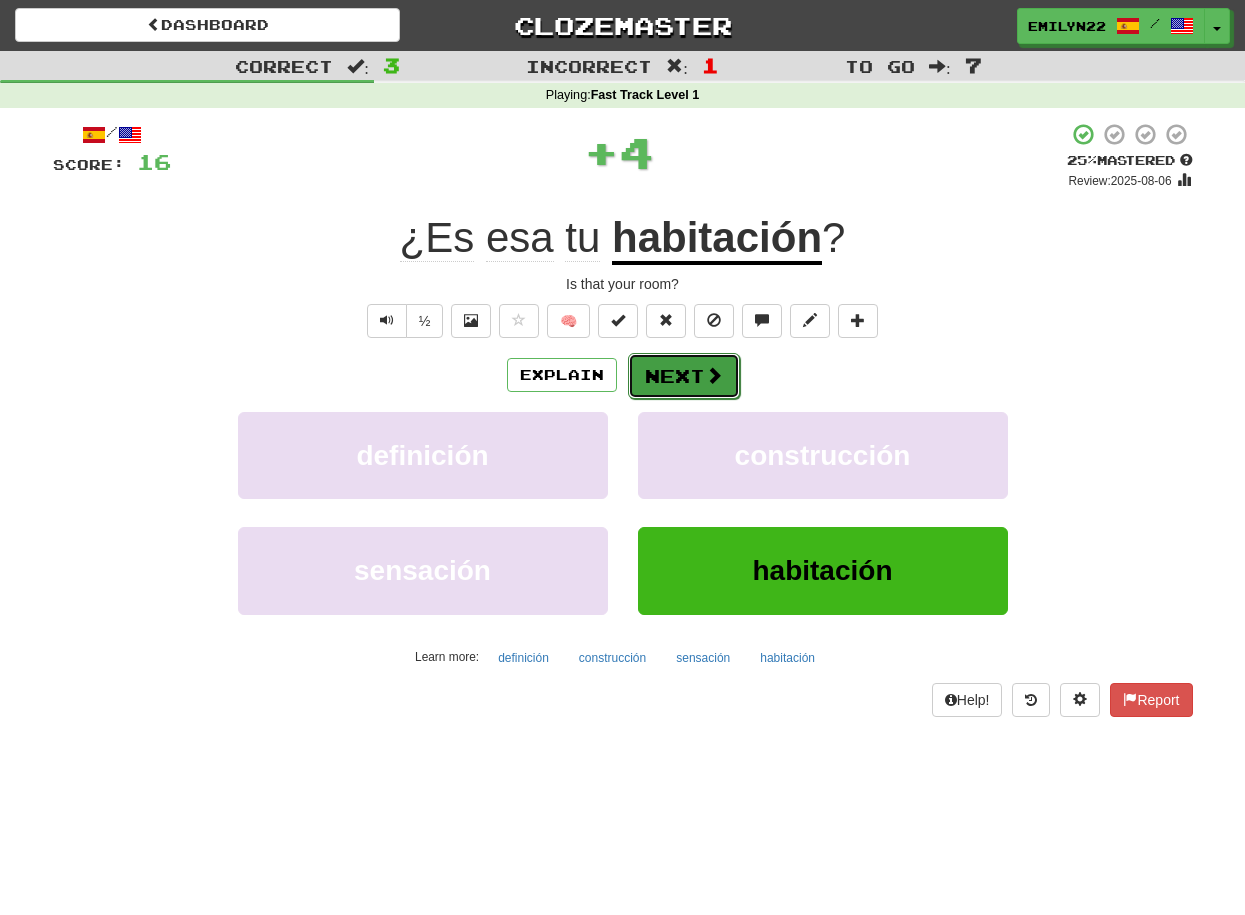 click on "Next" at bounding box center [684, 376] 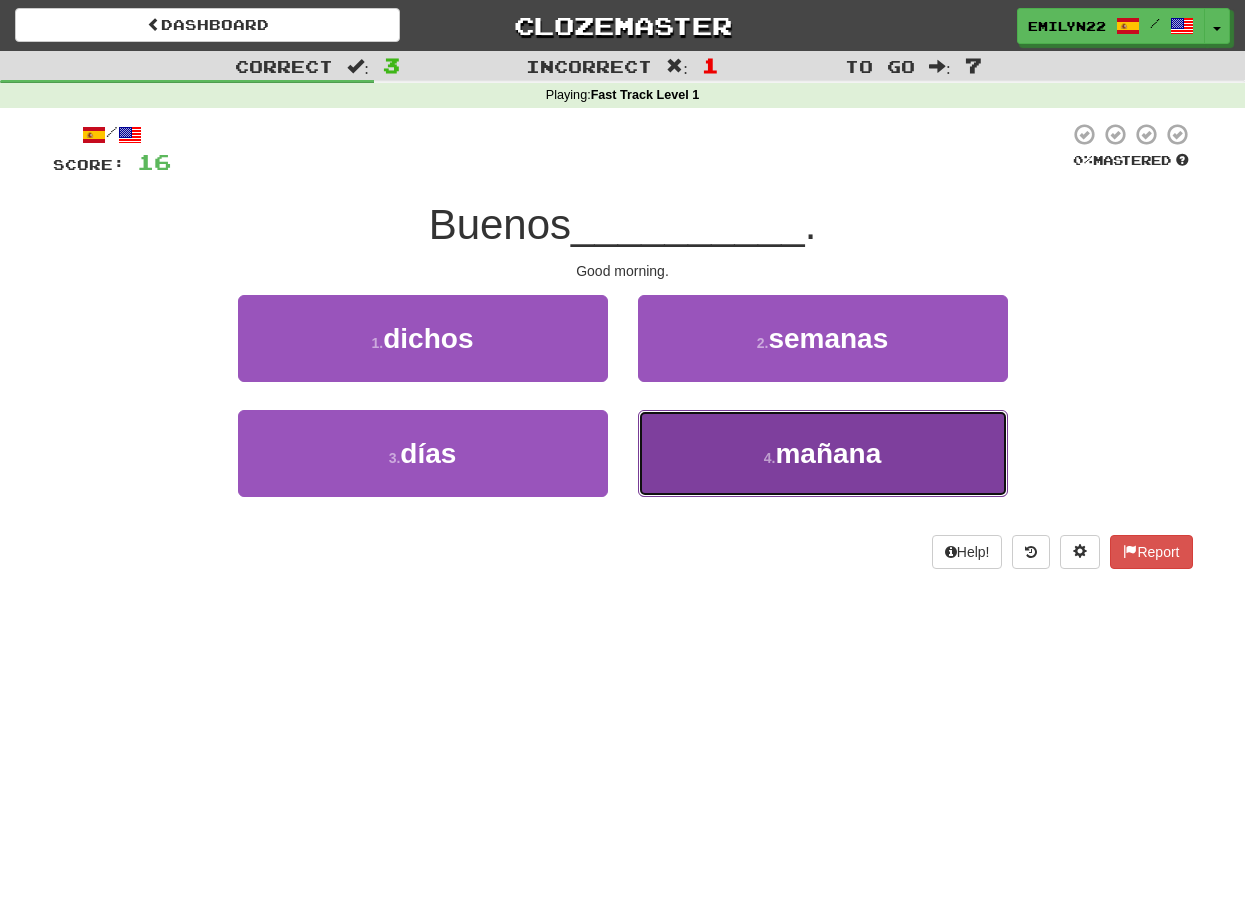 click on "4 .  mañana" at bounding box center (823, 453) 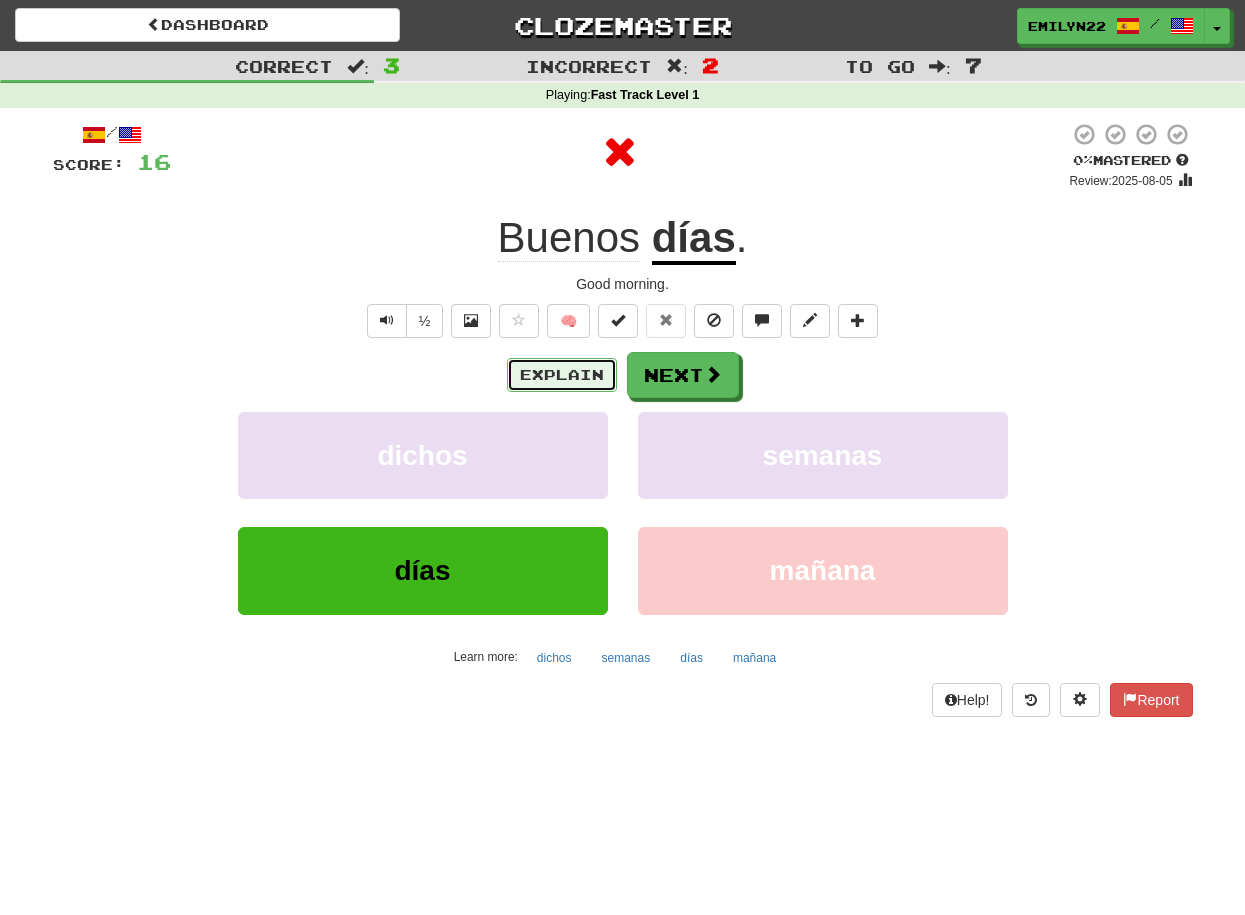 click on "Explain" at bounding box center [562, 375] 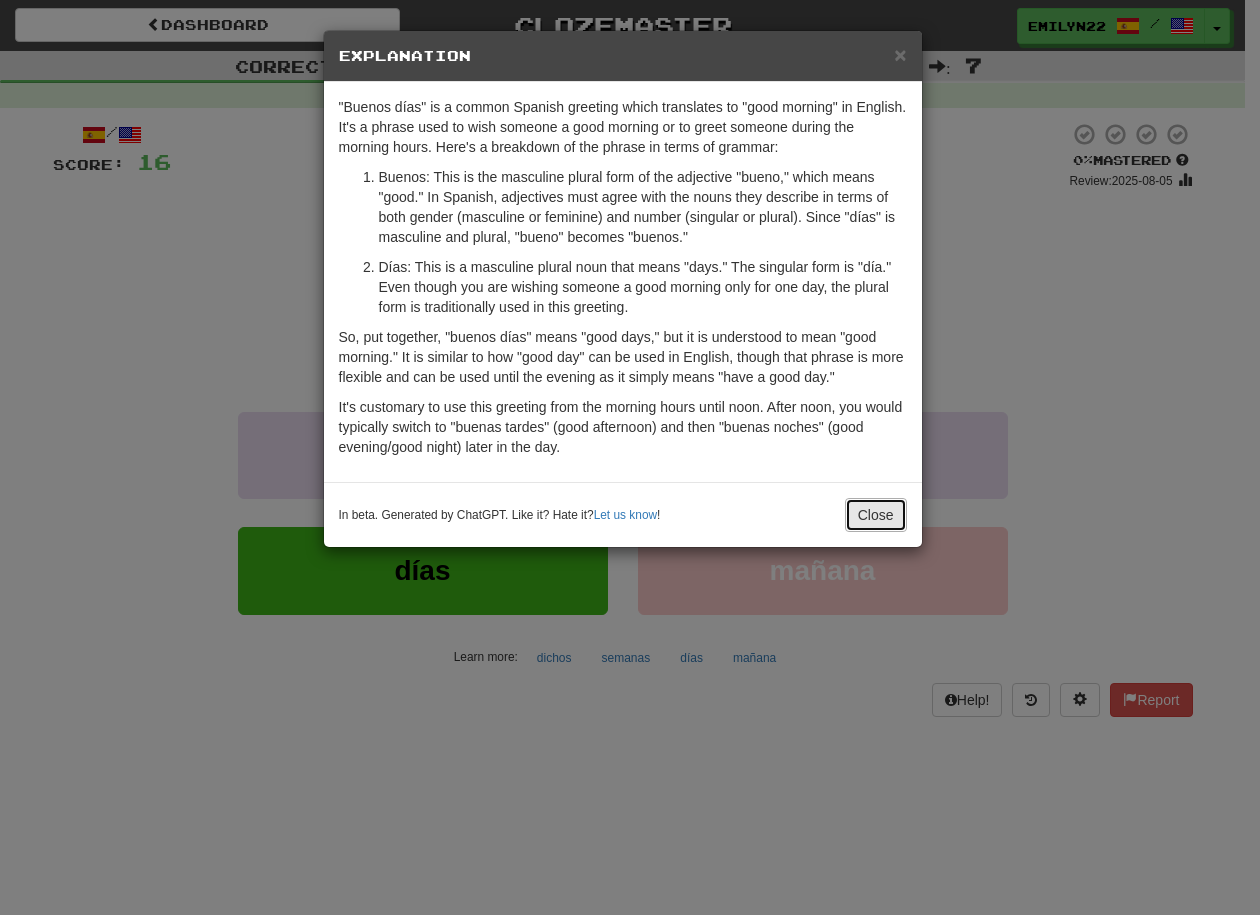 click on "Close" at bounding box center (876, 515) 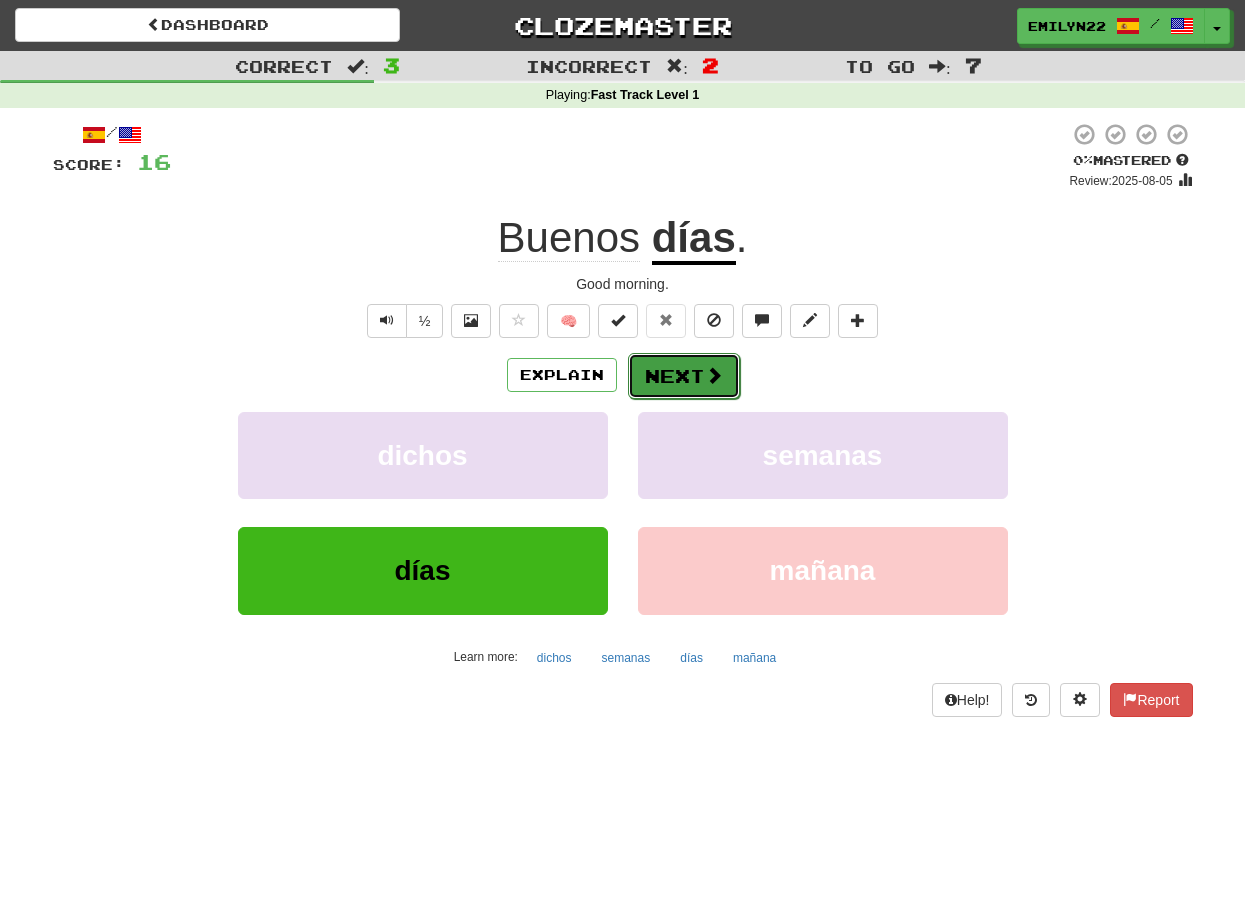 click on "Next" at bounding box center (684, 376) 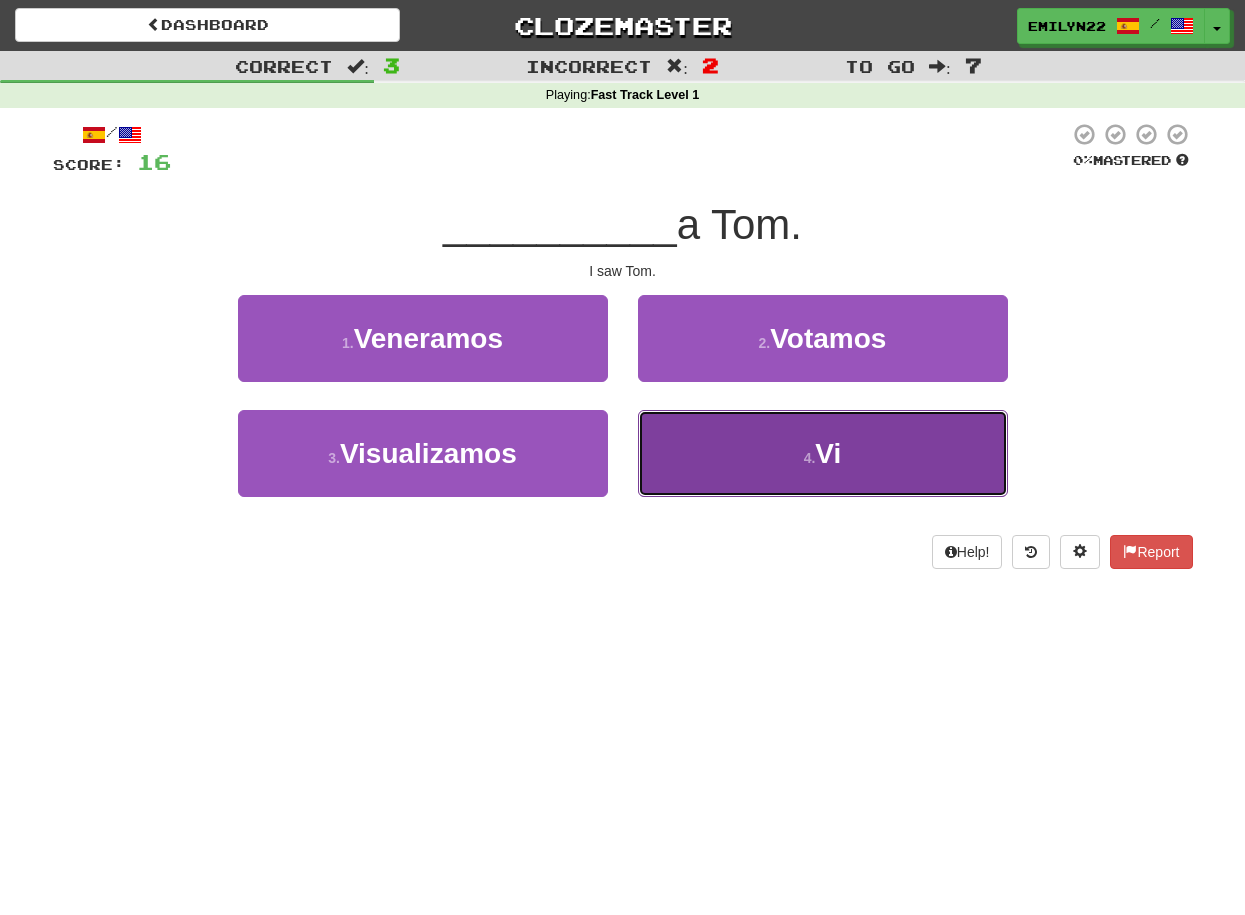 click on "4 .  Vi" at bounding box center (823, 453) 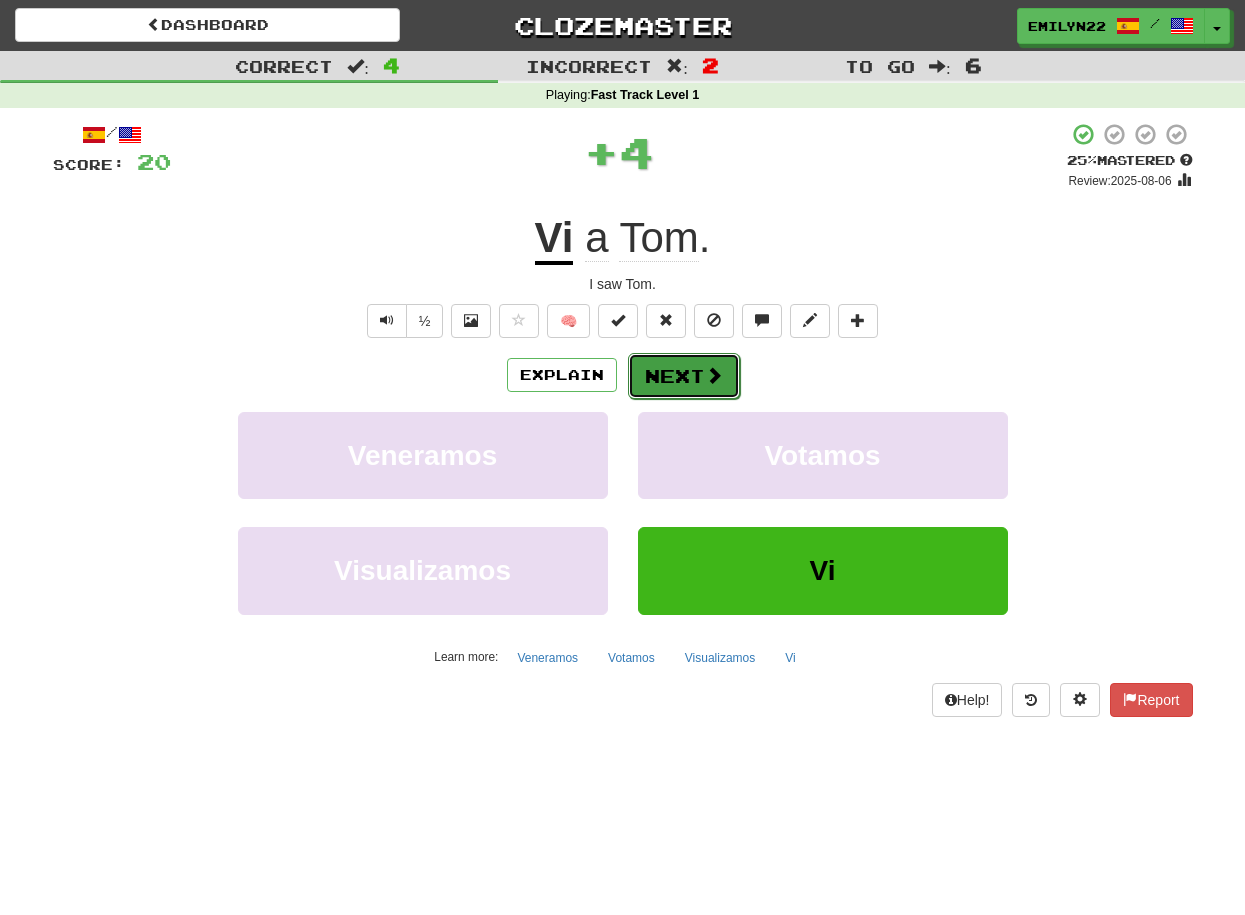 click at bounding box center [714, 375] 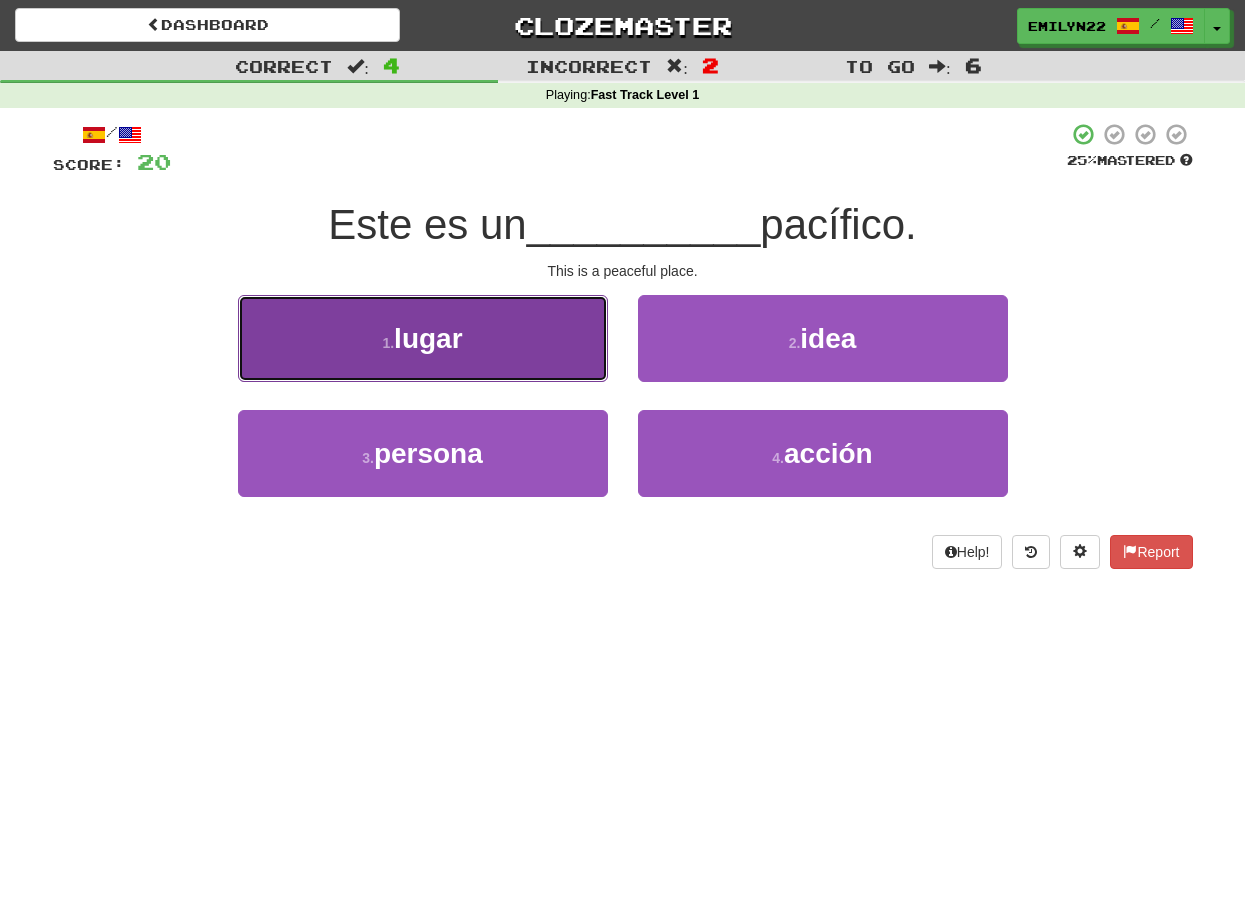 click on "1 .  lugar" at bounding box center [423, 338] 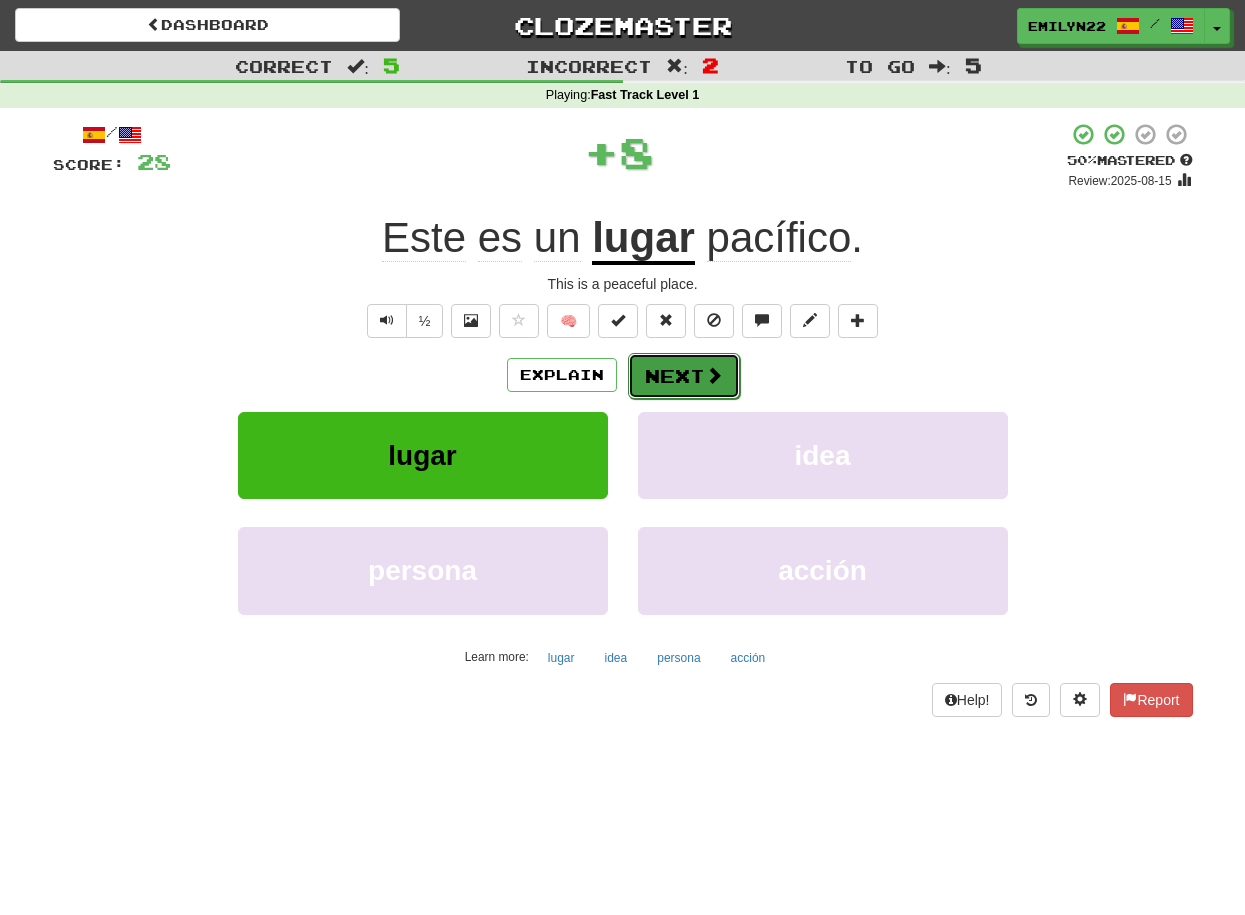 click on "Next" at bounding box center [684, 376] 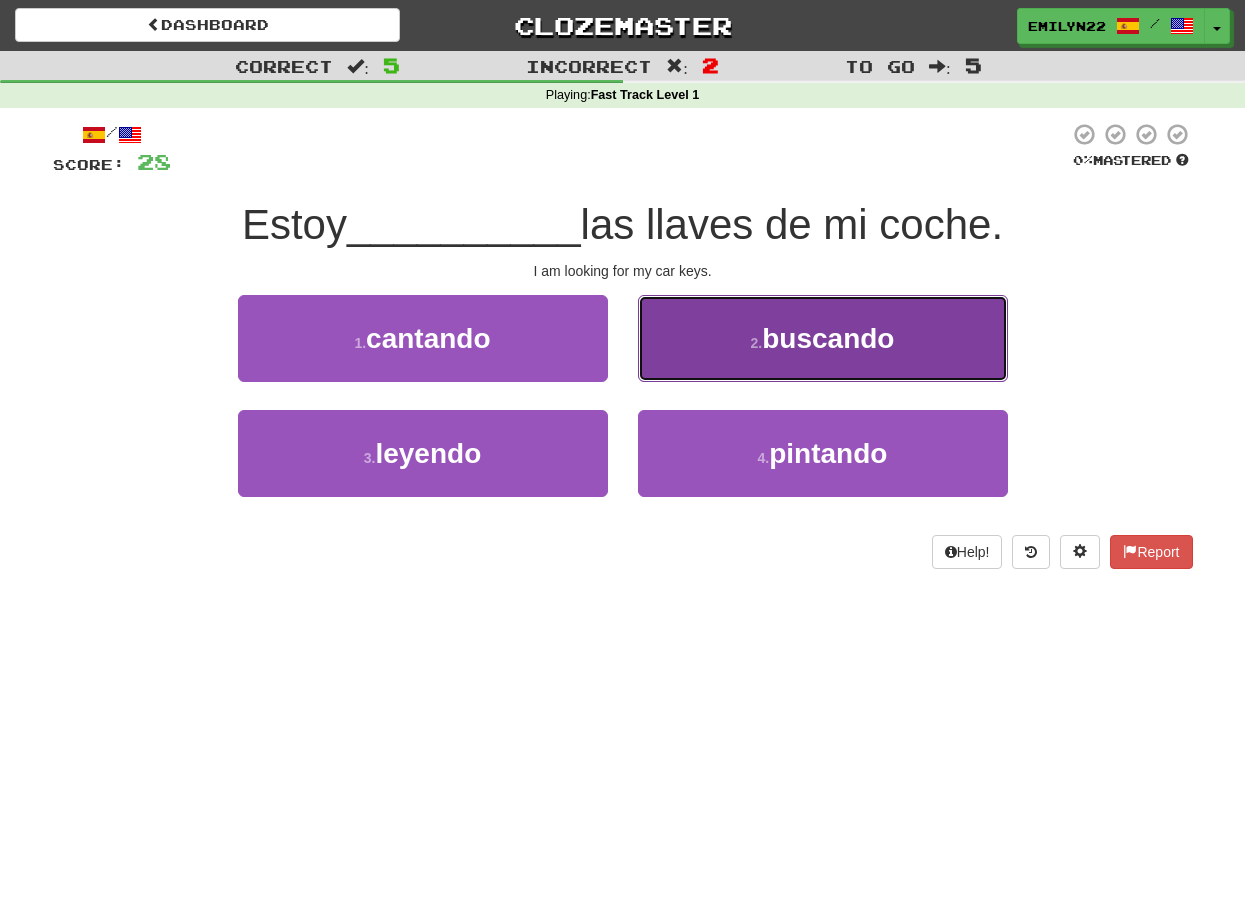 click on "2 .  buscando" at bounding box center (823, 338) 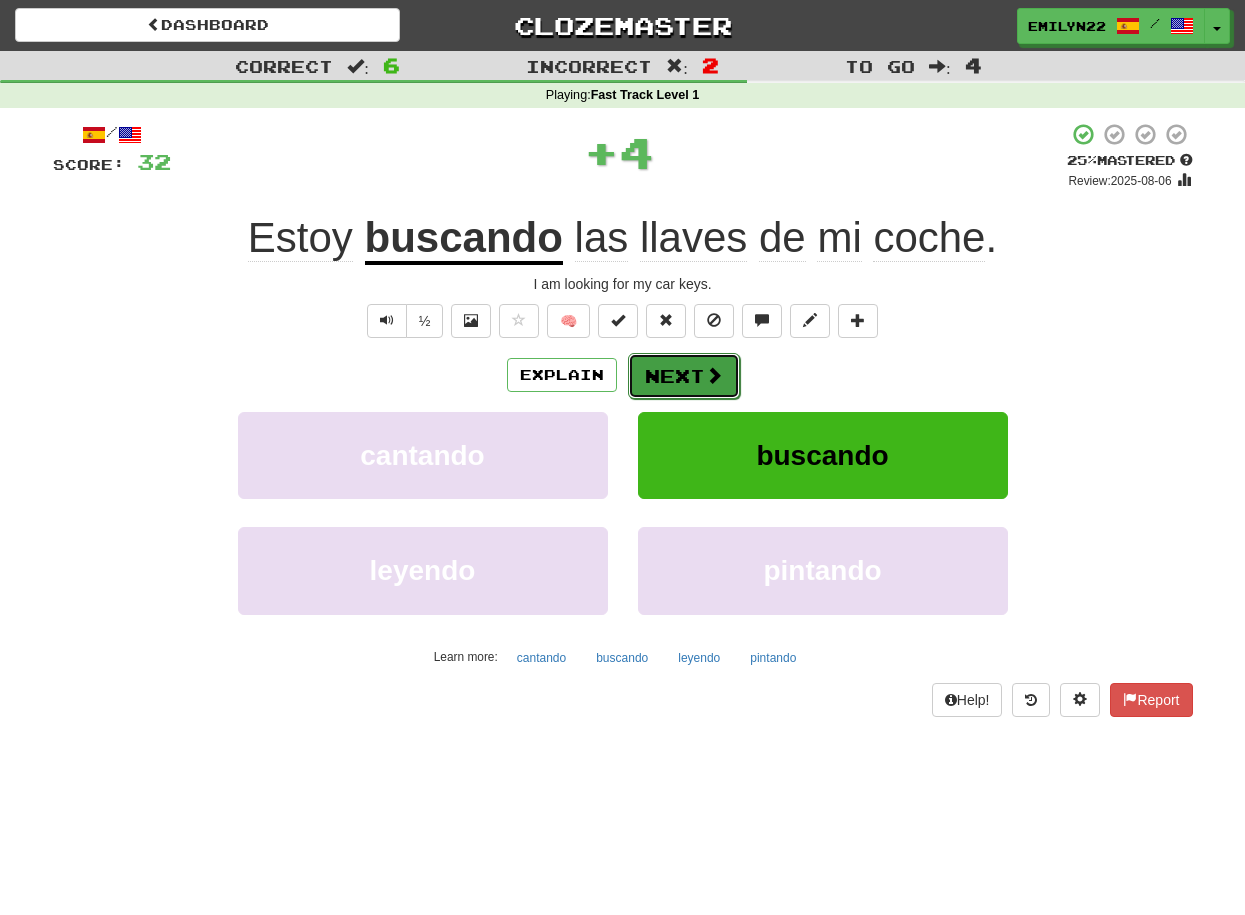 click on "Next" at bounding box center (684, 376) 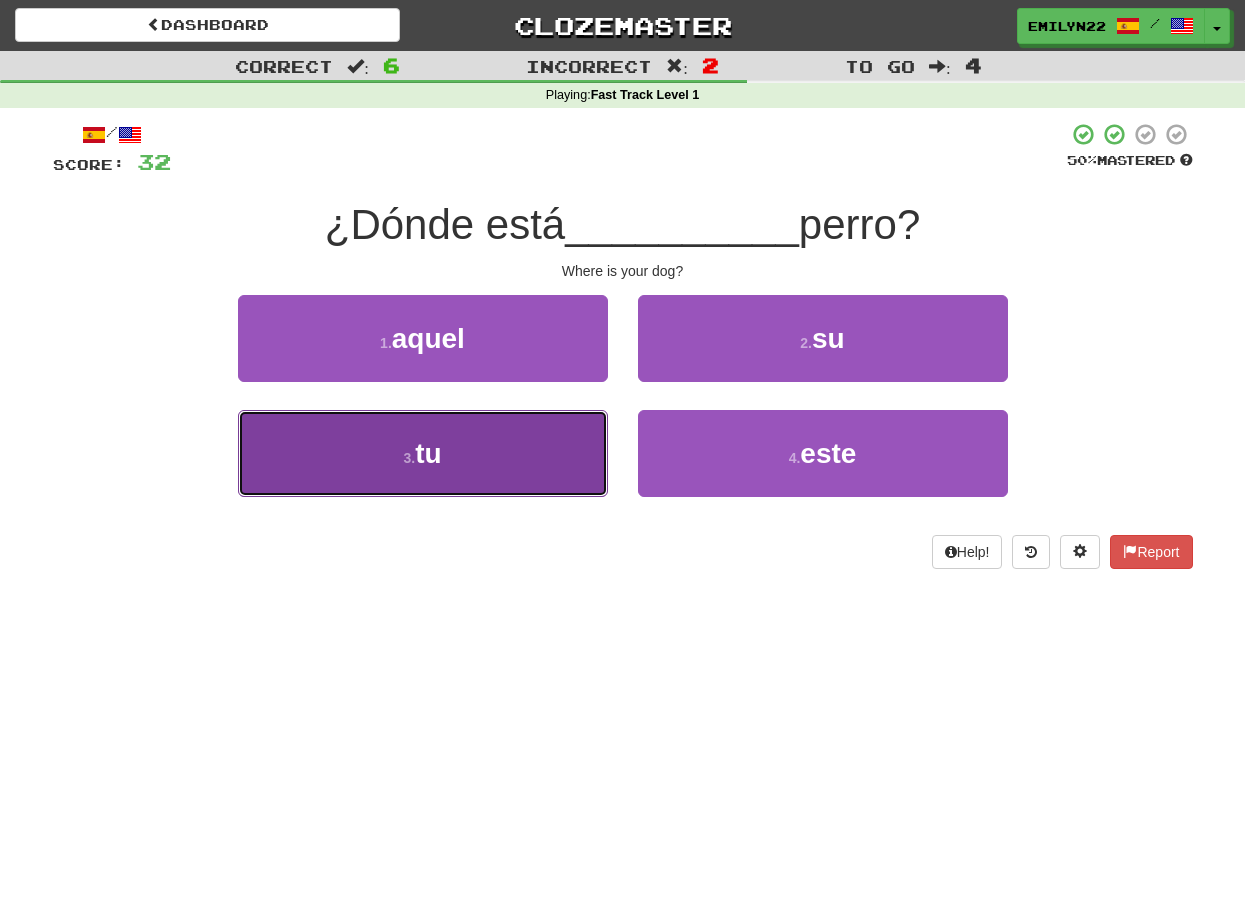 click on "3 .  tu" at bounding box center [423, 453] 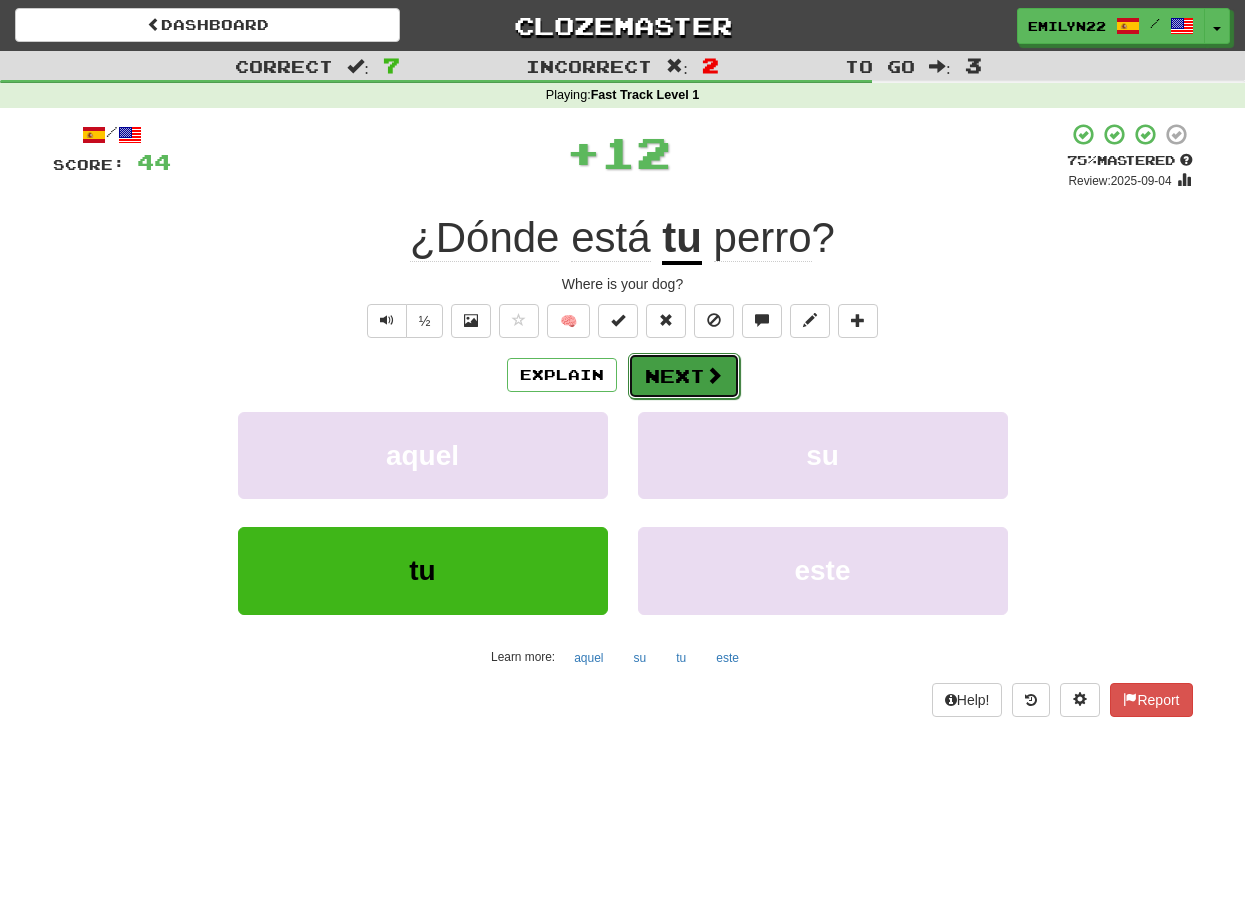 click on "Next" at bounding box center [684, 376] 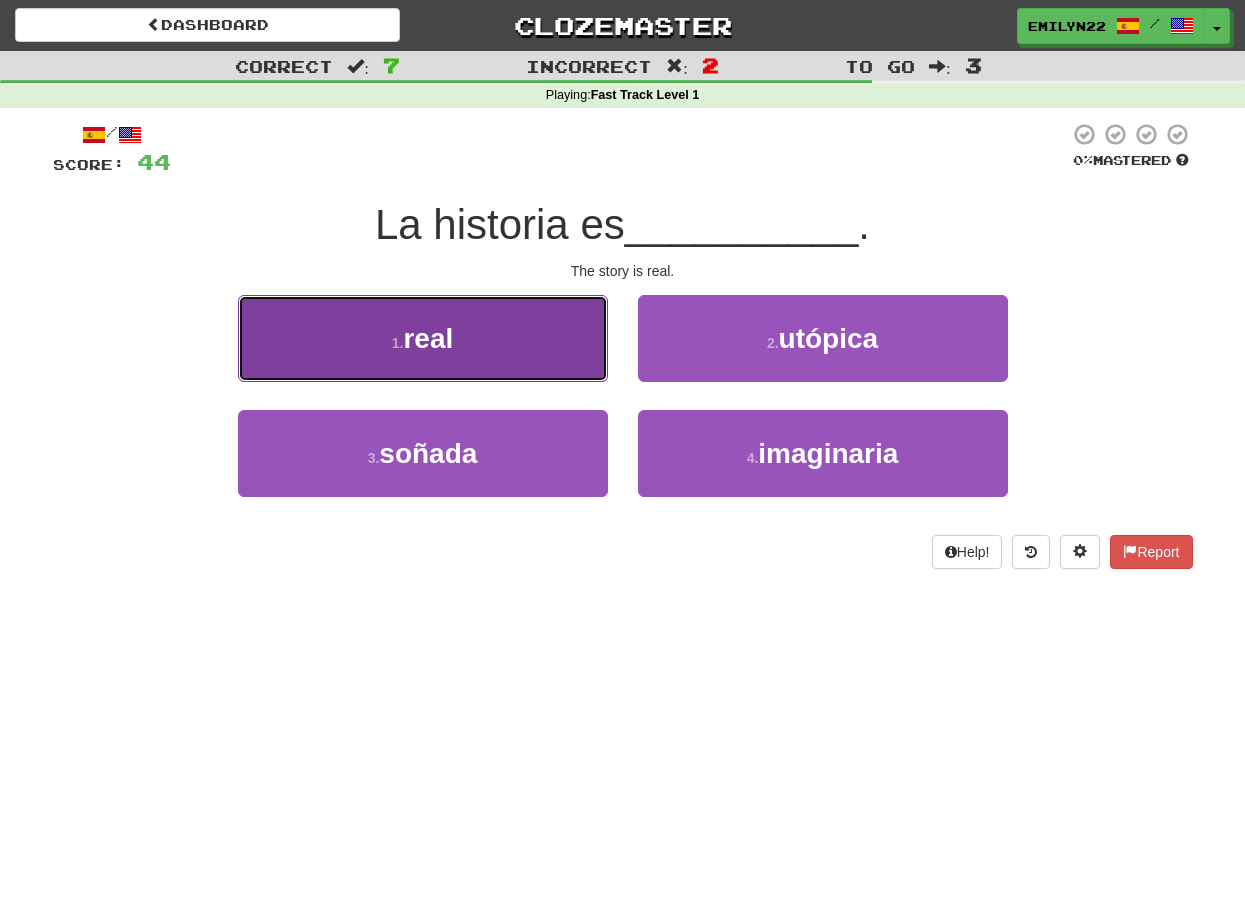 click on "1 .  real" at bounding box center [423, 338] 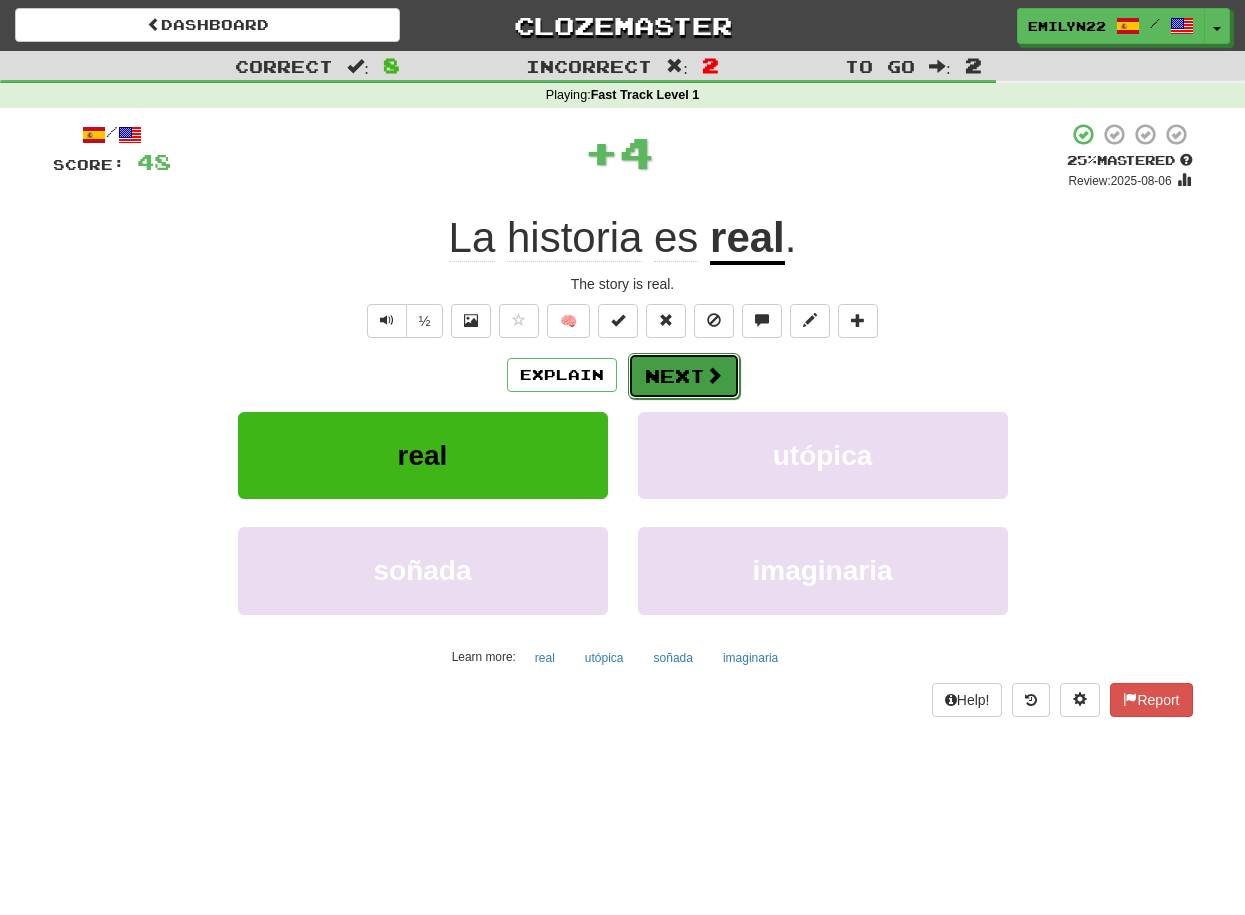 click on "Next" at bounding box center [684, 376] 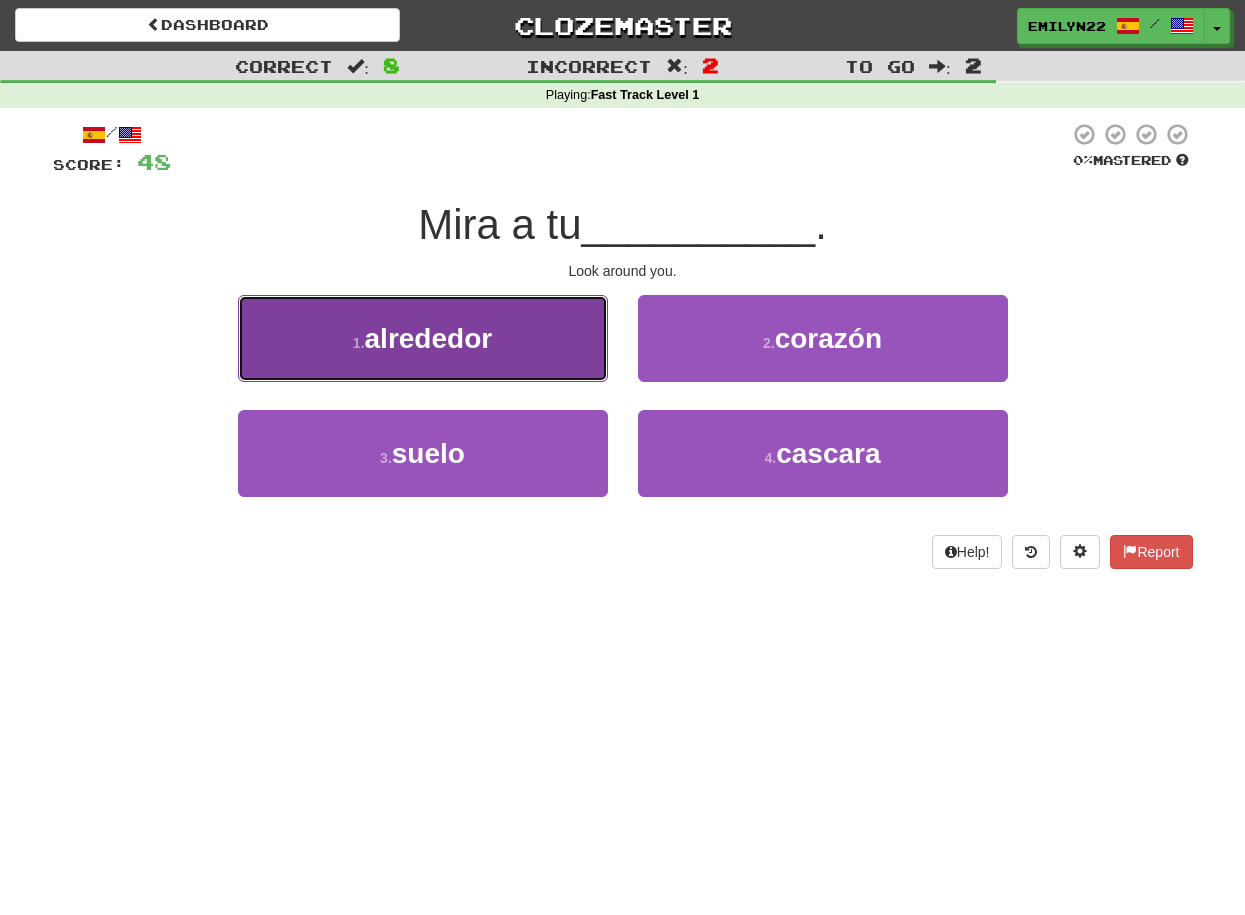 click on "1 .  alrededor" at bounding box center [423, 338] 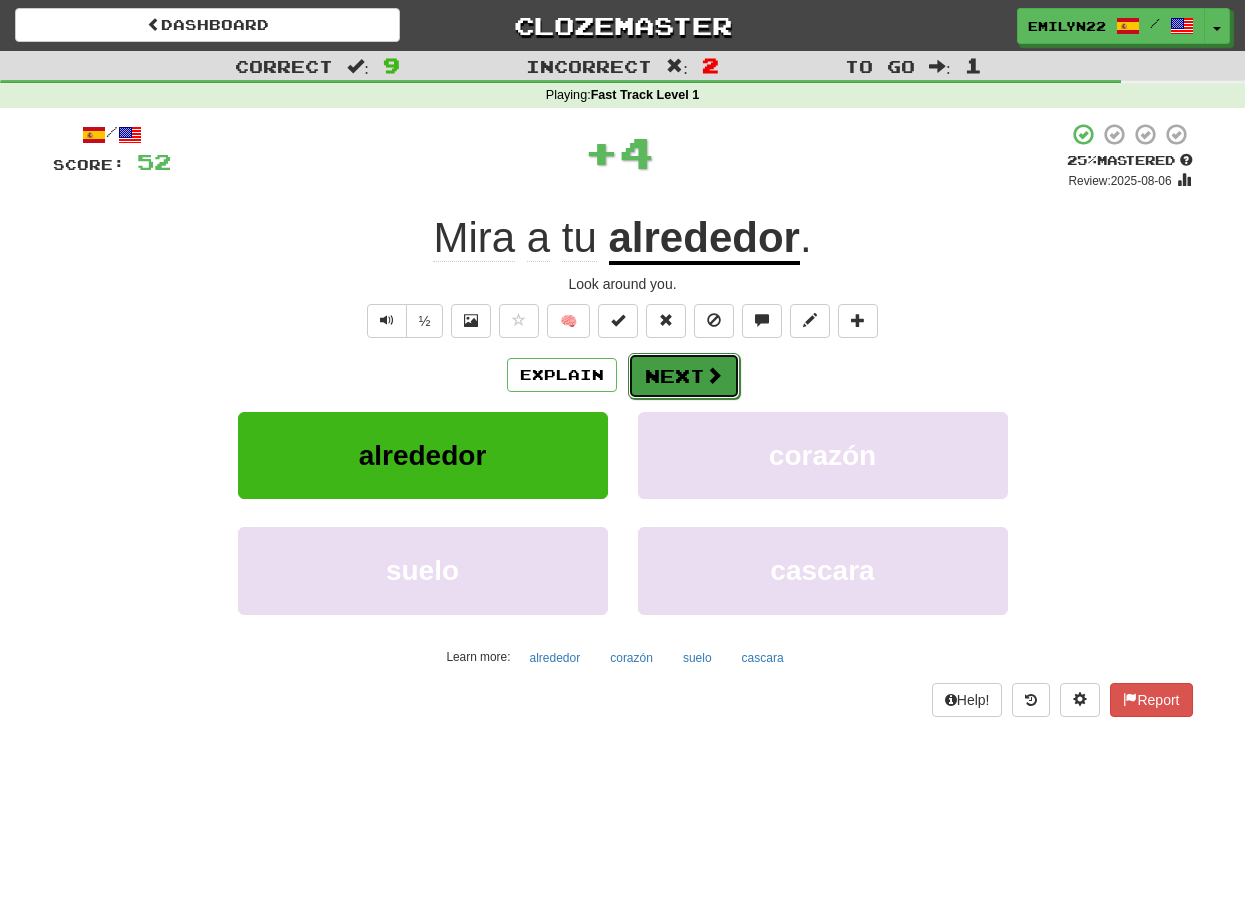 click on "Next" at bounding box center [684, 376] 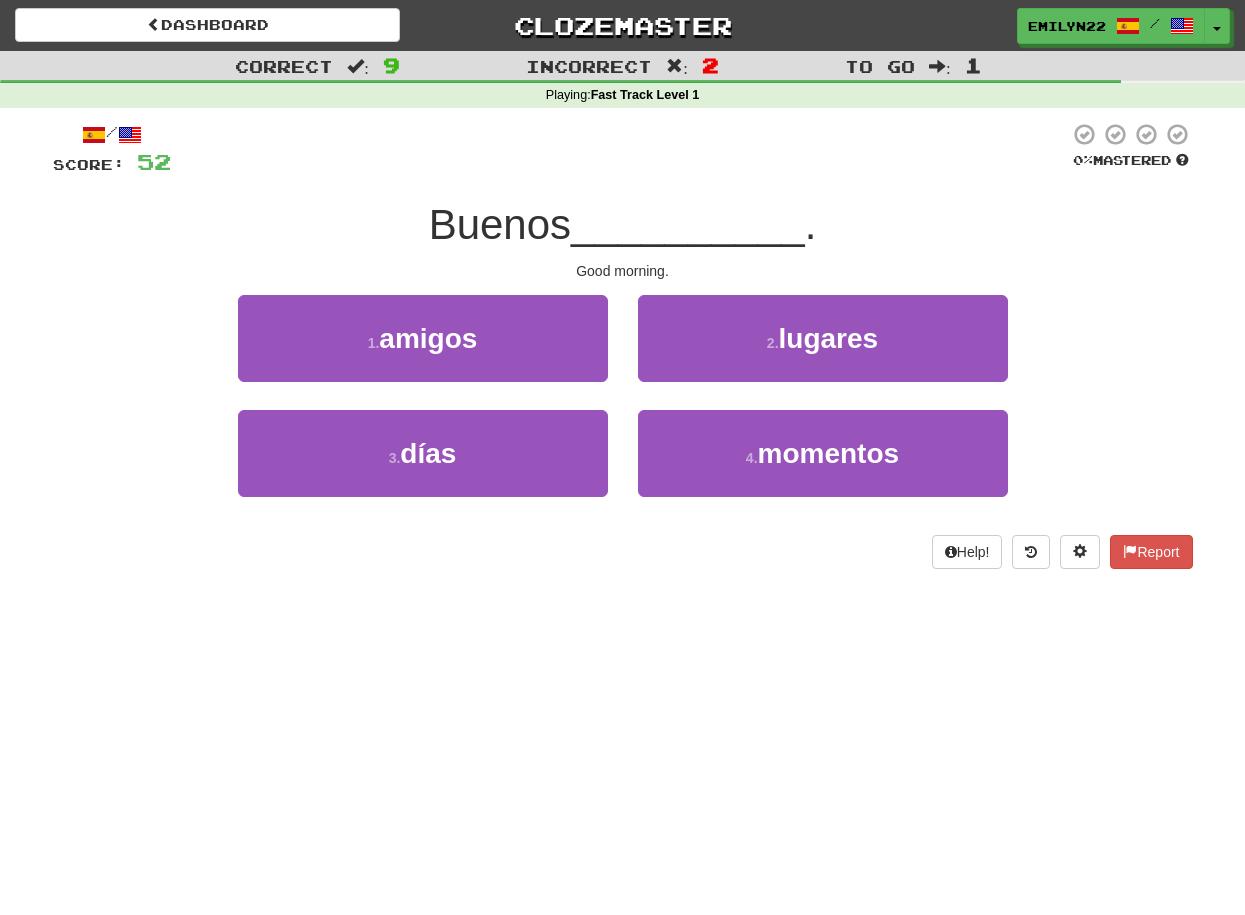 click on "3 .  días" at bounding box center (423, 467) 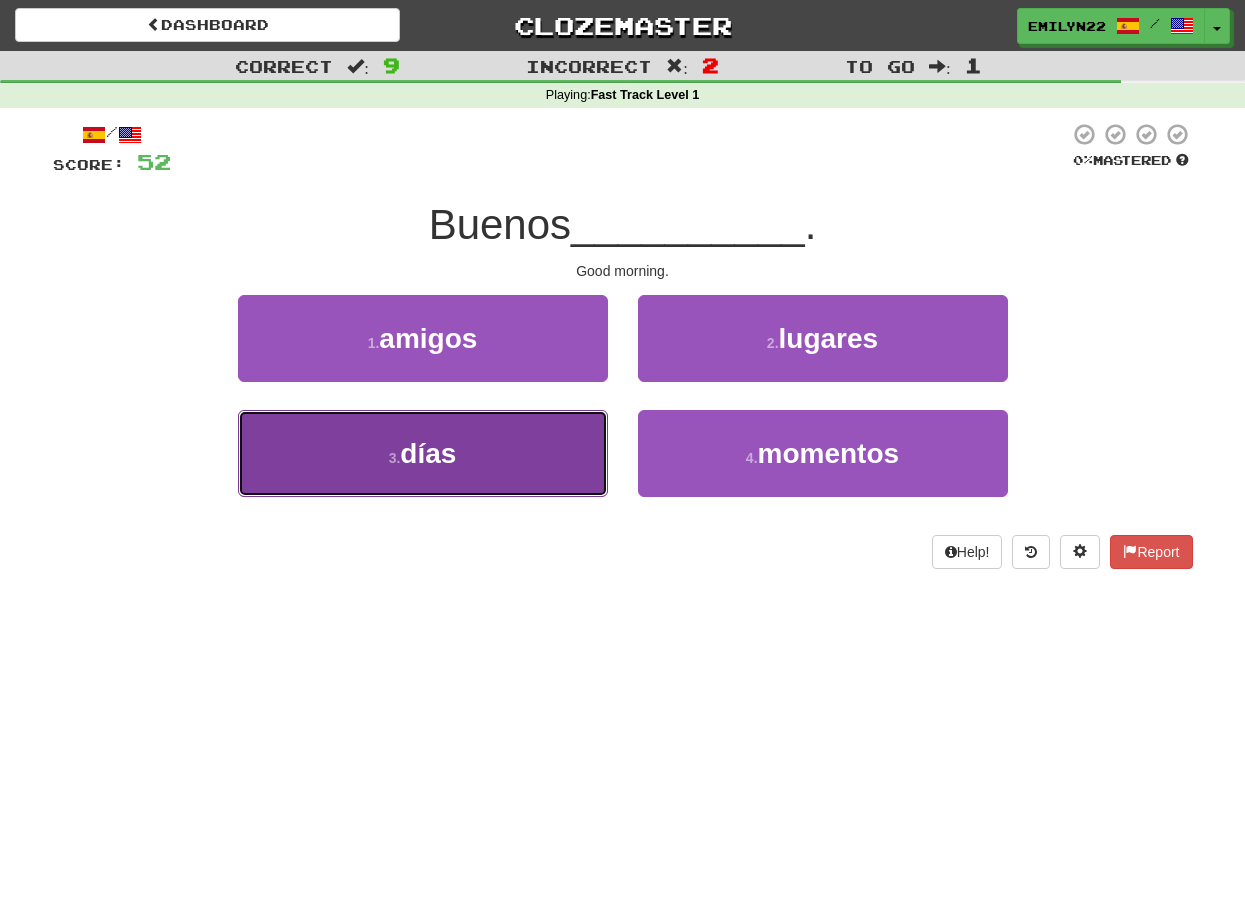 click on "3 .  días" at bounding box center (423, 453) 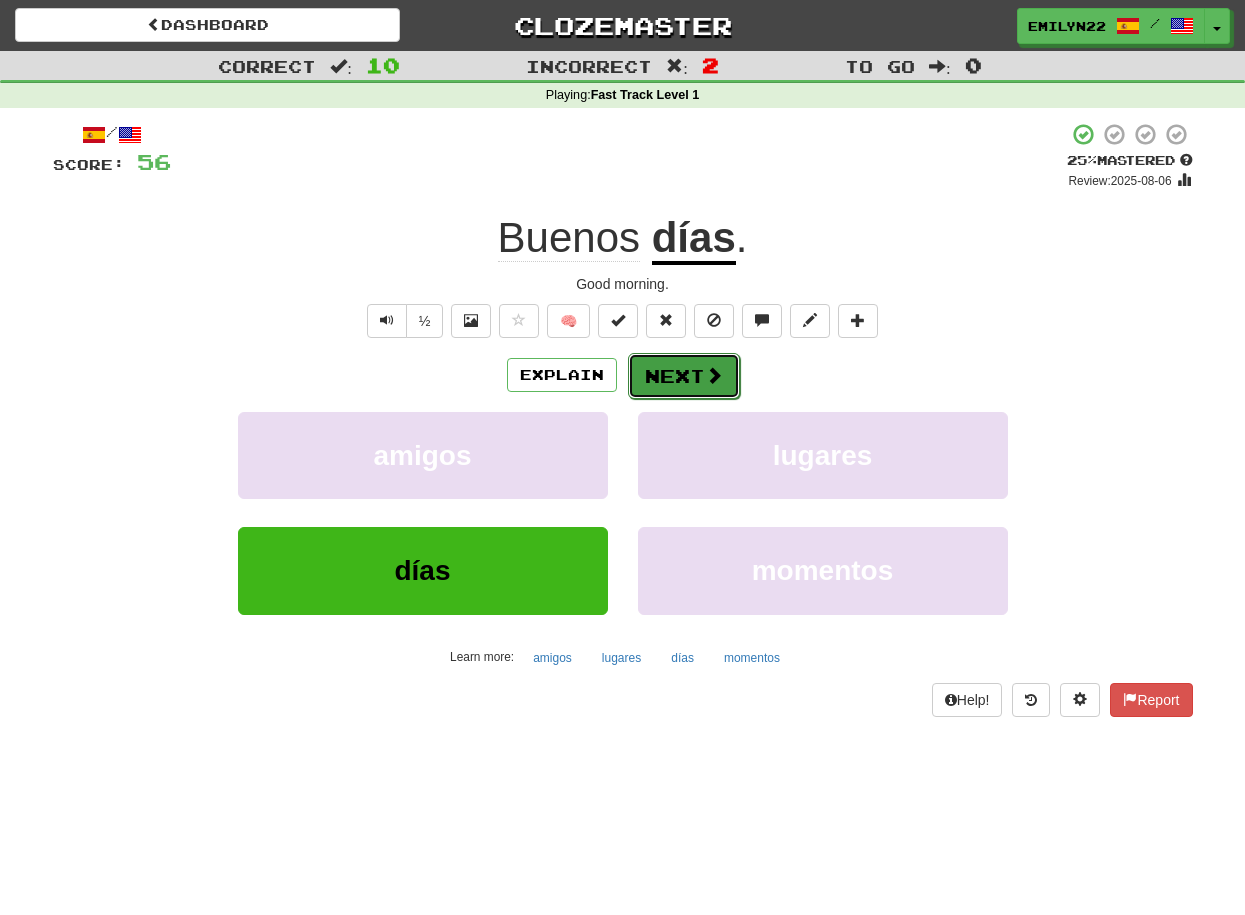 click at bounding box center (714, 375) 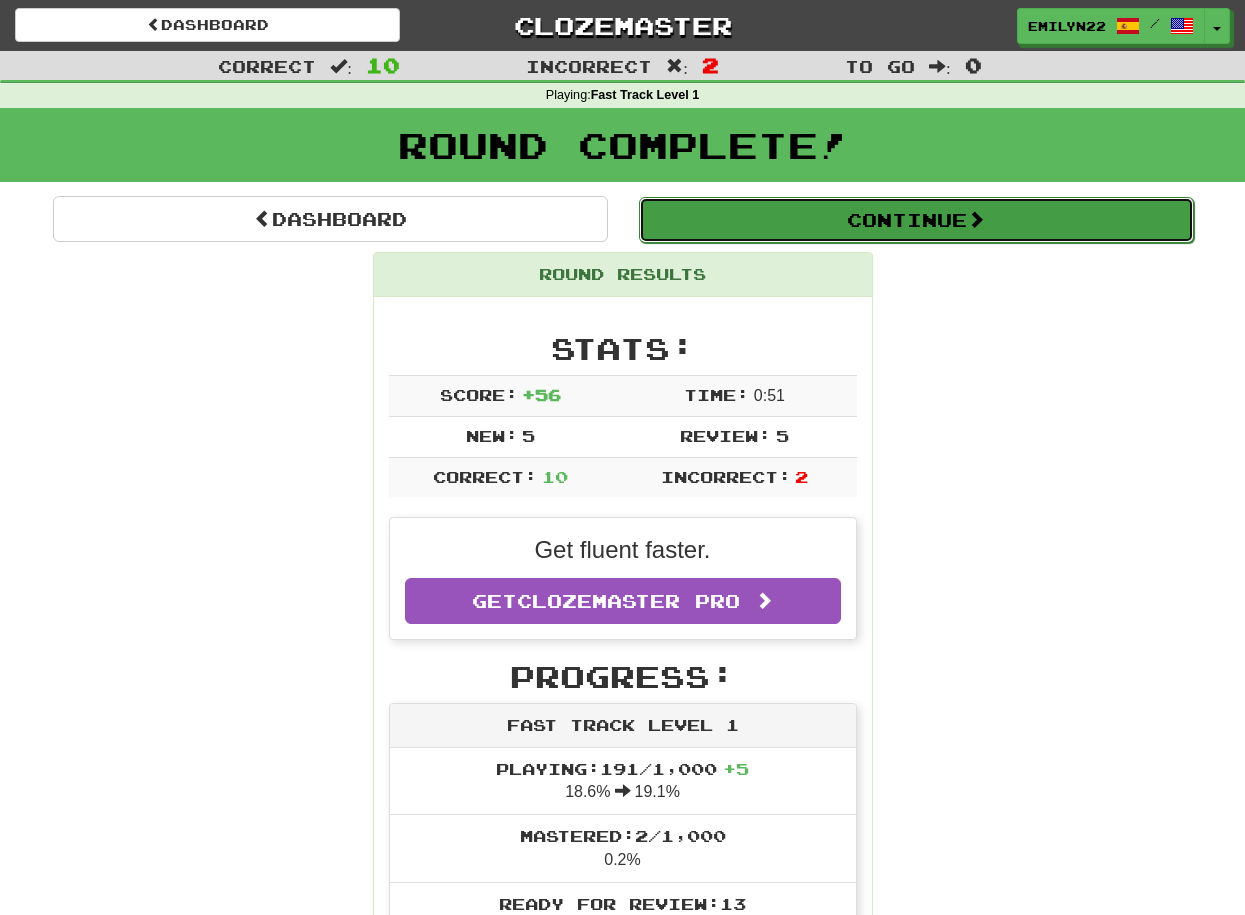 click on "Continue" at bounding box center (916, 220) 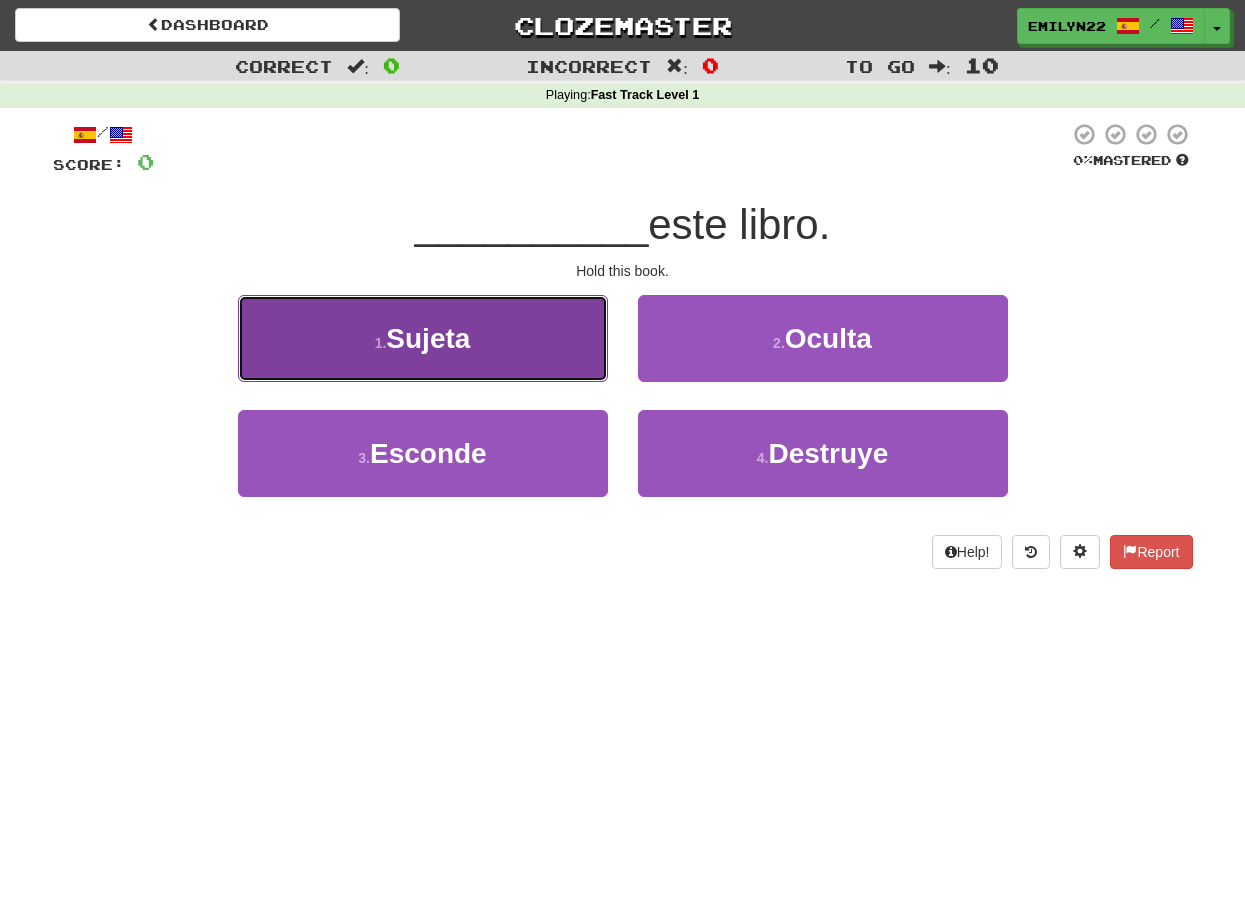 click on "1 .  Sujeta" at bounding box center [423, 338] 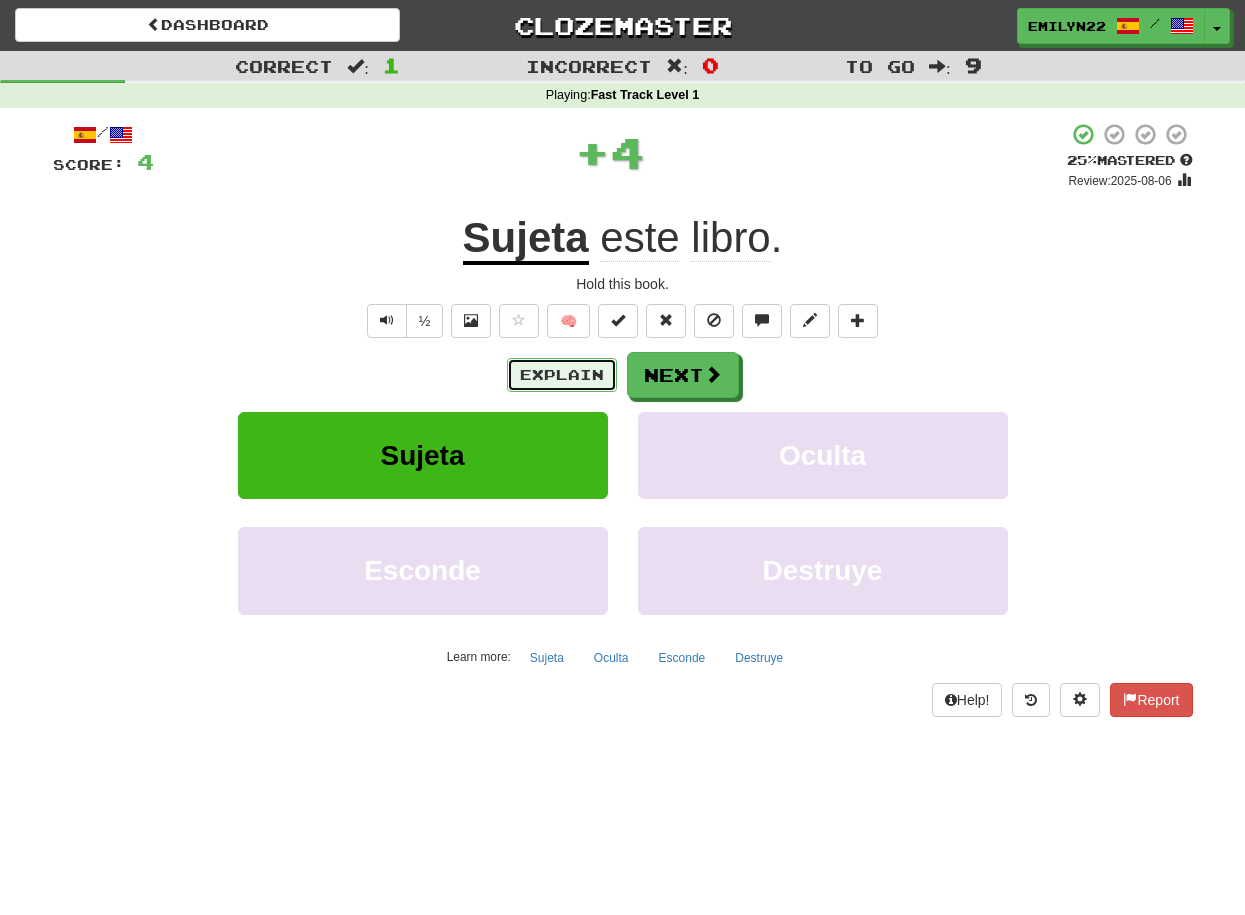 click on "Explain" at bounding box center [562, 375] 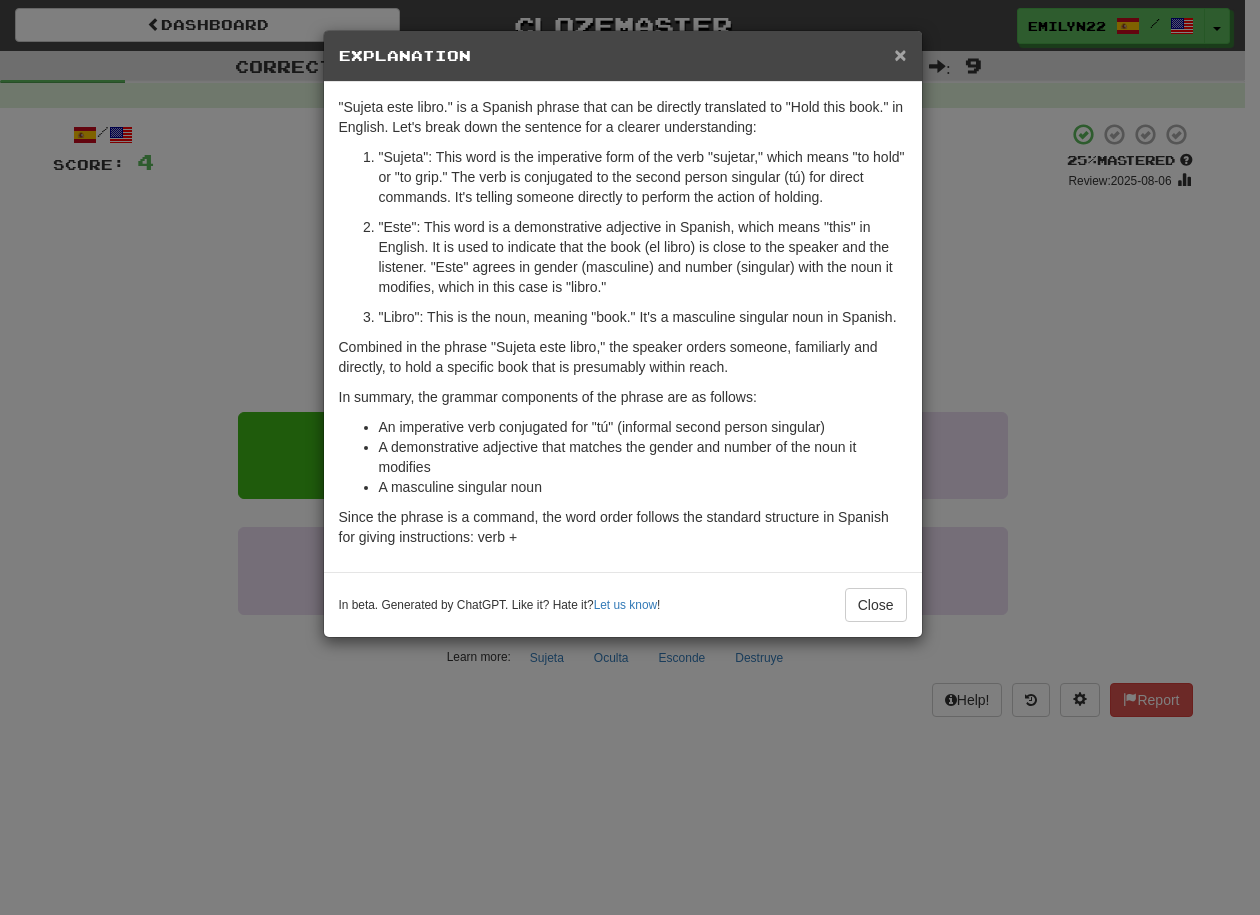 click on "×" at bounding box center (900, 54) 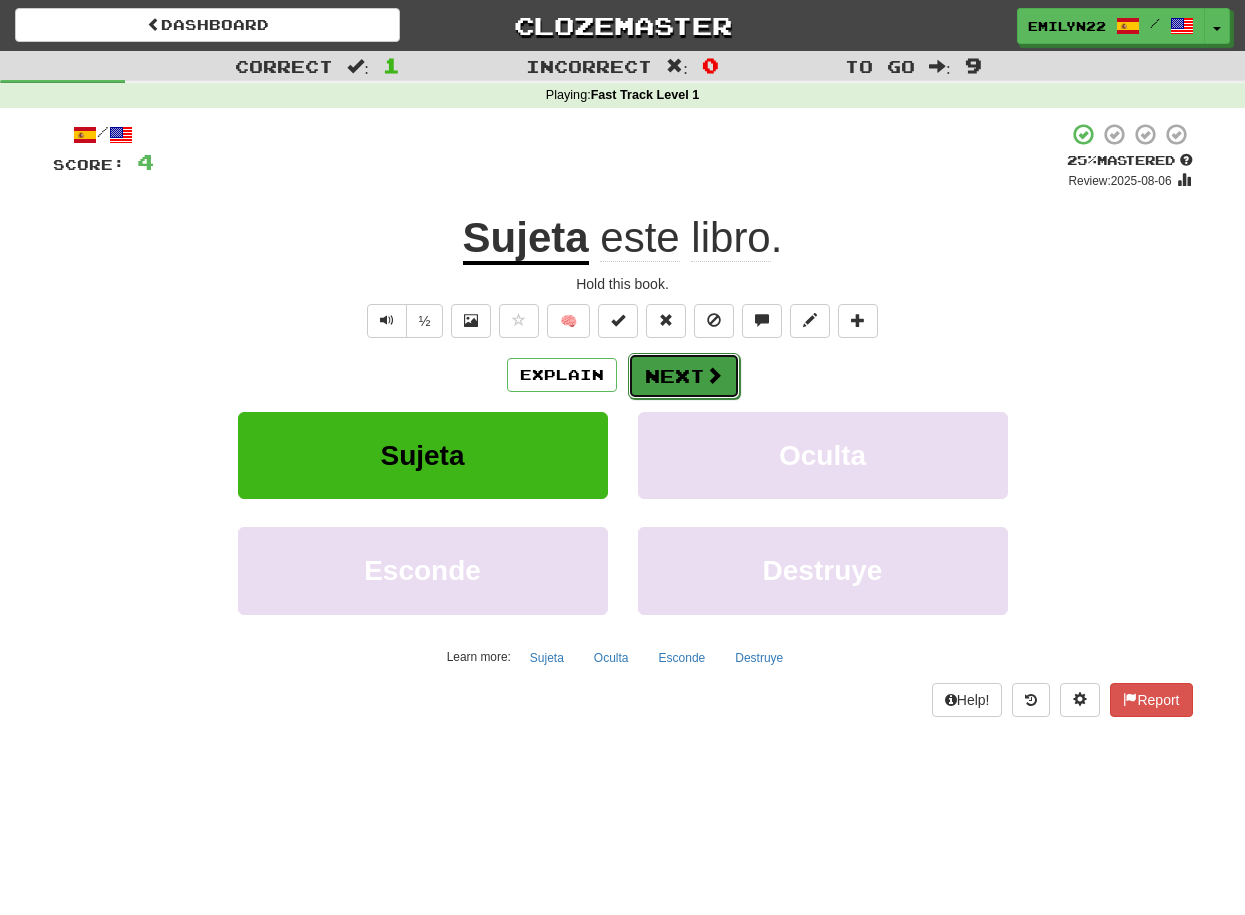 click on "Next" at bounding box center (684, 376) 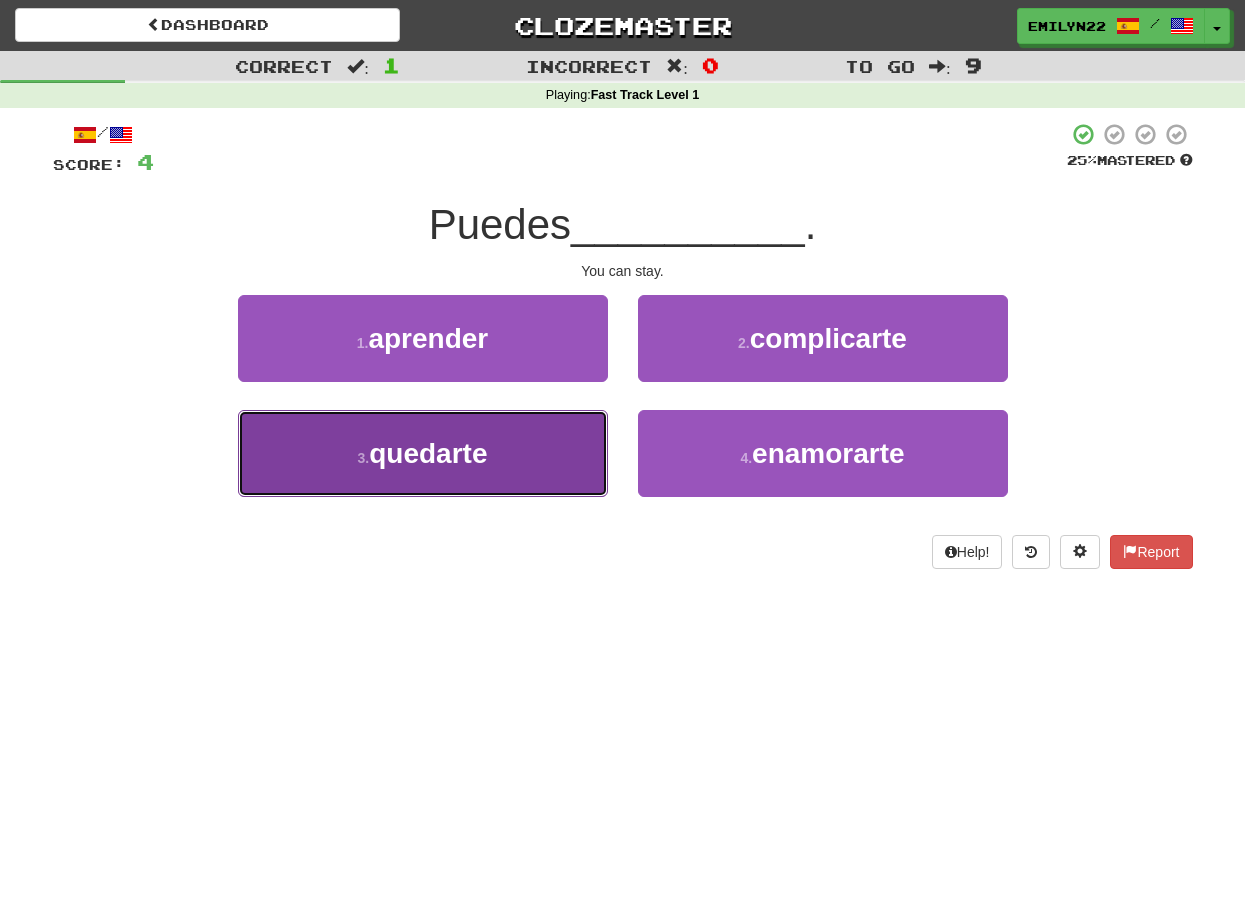 click on "3 .  quedarte" at bounding box center (423, 453) 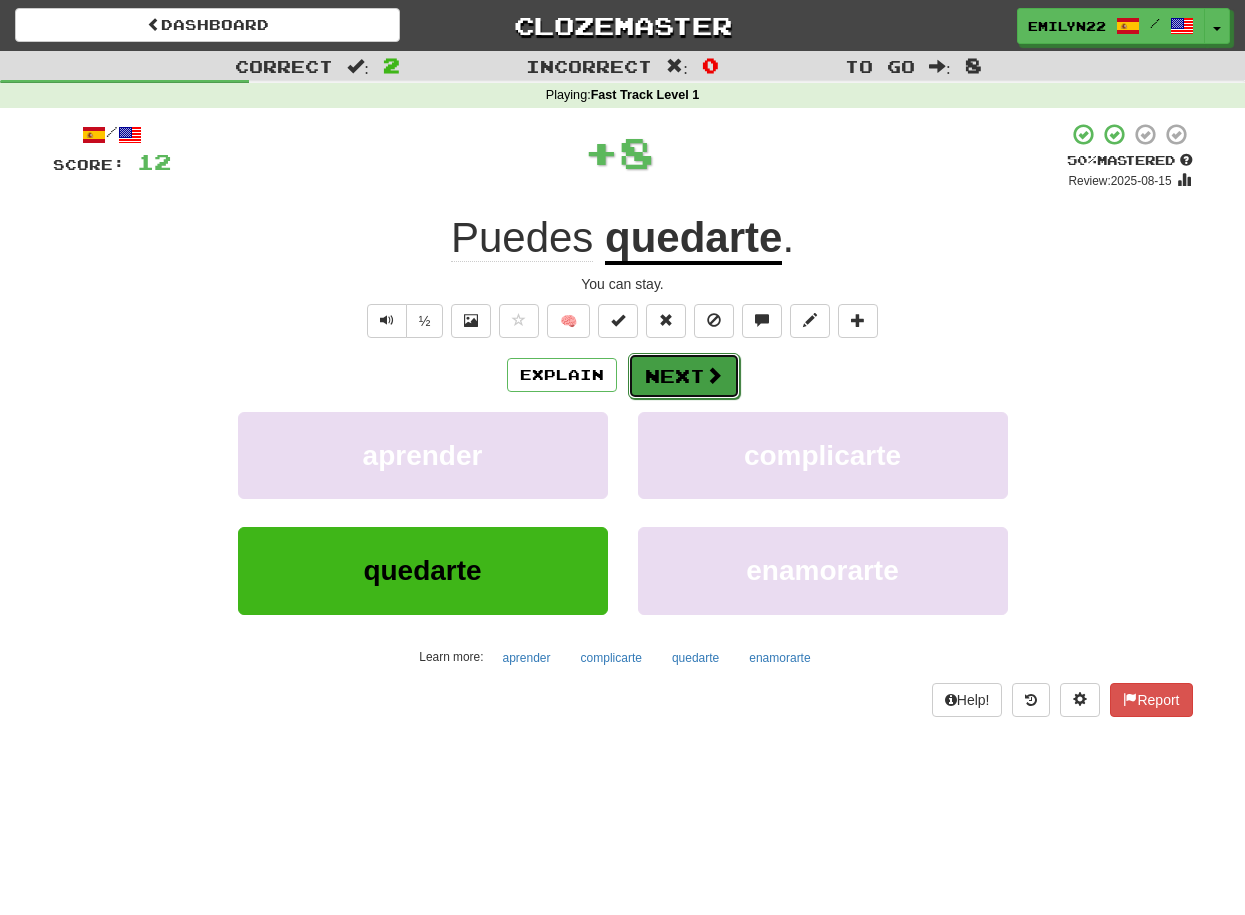 click on "Next" at bounding box center [684, 376] 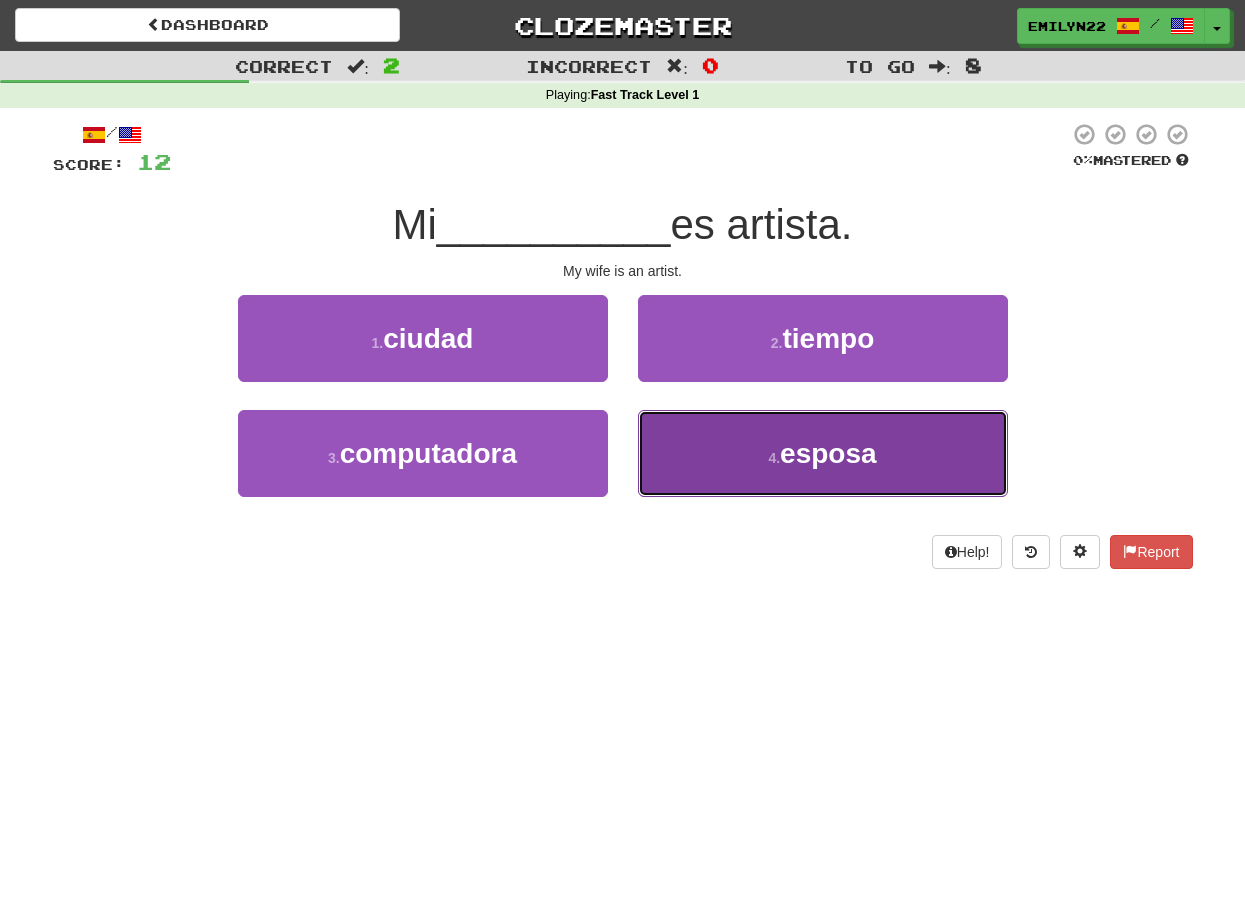 click on "4 .  esposa" at bounding box center [823, 453] 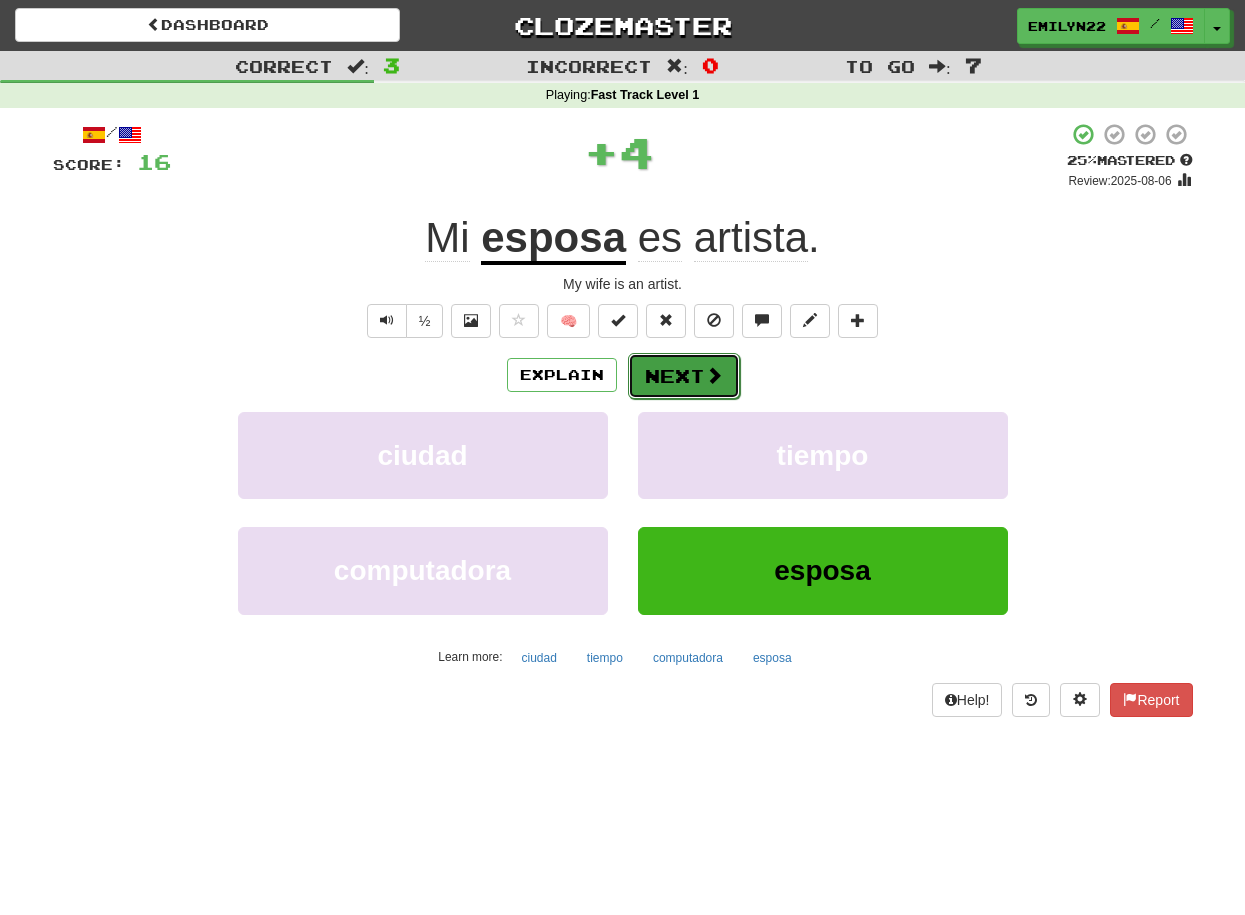 click on "Next" at bounding box center (684, 376) 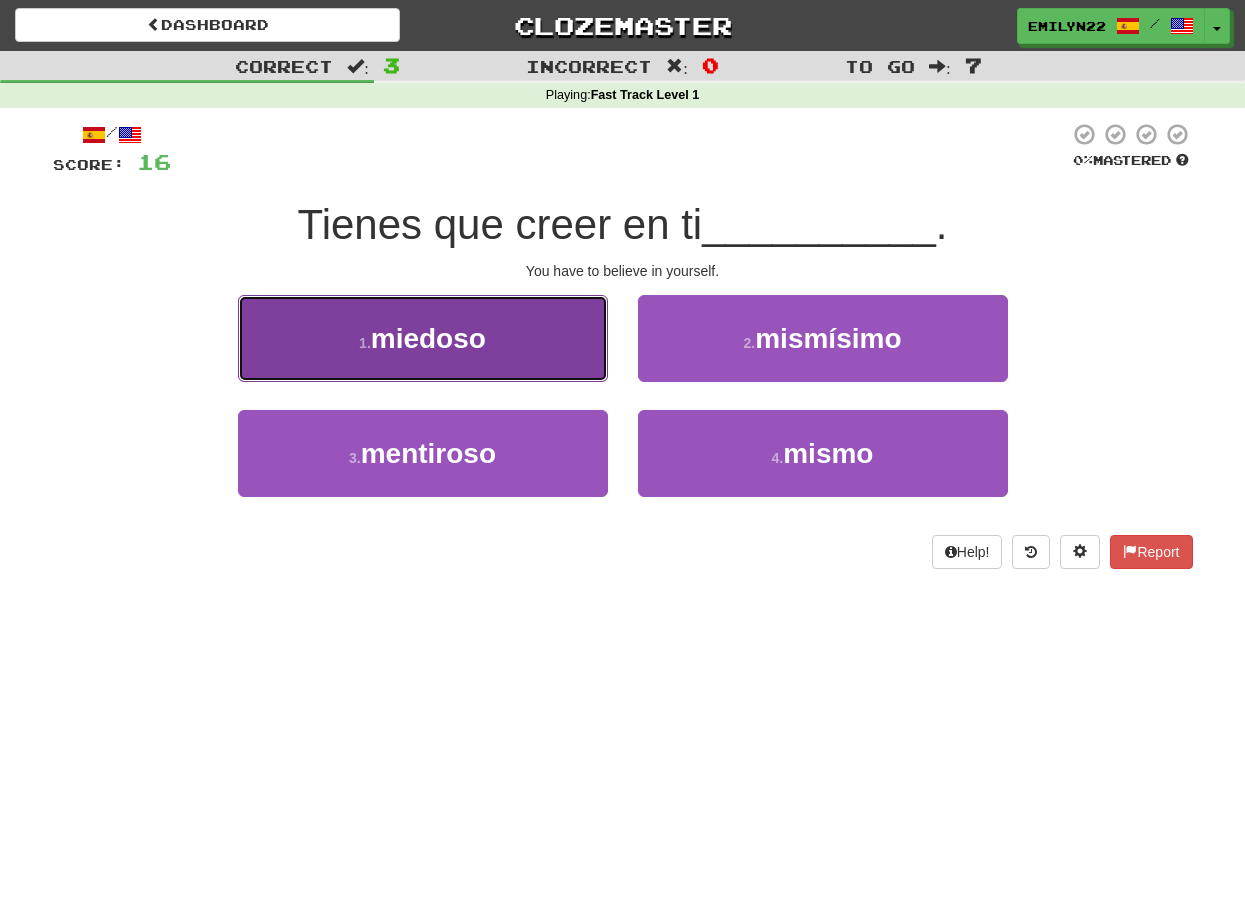 click on "1 .  miedoso" at bounding box center (423, 338) 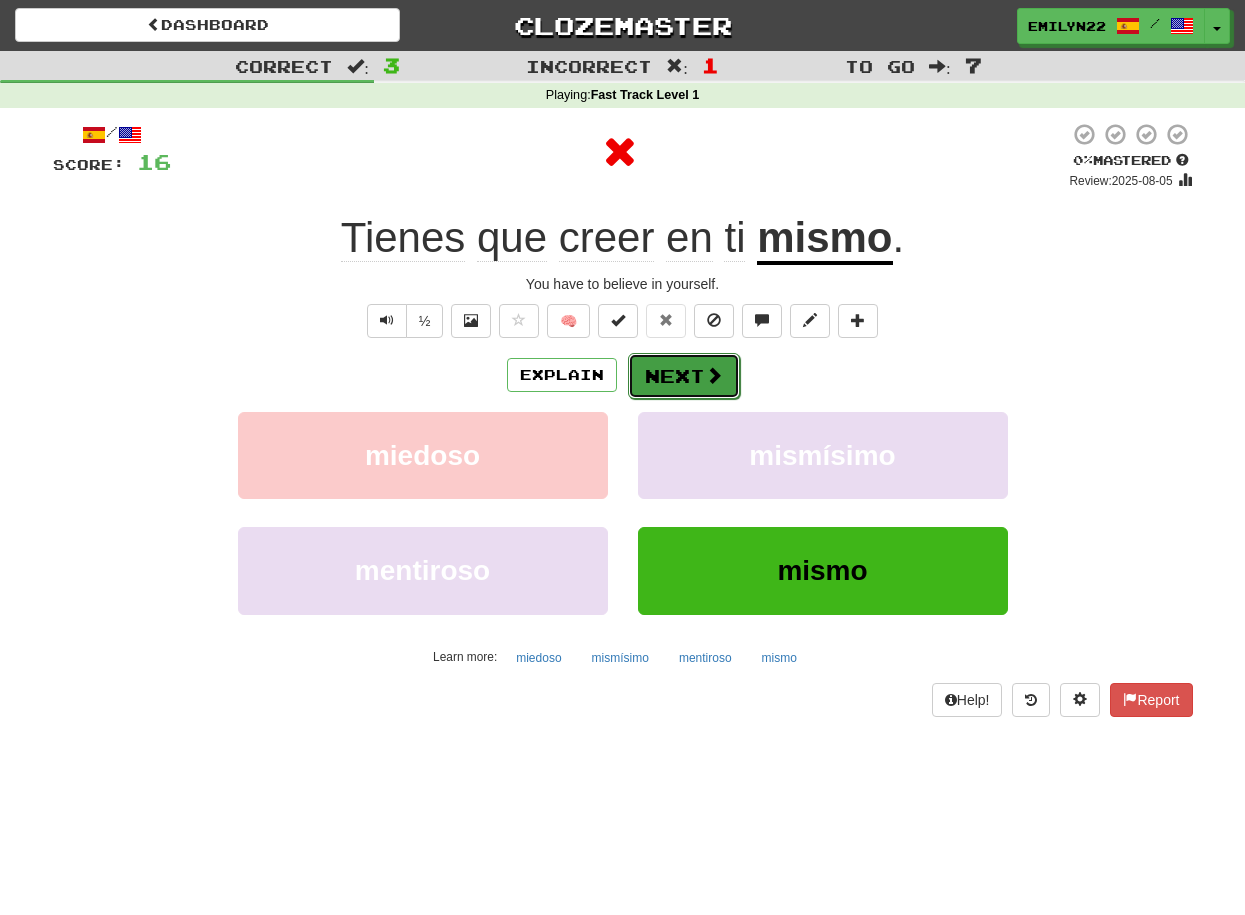 click on "Next" at bounding box center [684, 376] 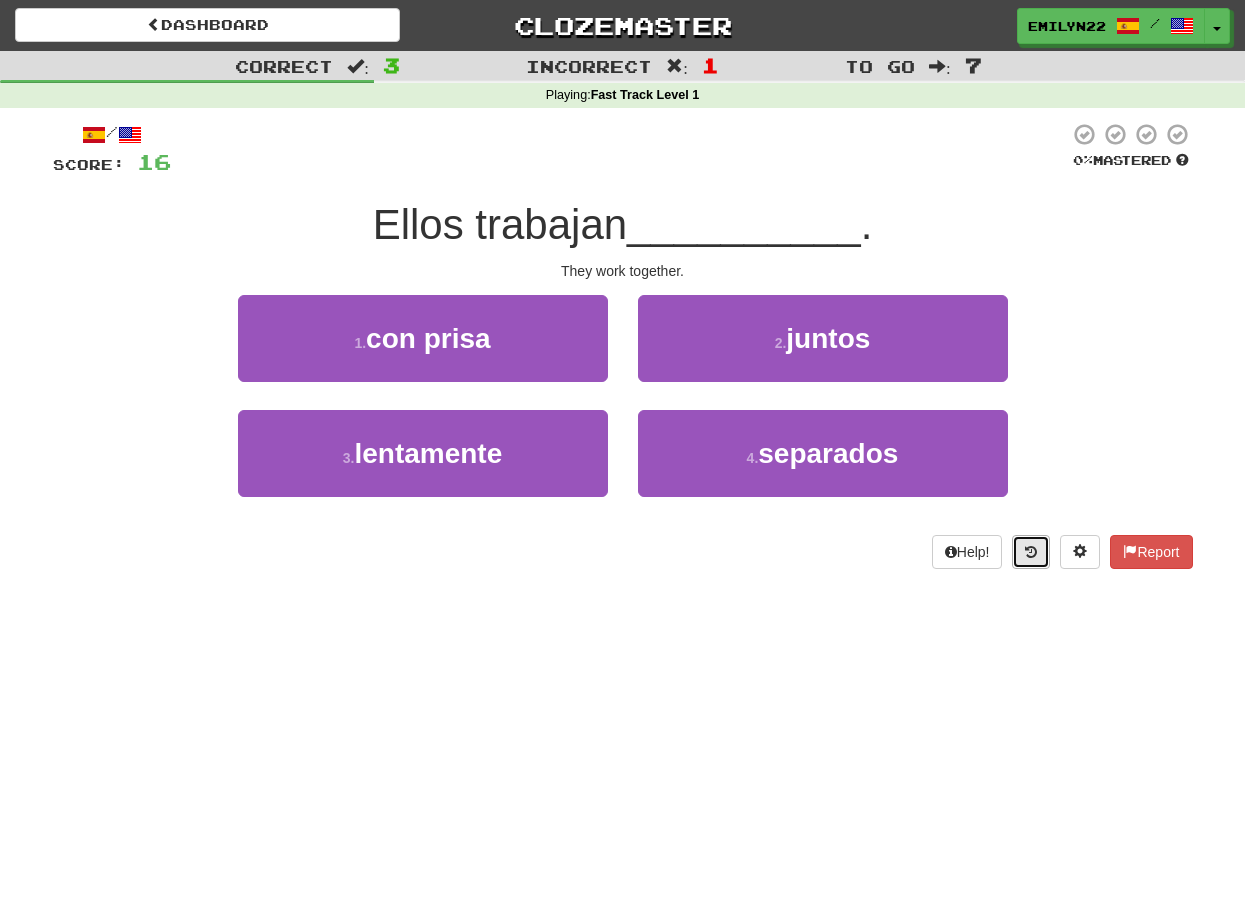 click at bounding box center (1031, 552) 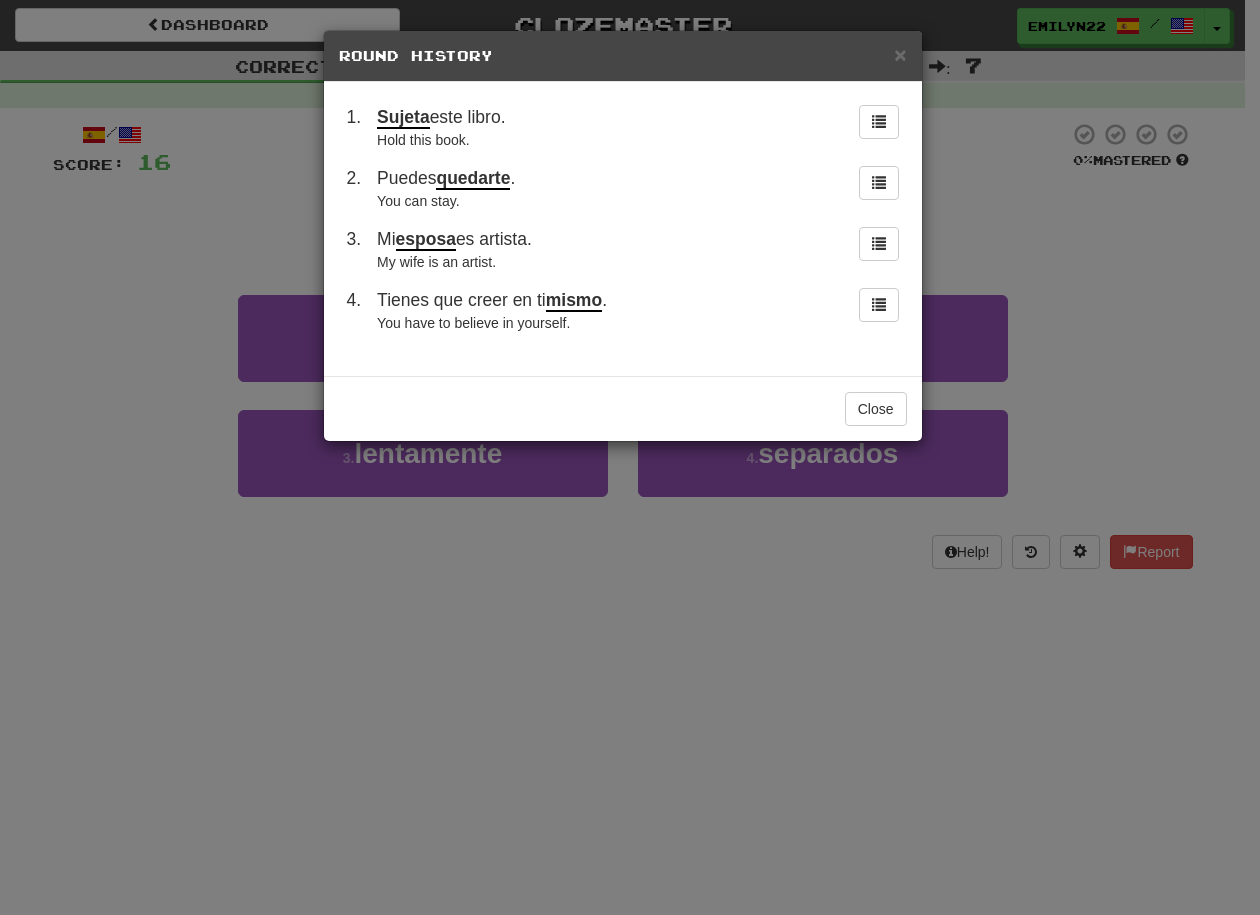 click on "Tienes que creer en ti  mismo ." at bounding box center [492, 301] 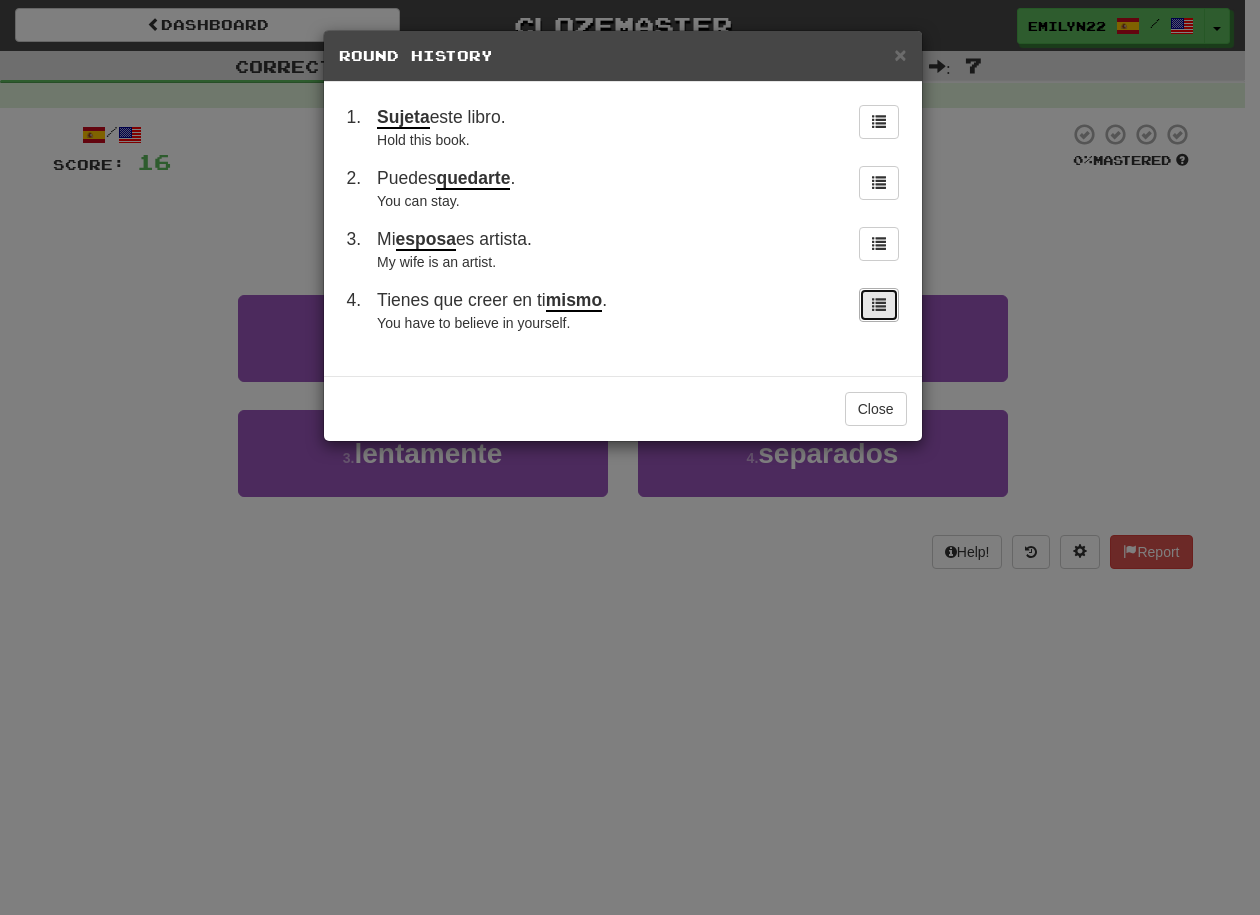 click at bounding box center (879, 305) 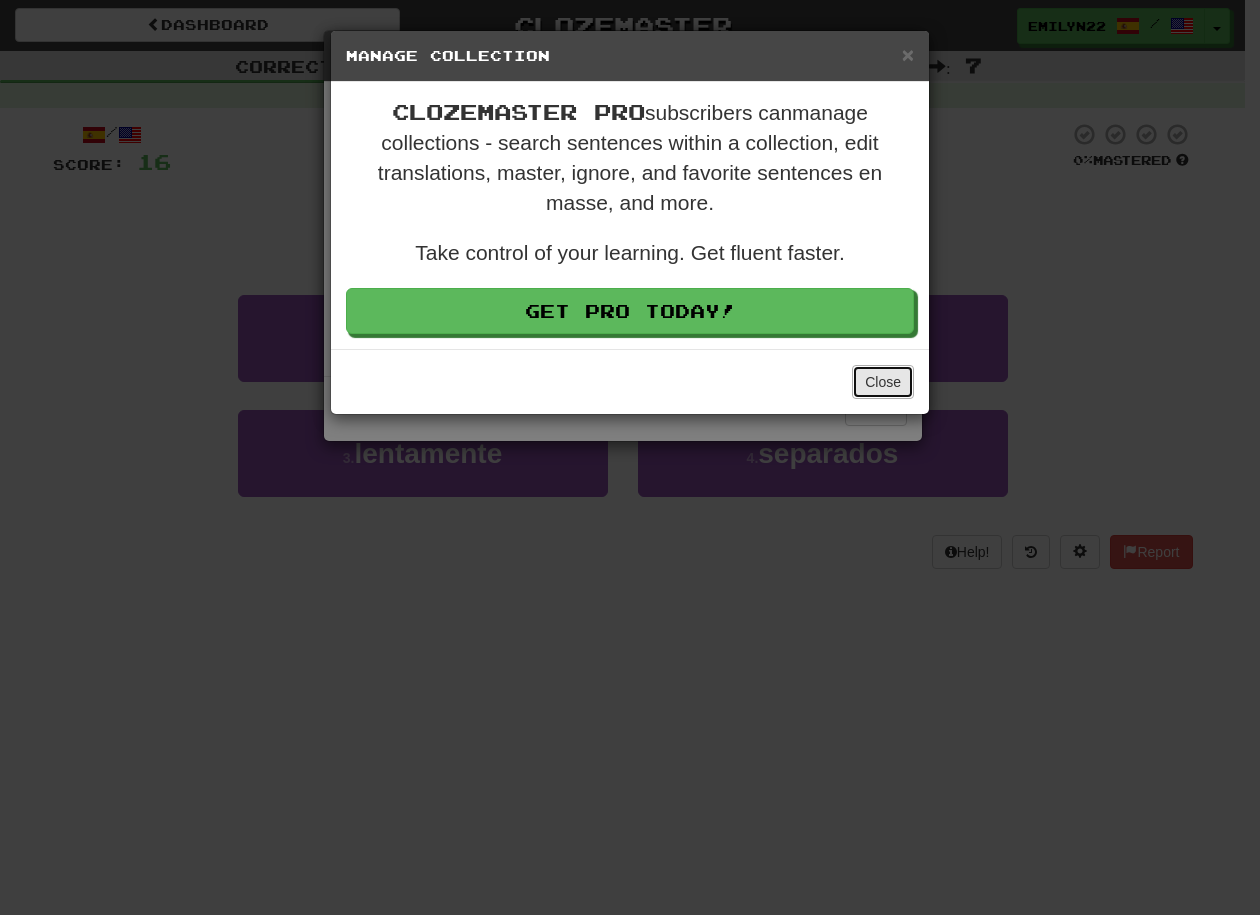 click on "Close" at bounding box center (883, 382) 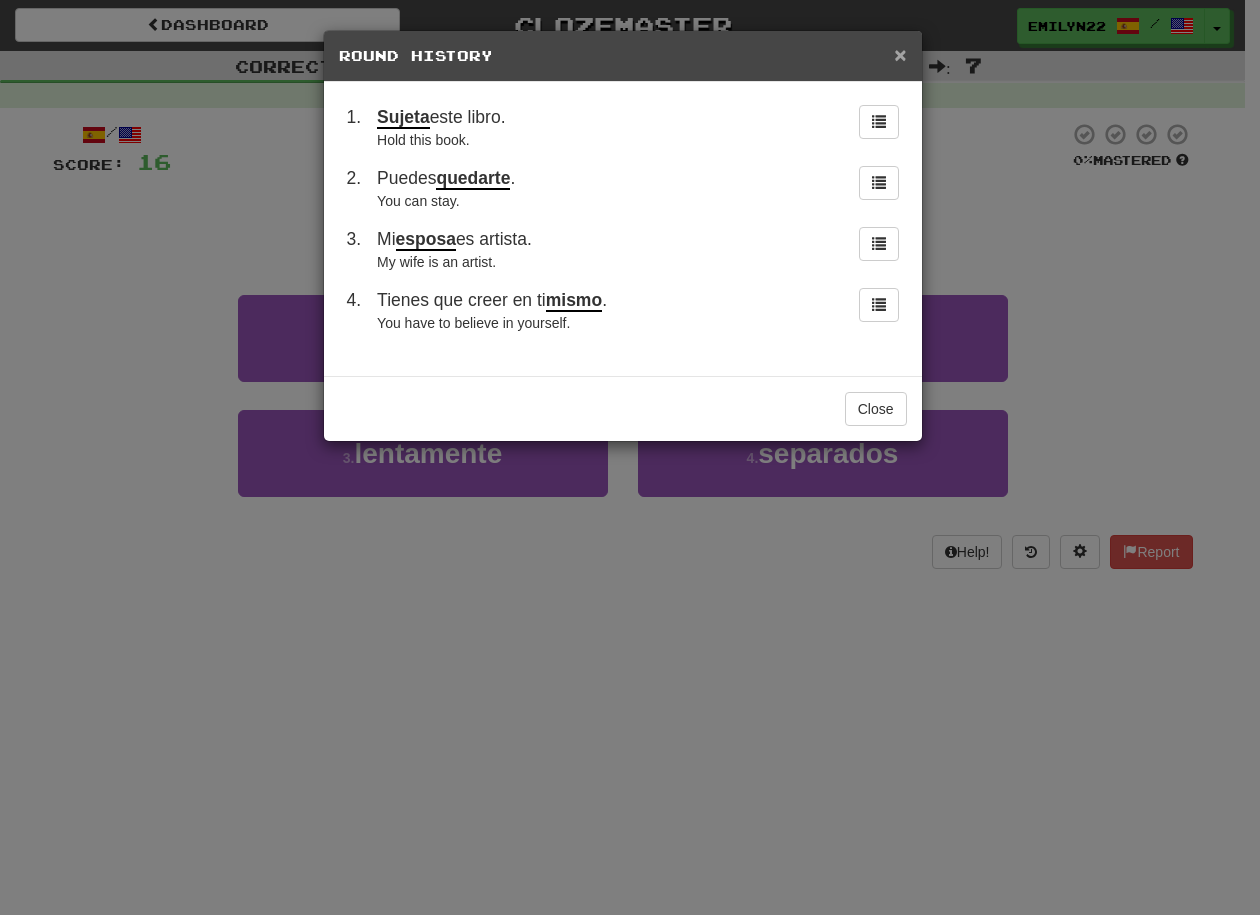 click on "×" at bounding box center [900, 54] 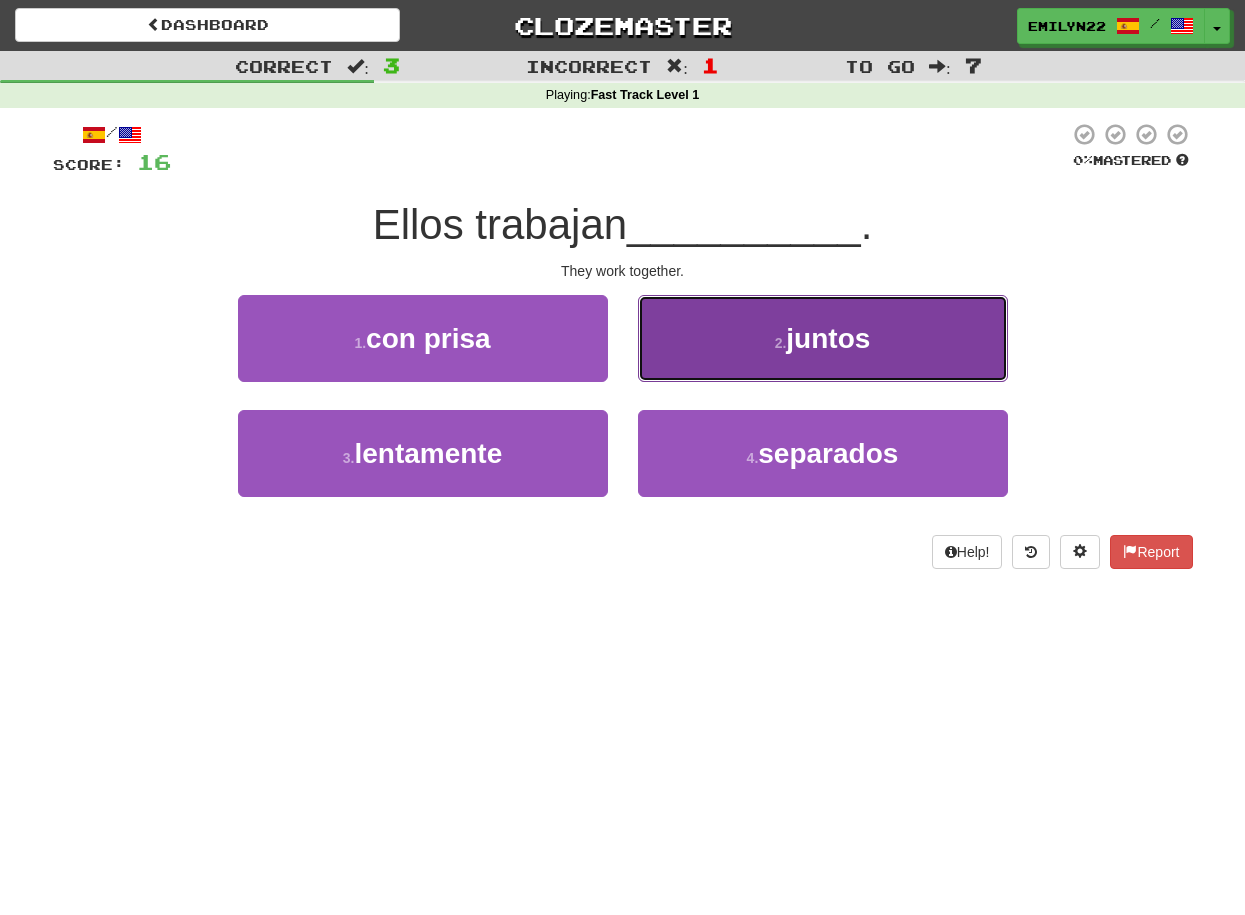 click on "2 .  juntos" at bounding box center (823, 338) 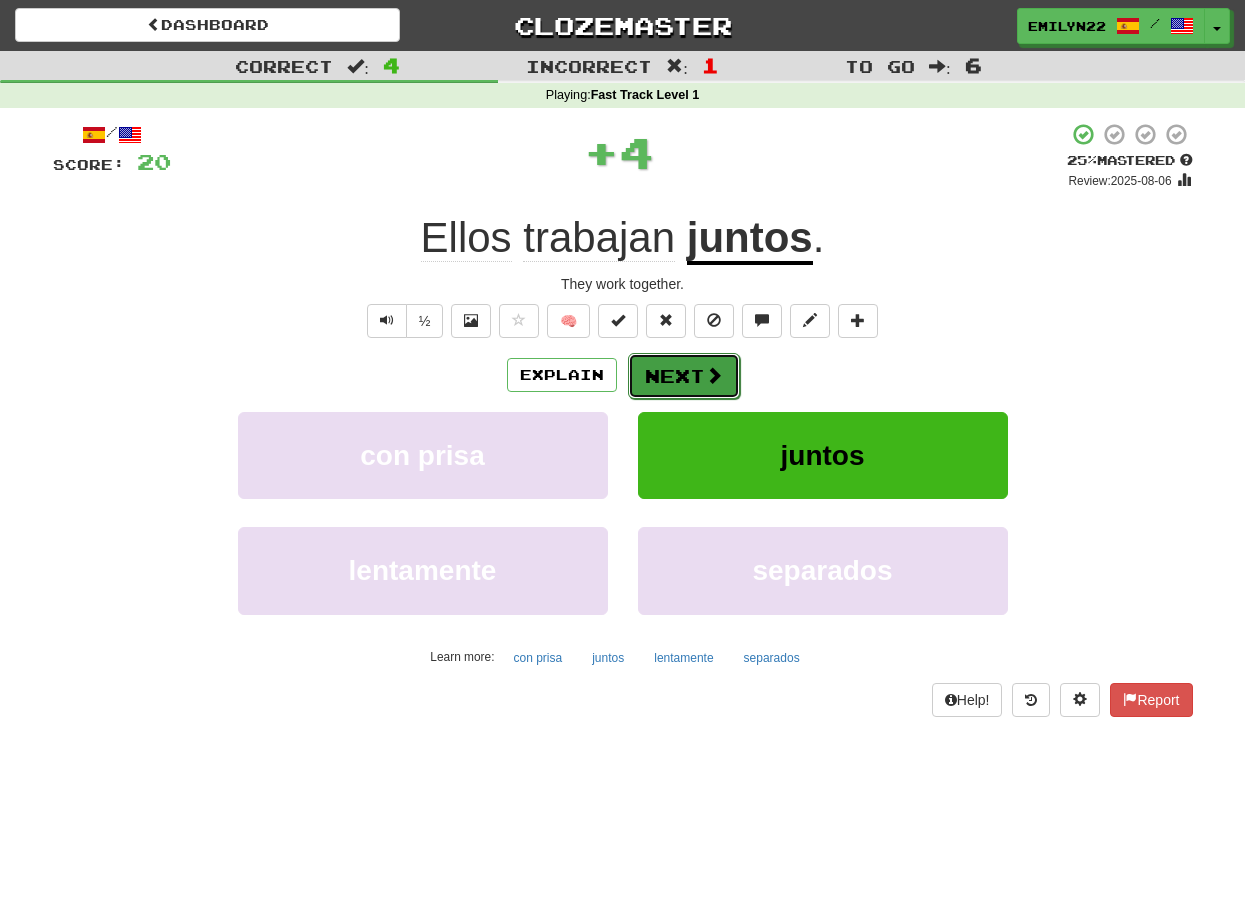 click on "Next" at bounding box center (684, 376) 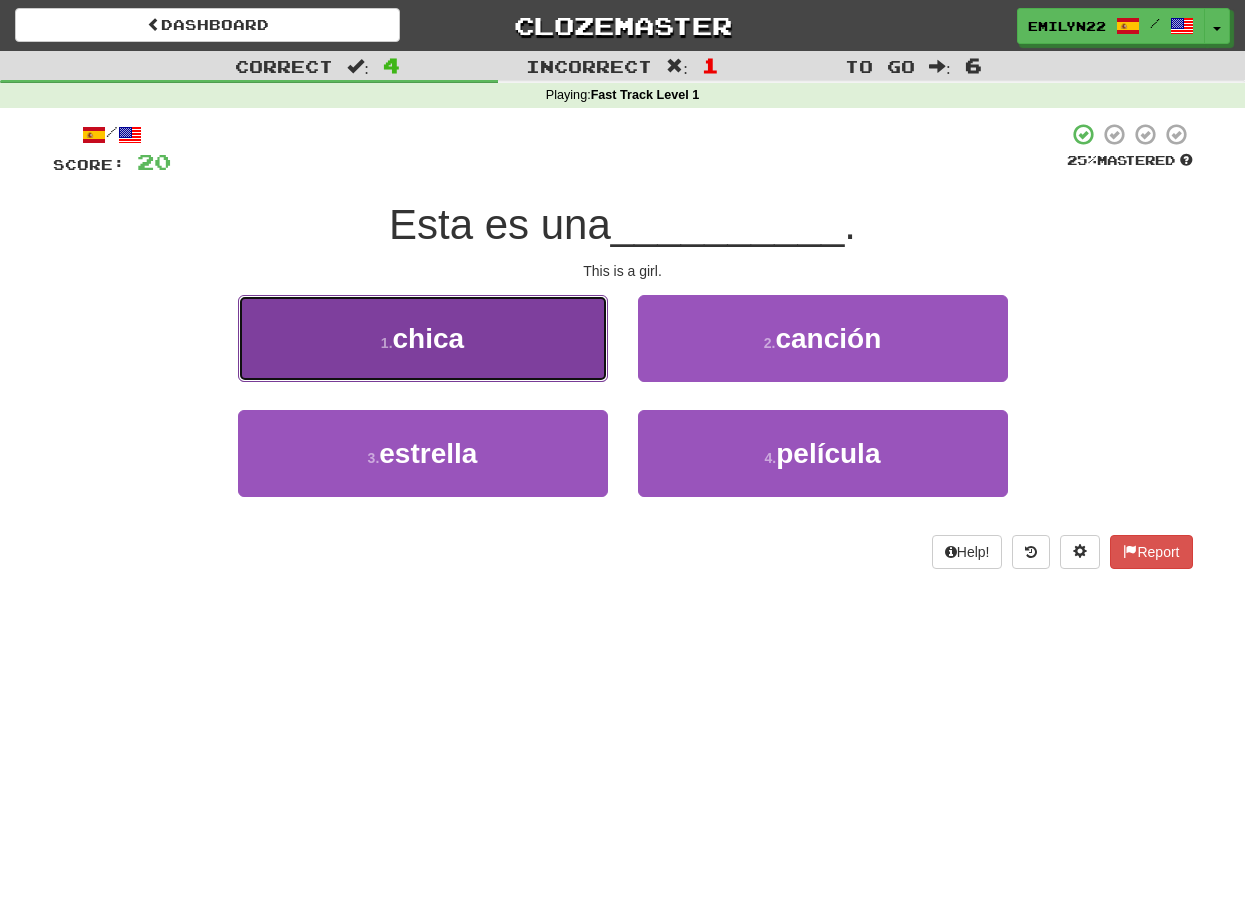 click on "1 .  chica" at bounding box center (423, 338) 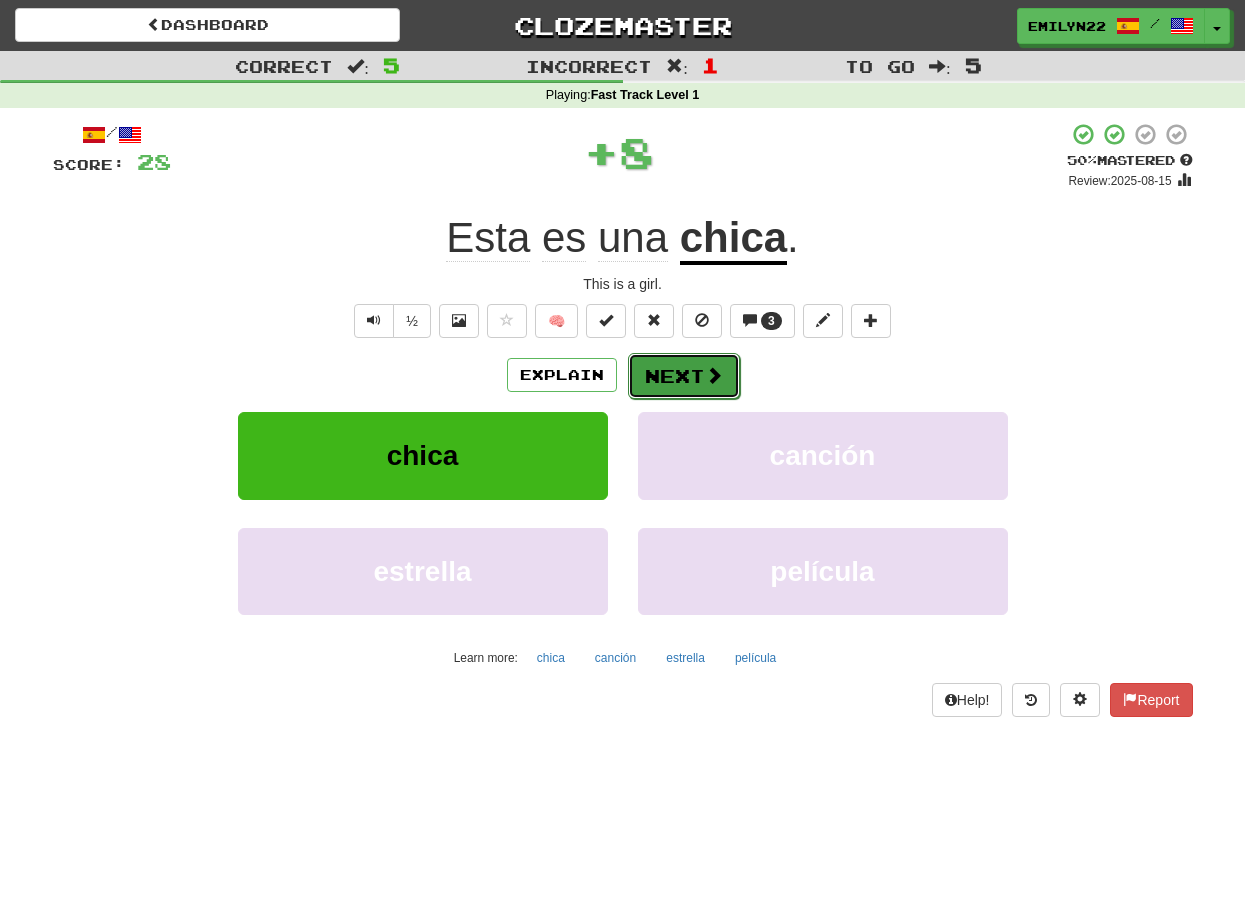 click on "Next" at bounding box center (684, 376) 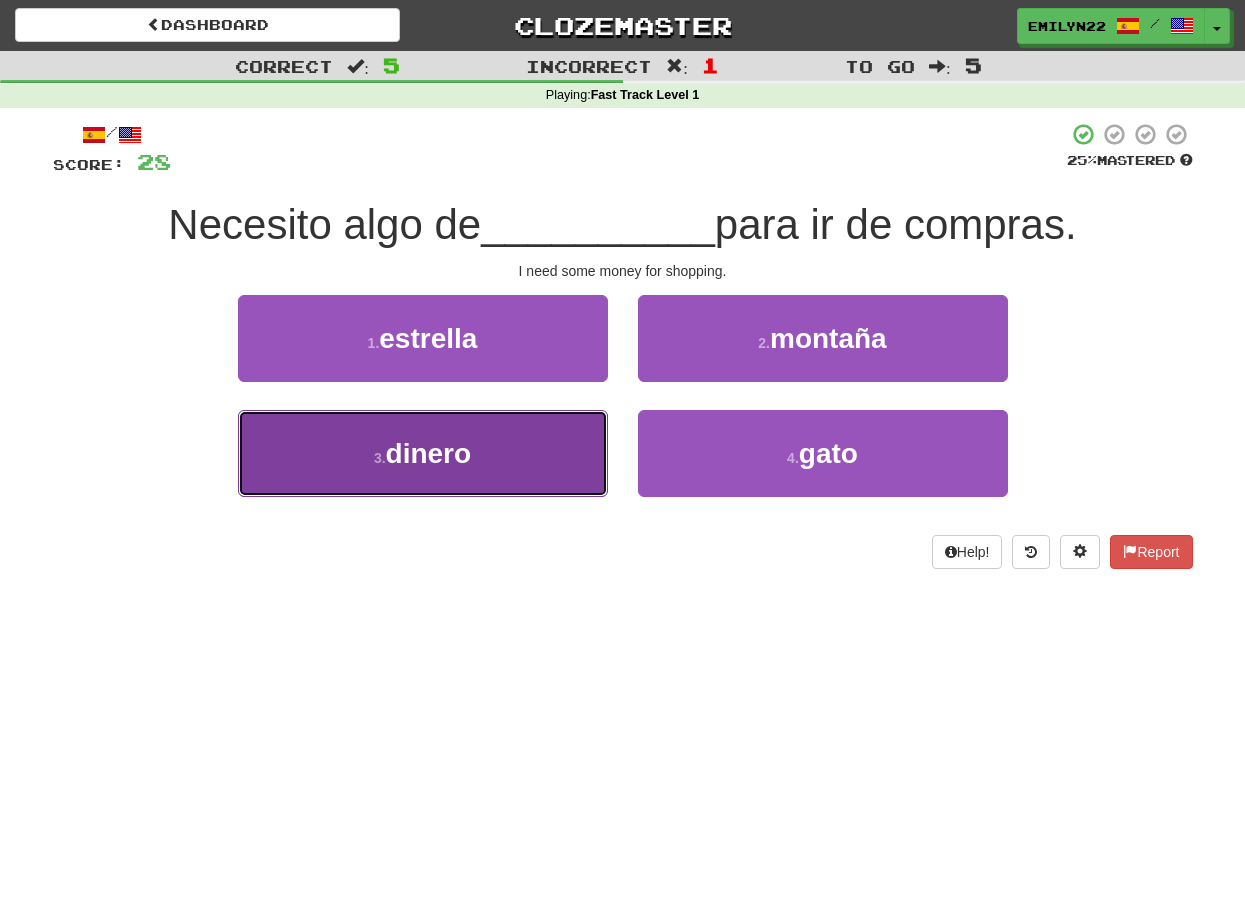 click on "dinero" at bounding box center (429, 453) 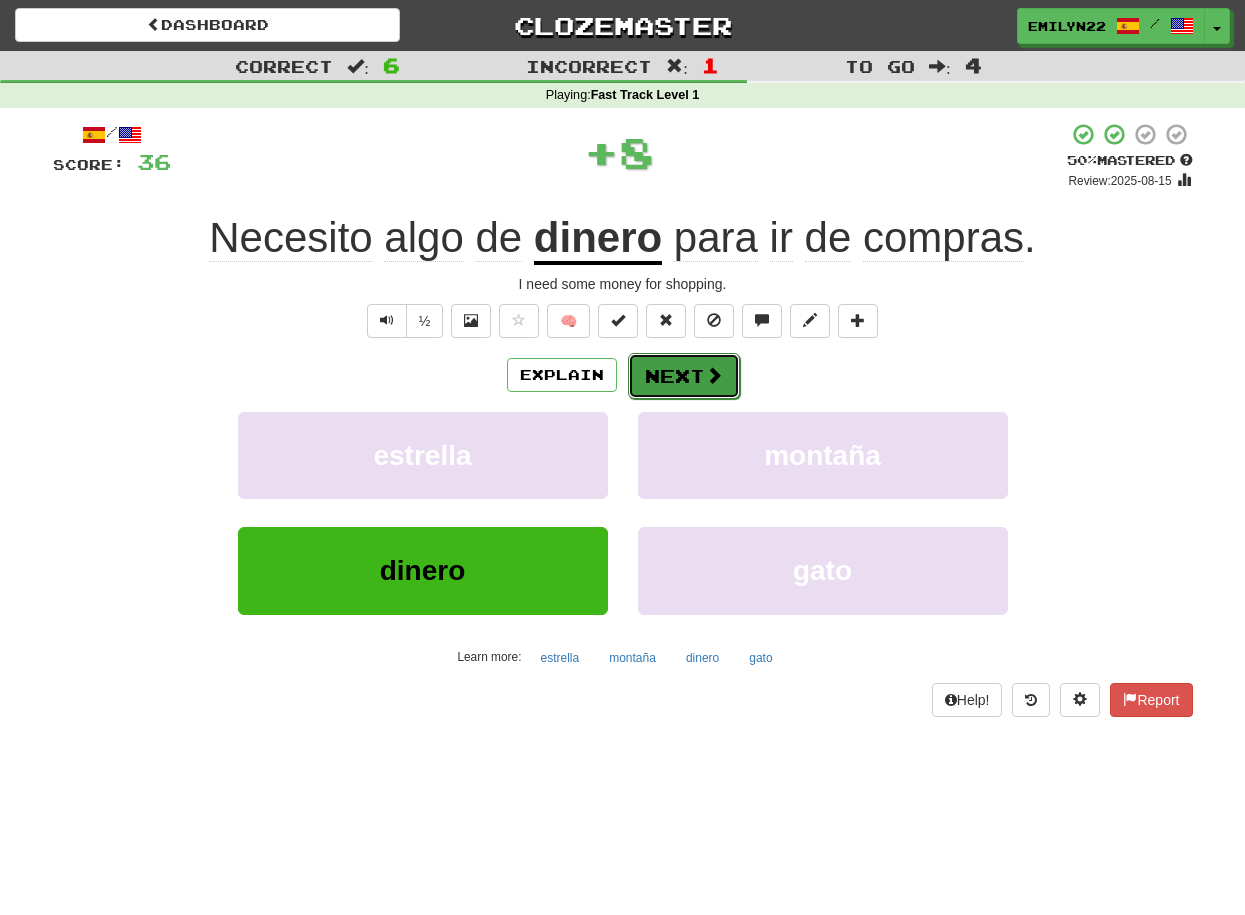 click on "Next" at bounding box center [684, 376] 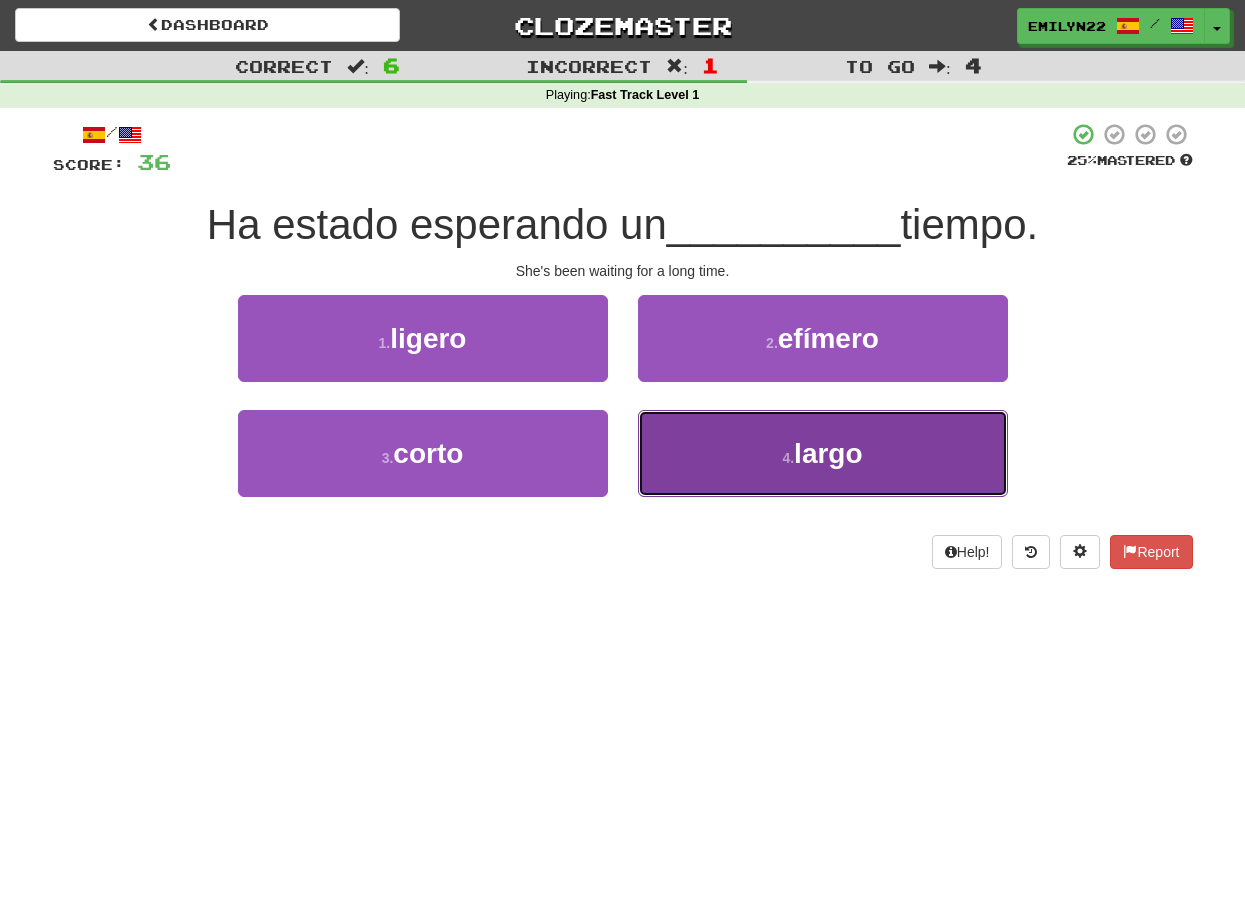 click on "4 .  largo" at bounding box center (823, 453) 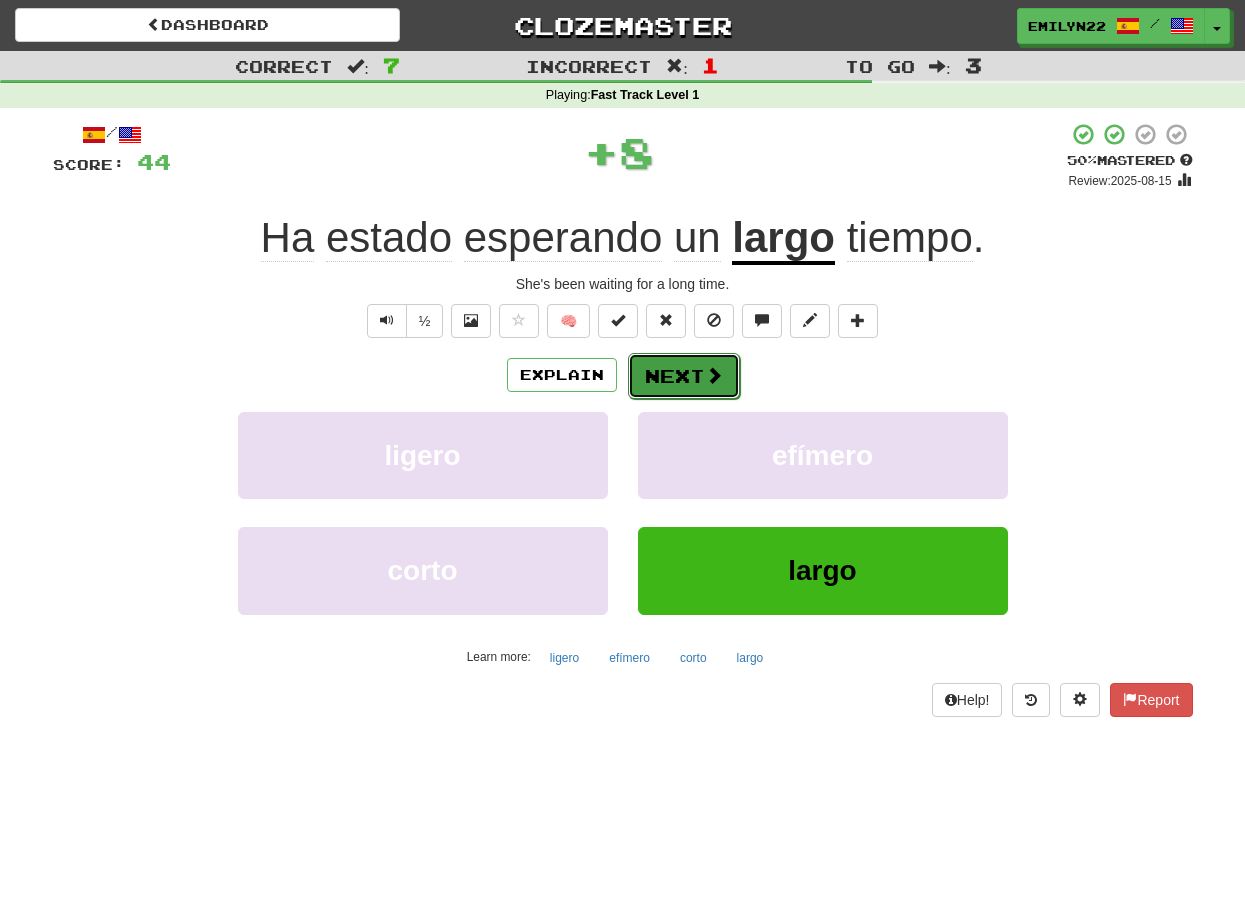 click on "Next" at bounding box center [684, 376] 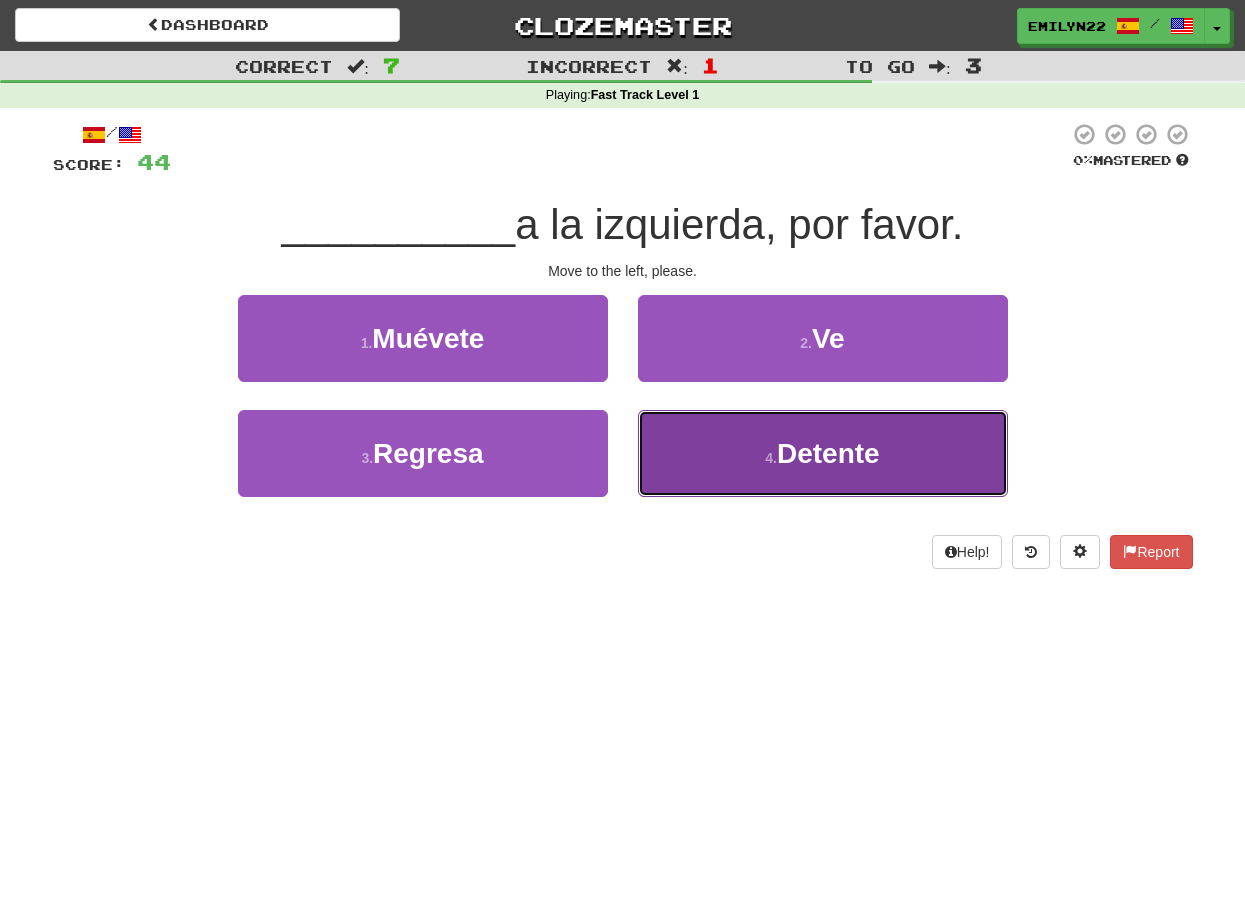 click on "4 .  Detente" at bounding box center (823, 453) 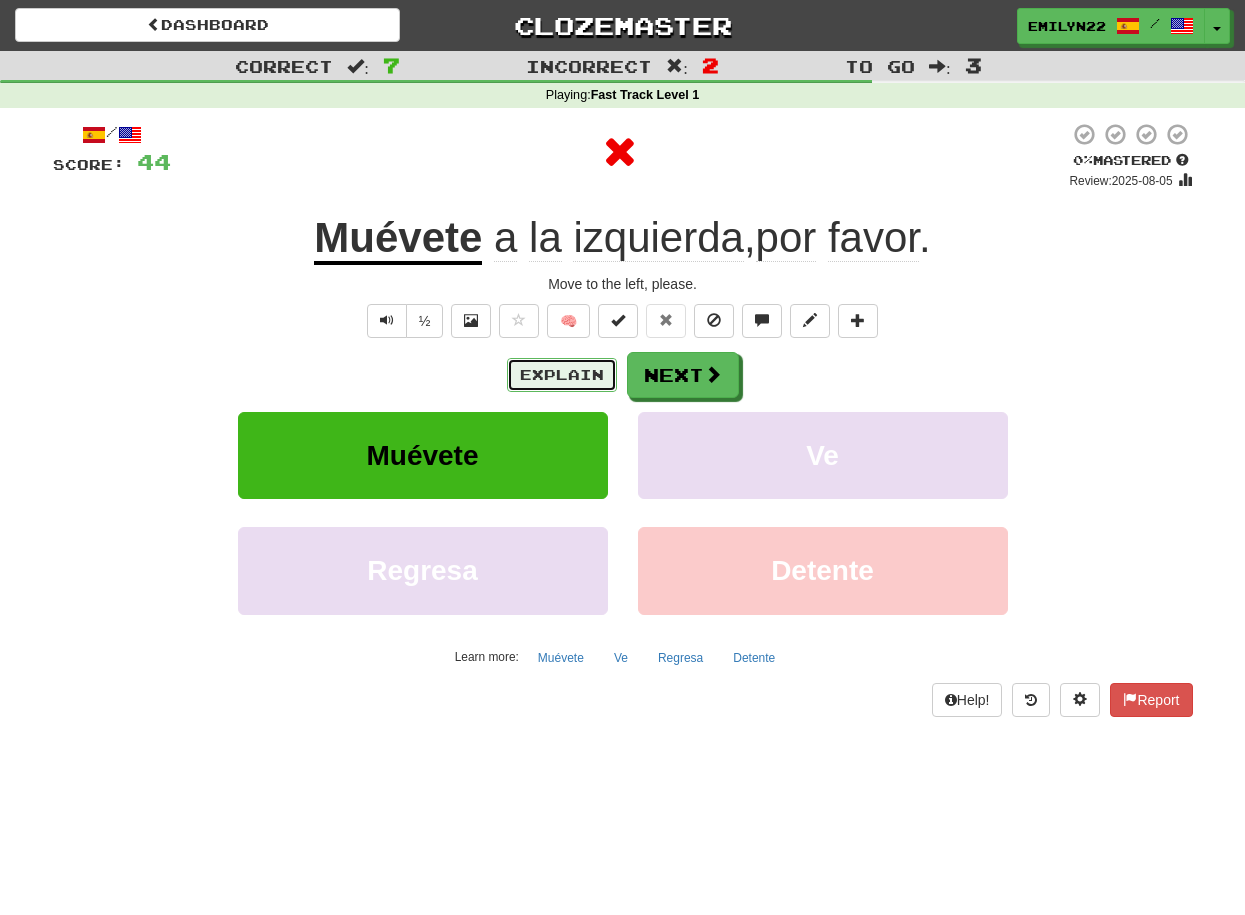 click on "Explain" at bounding box center [562, 375] 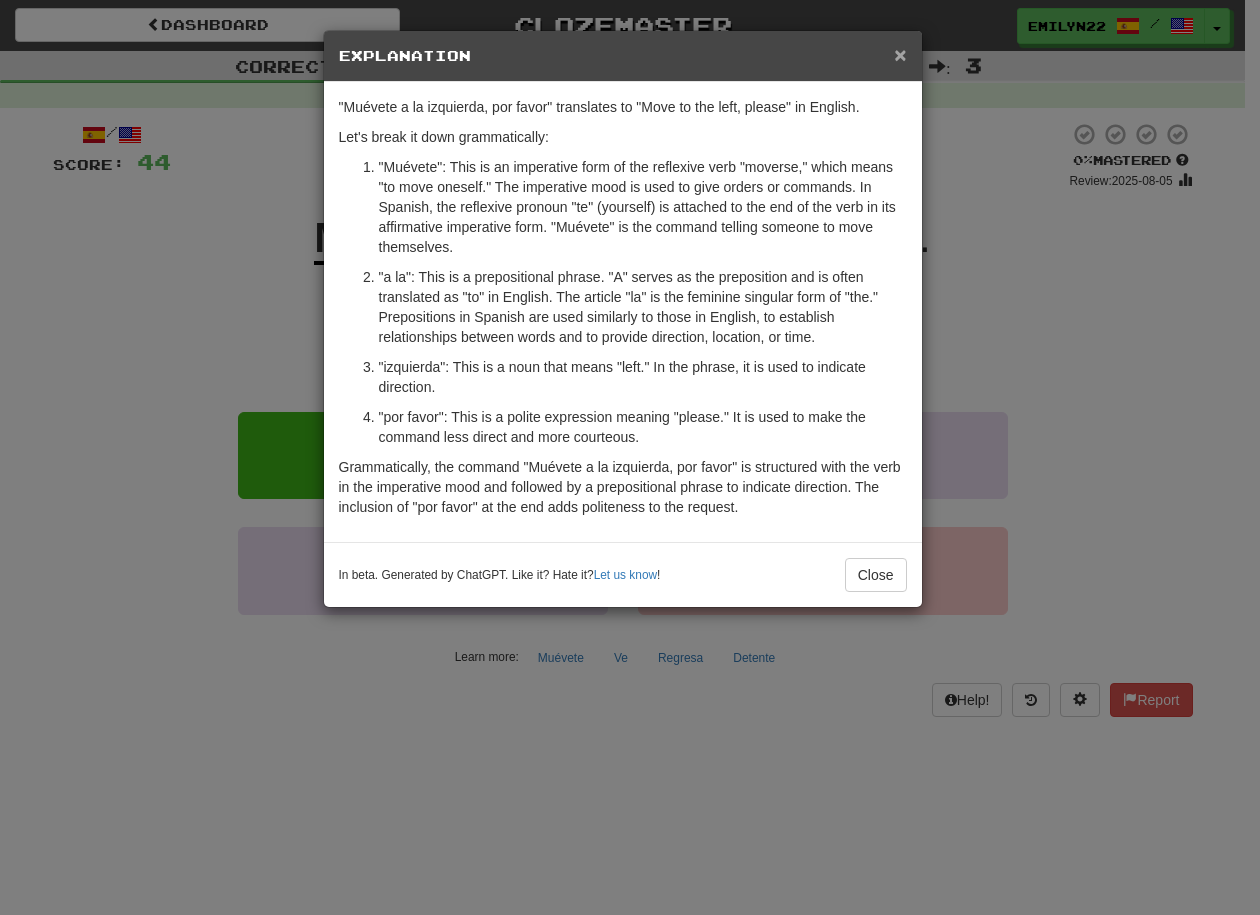 click on "×" at bounding box center (900, 54) 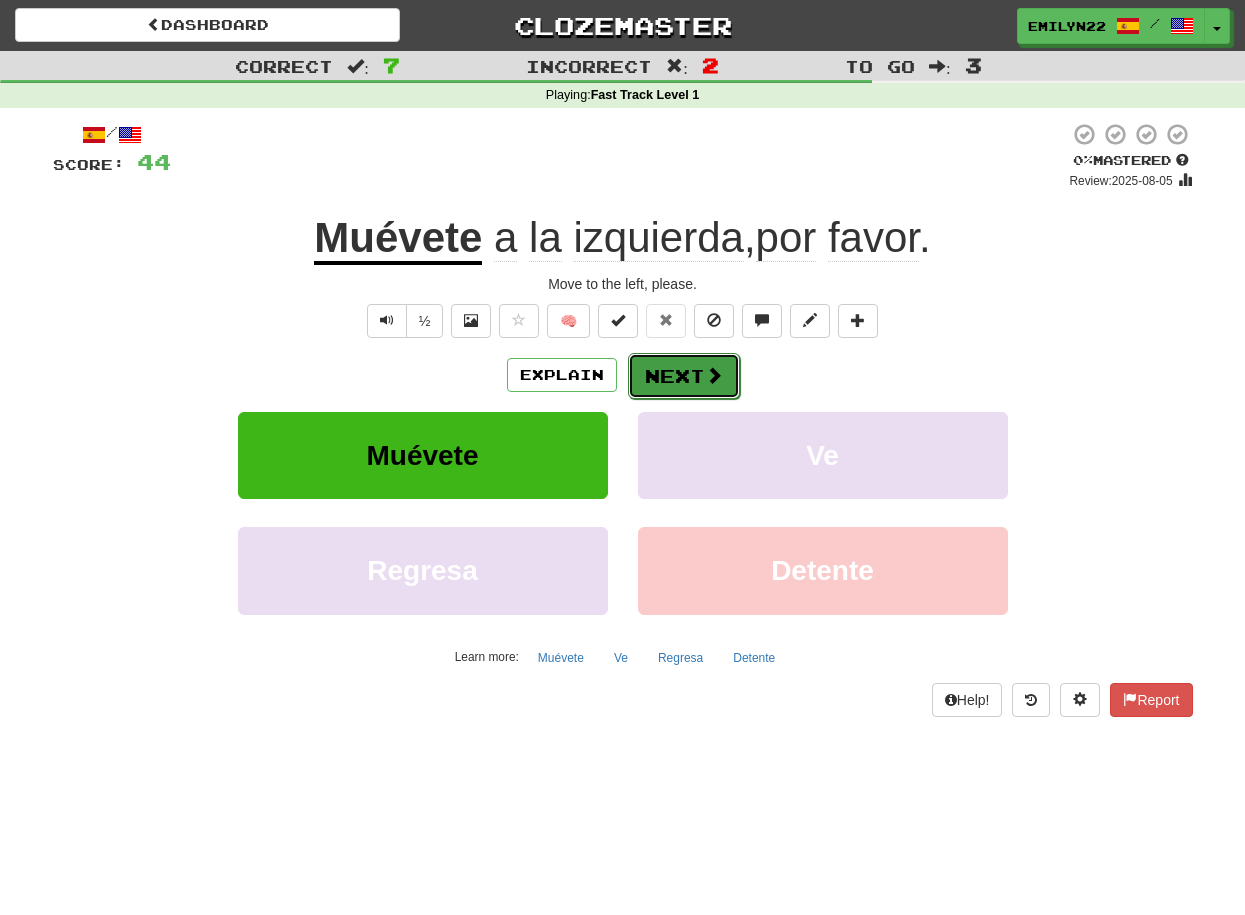 click on "Next" at bounding box center [684, 376] 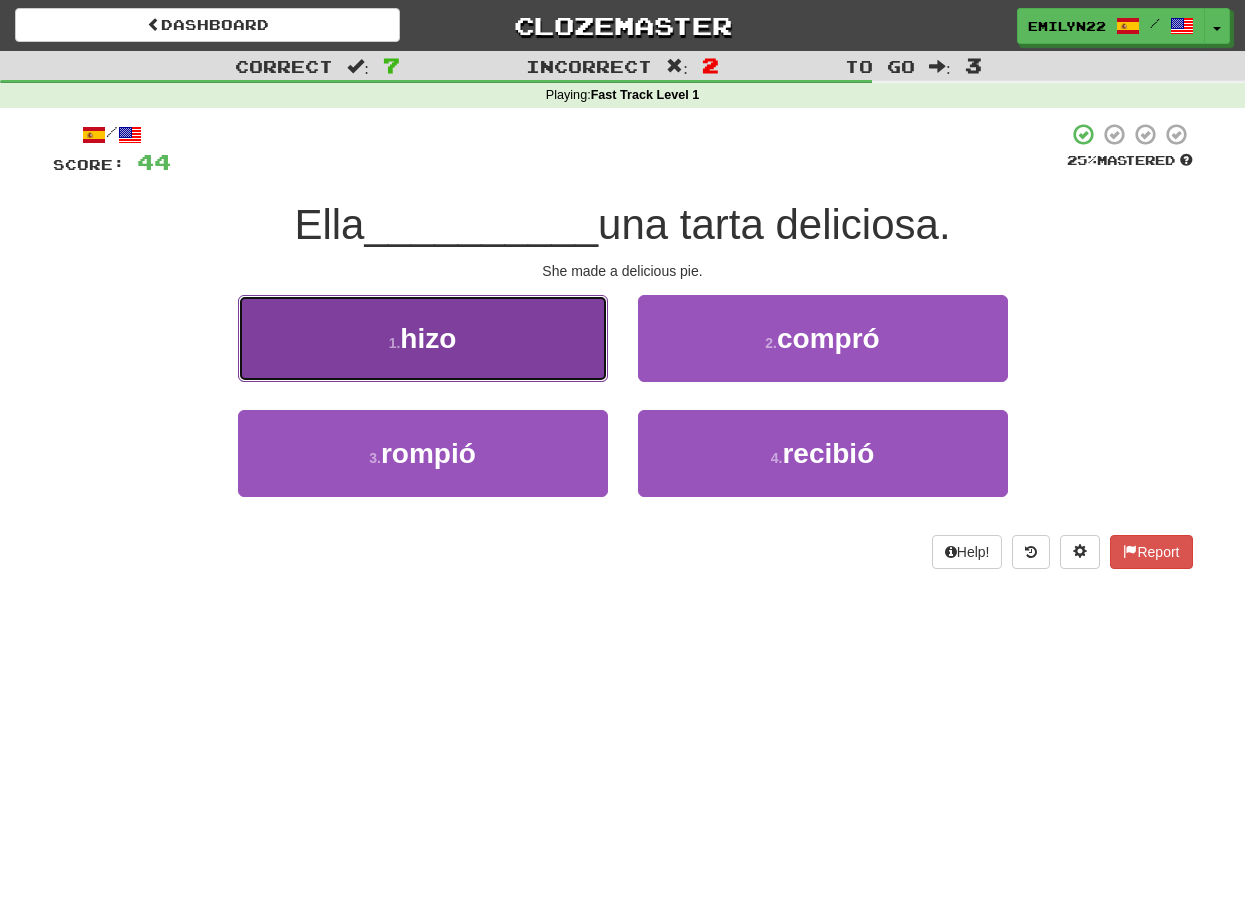 click on "hizo" at bounding box center (428, 338) 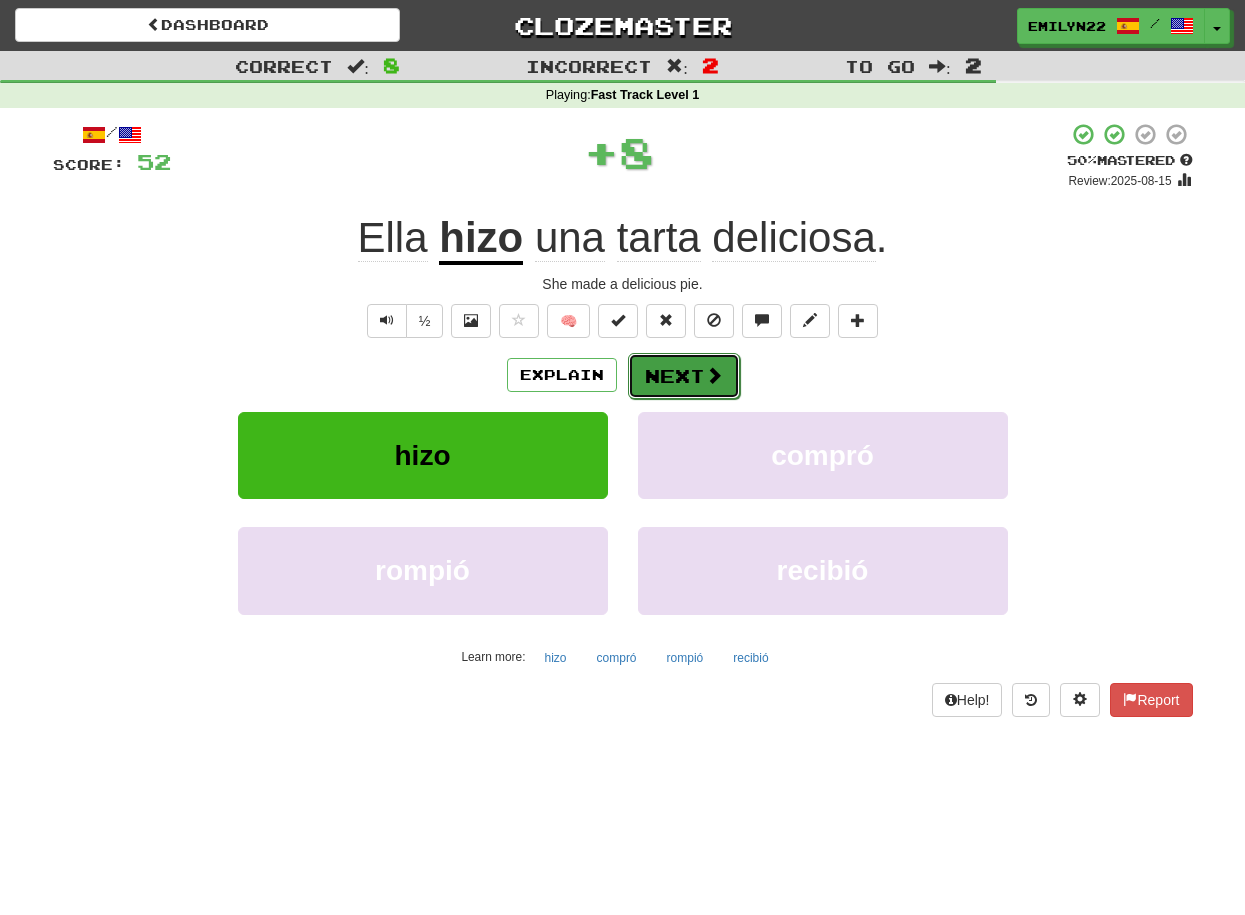 click on "Next" at bounding box center [684, 376] 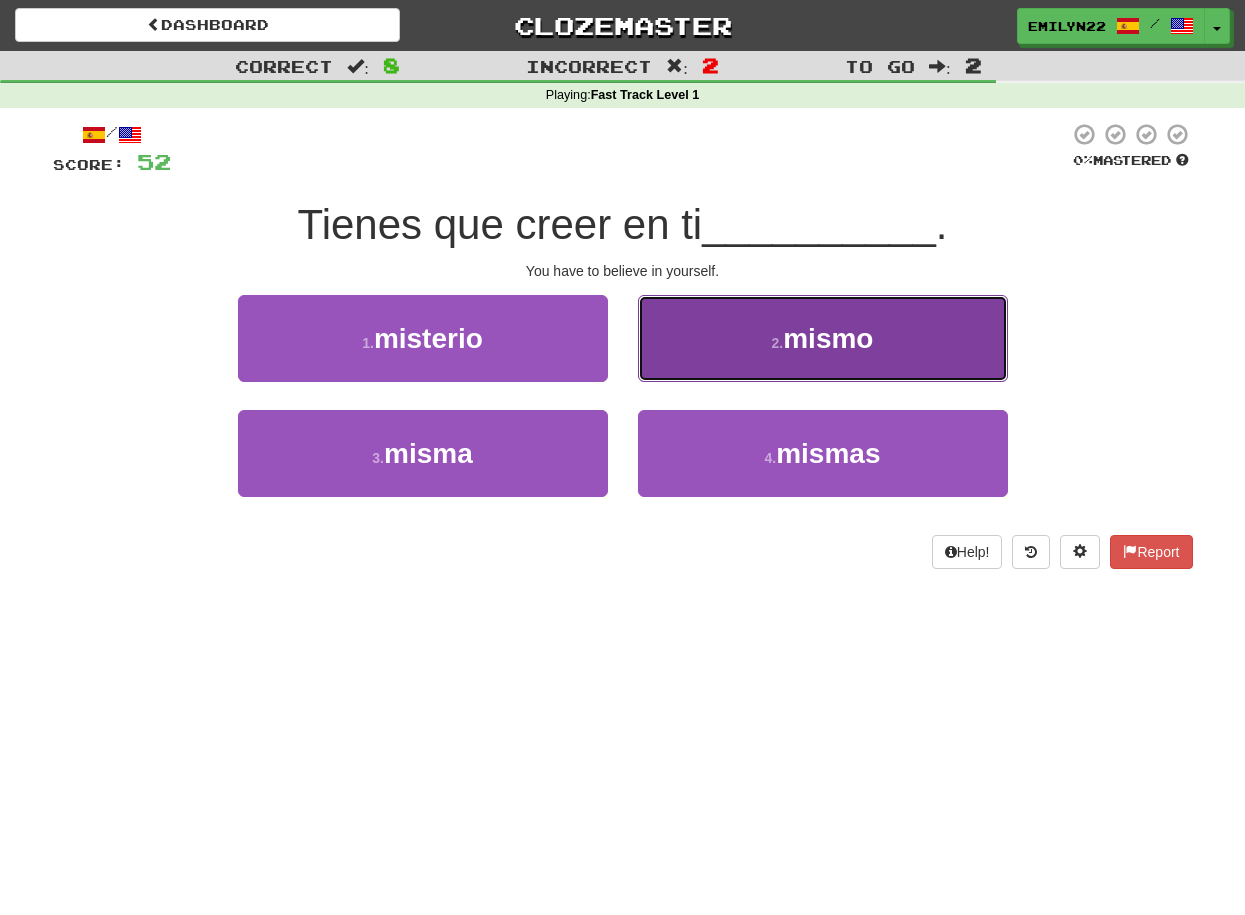 click on "2 .  mismo" at bounding box center (823, 338) 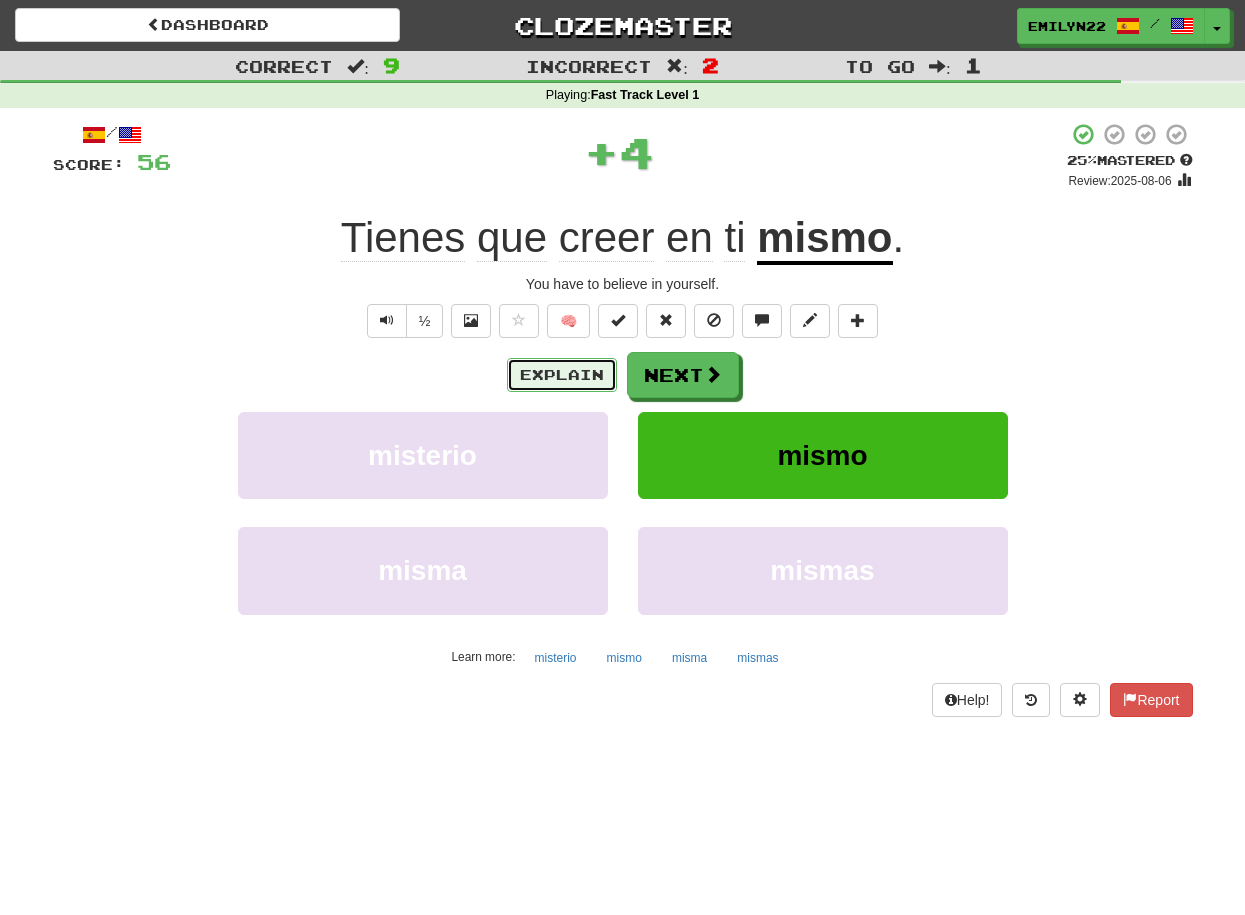 click on "Explain" at bounding box center (562, 375) 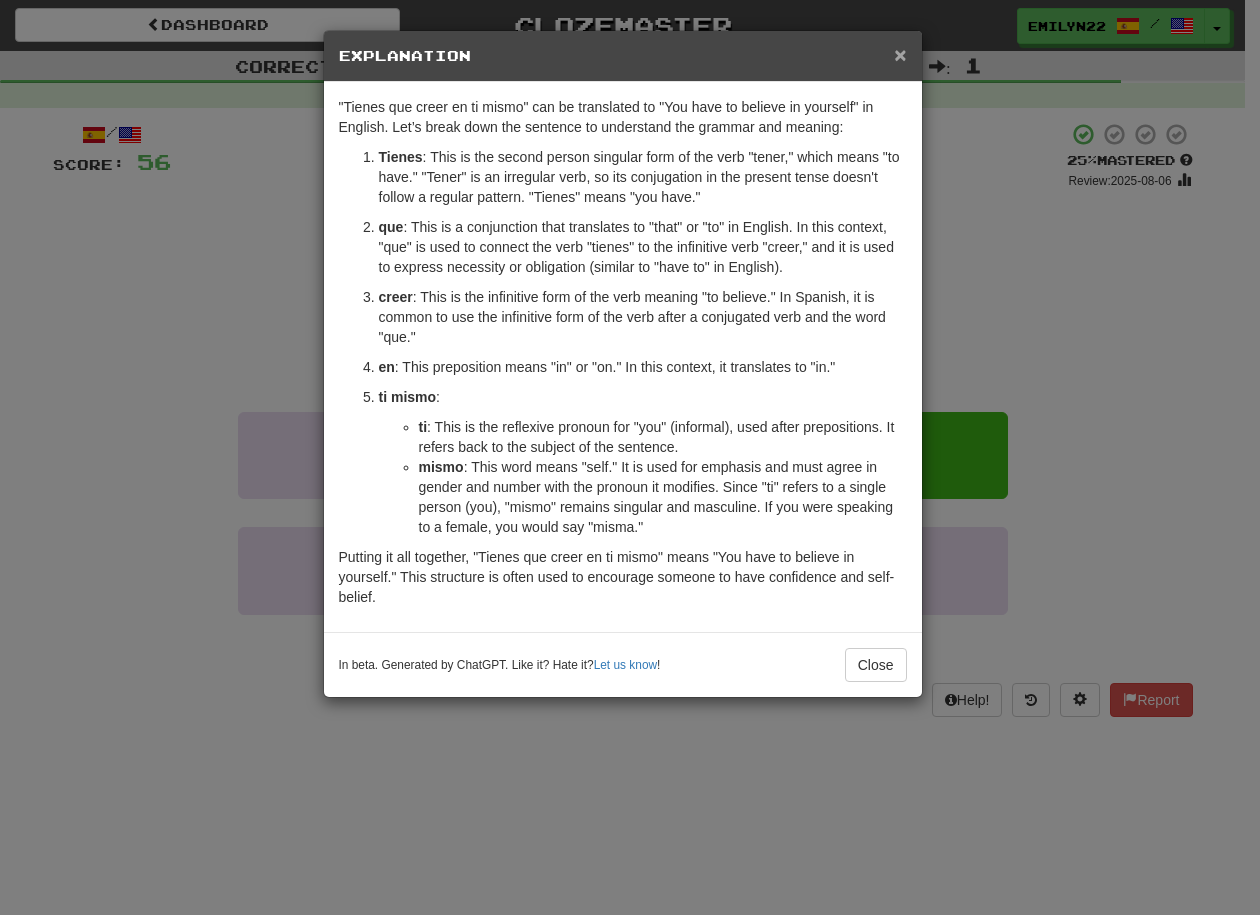 click on "×" at bounding box center (900, 54) 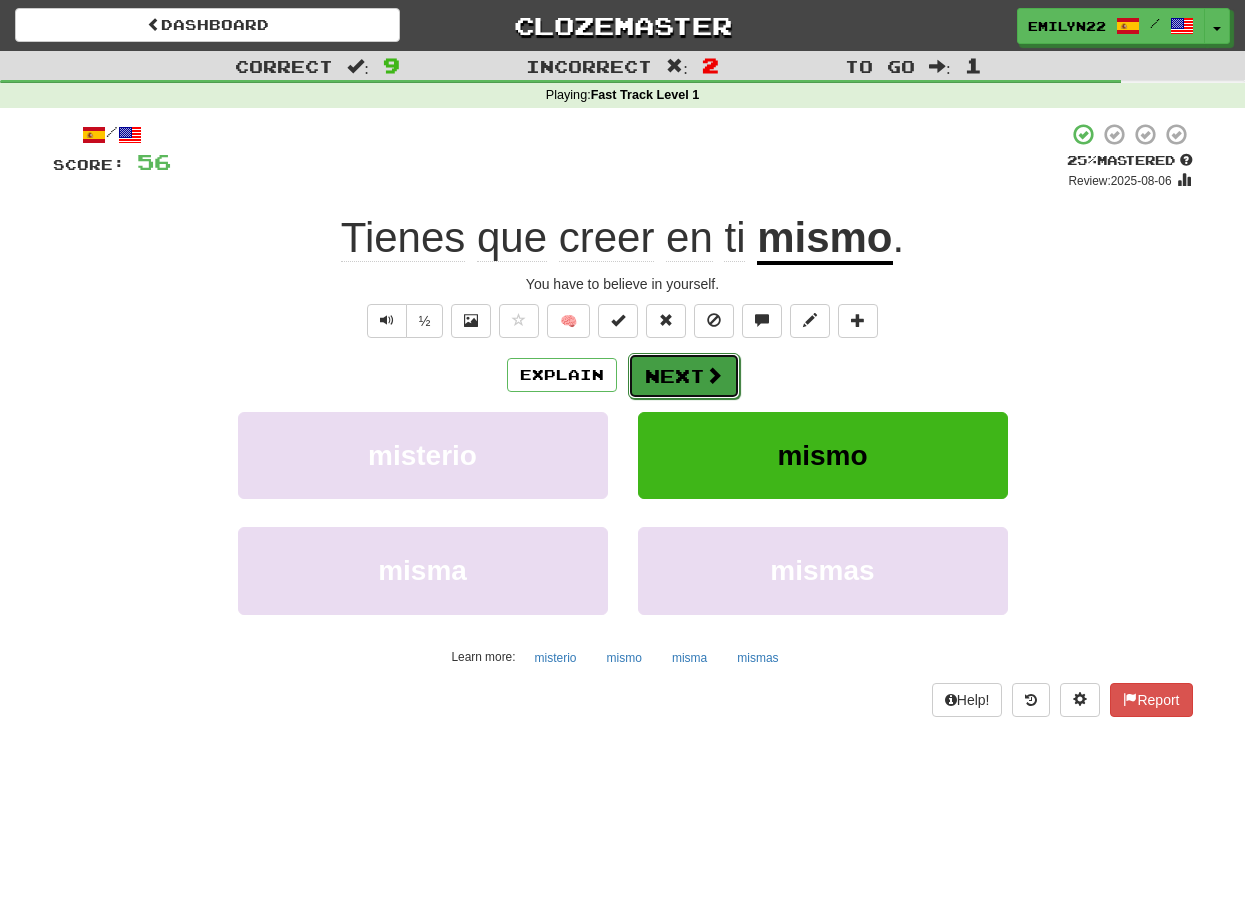 click on "Next" at bounding box center (684, 376) 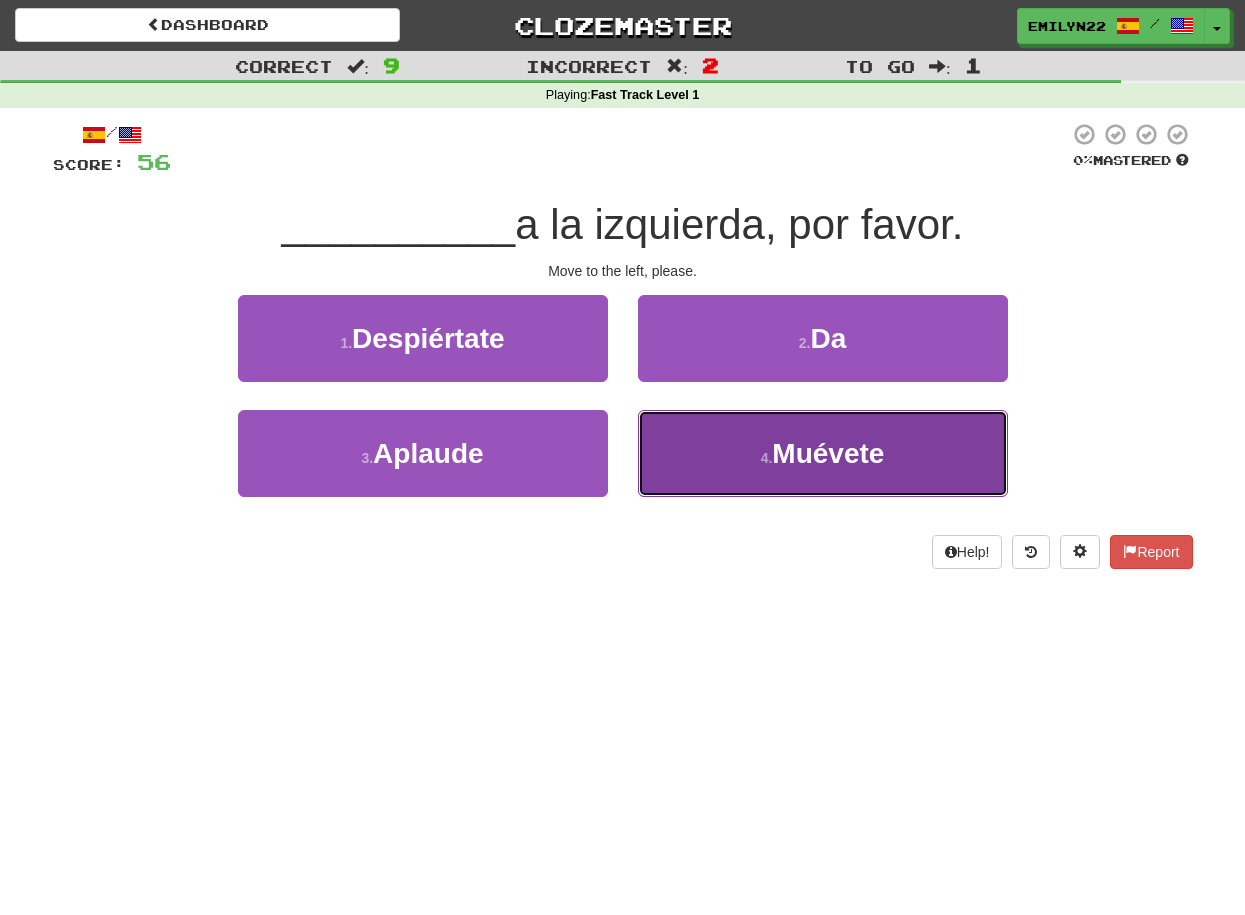 click on "Muévete" at bounding box center [828, 453] 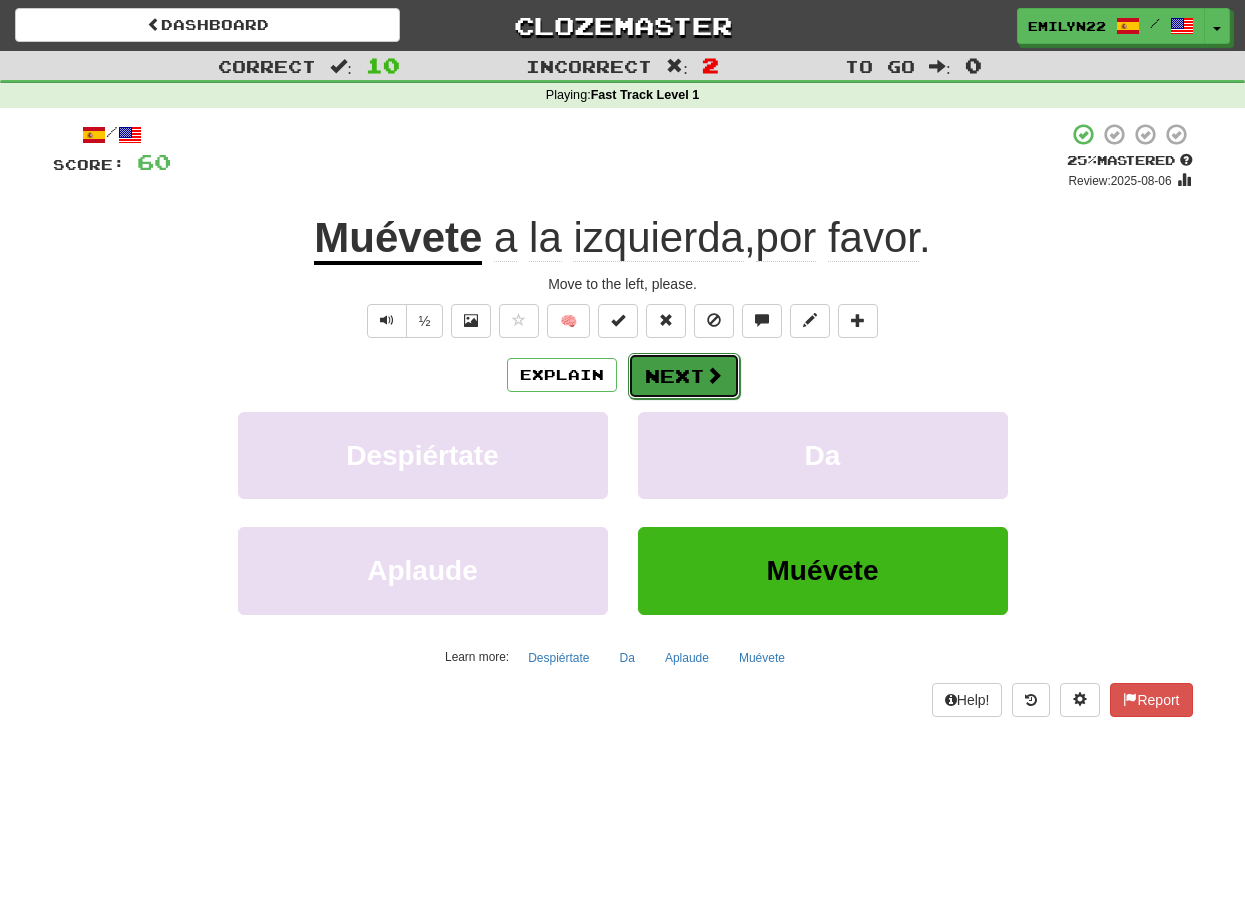 click on "Next" at bounding box center (684, 376) 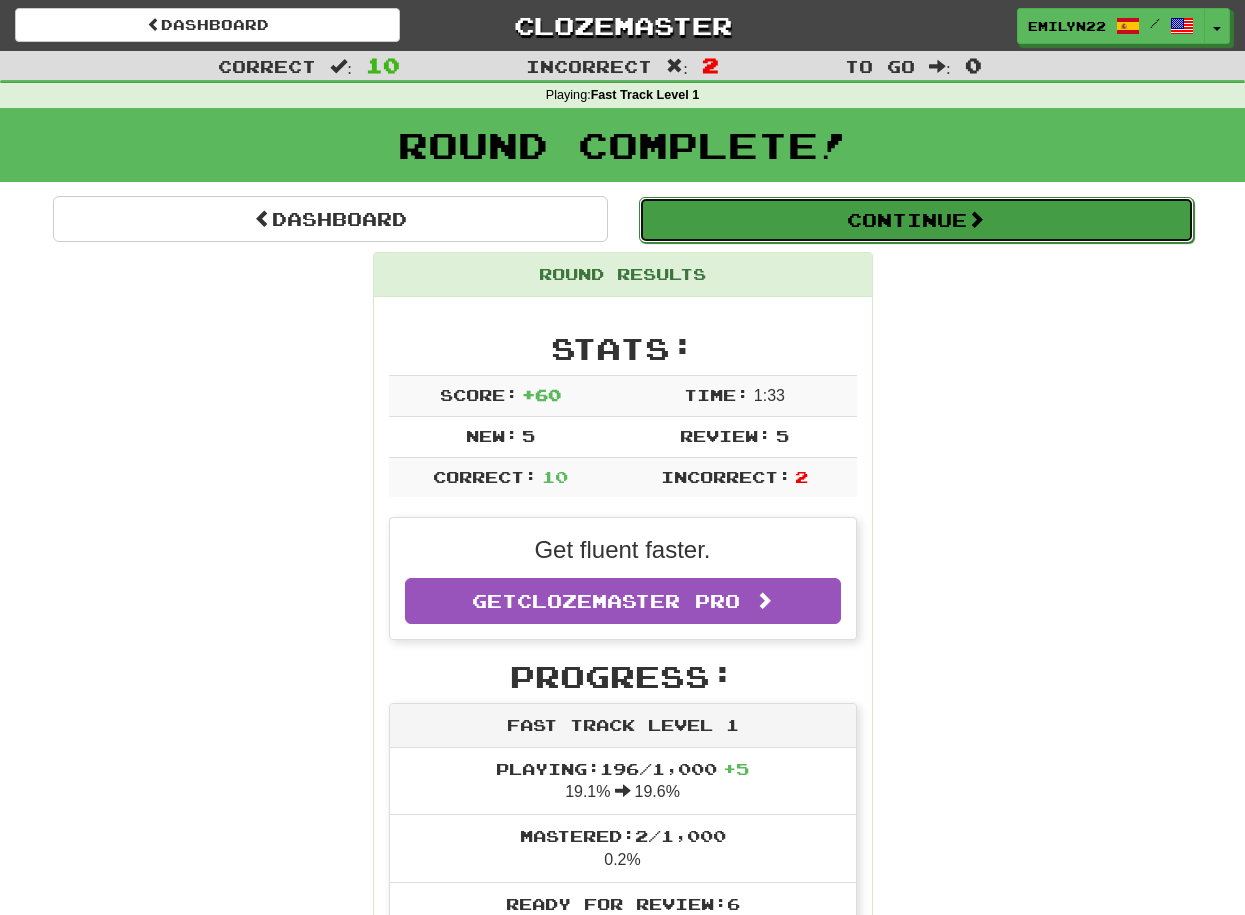 click on "Continue" at bounding box center (916, 220) 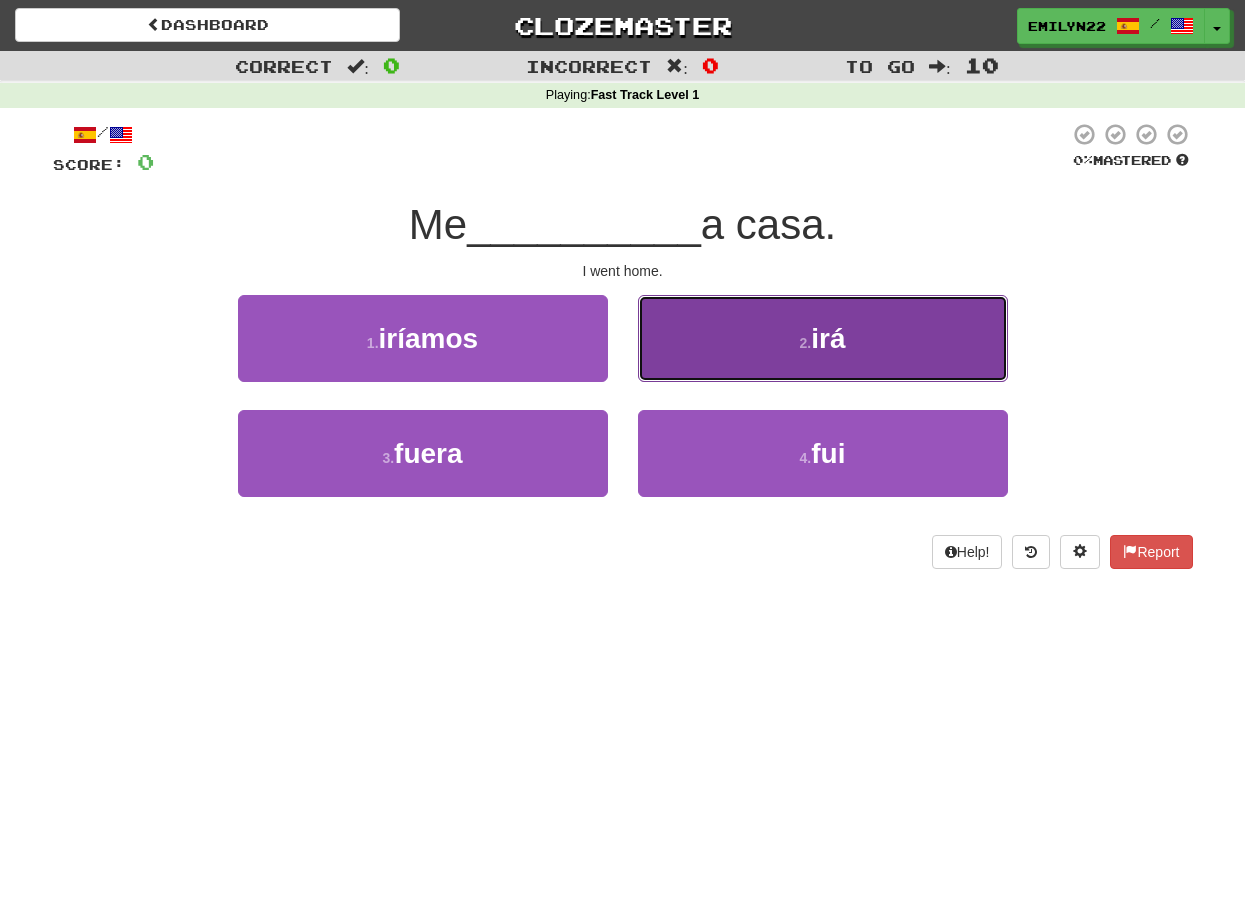 click on "irá" at bounding box center (828, 338) 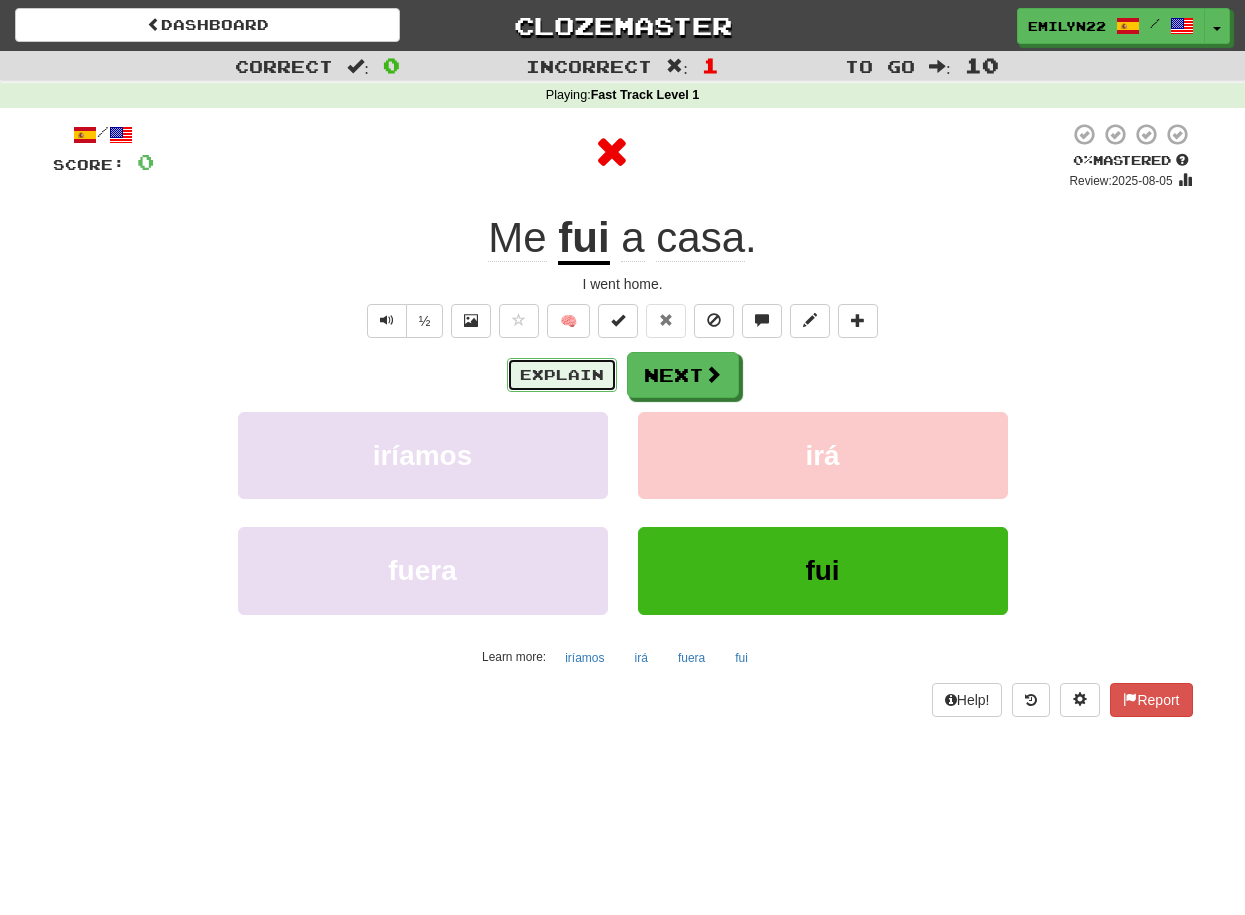 click on "Explain" at bounding box center (562, 375) 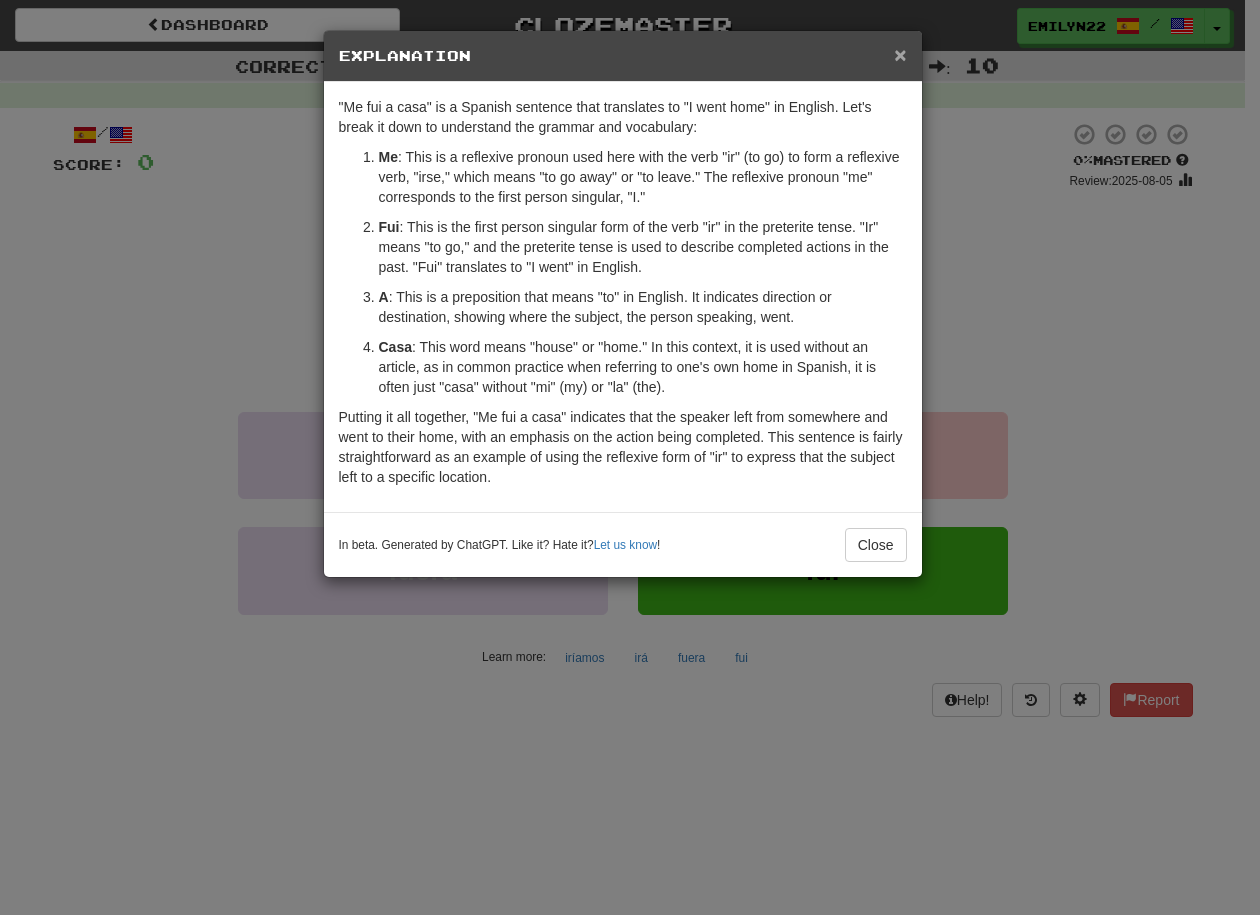 click on "×" at bounding box center [900, 54] 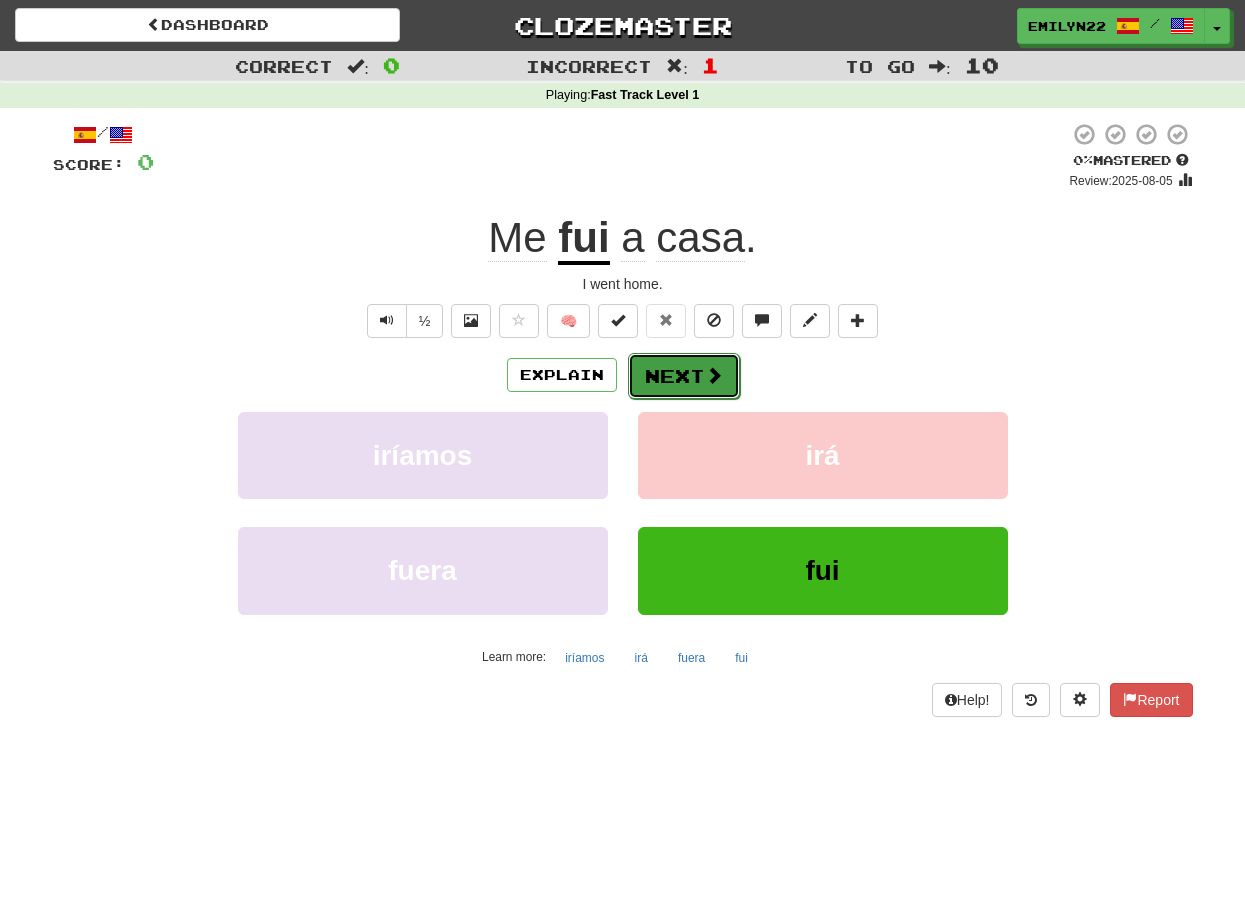 click on "Next" at bounding box center (684, 376) 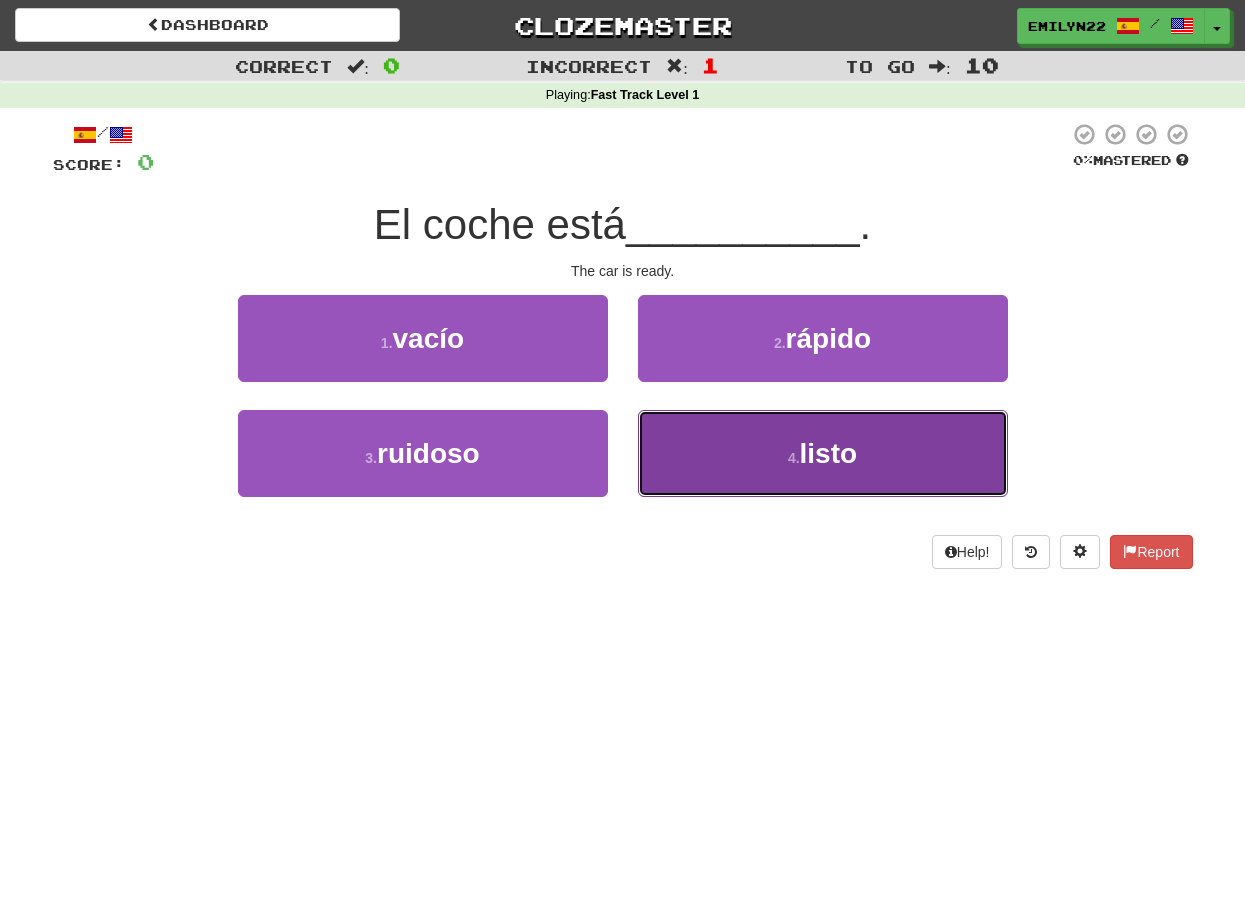 click on "4 .  listo" at bounding box center (823, 453) 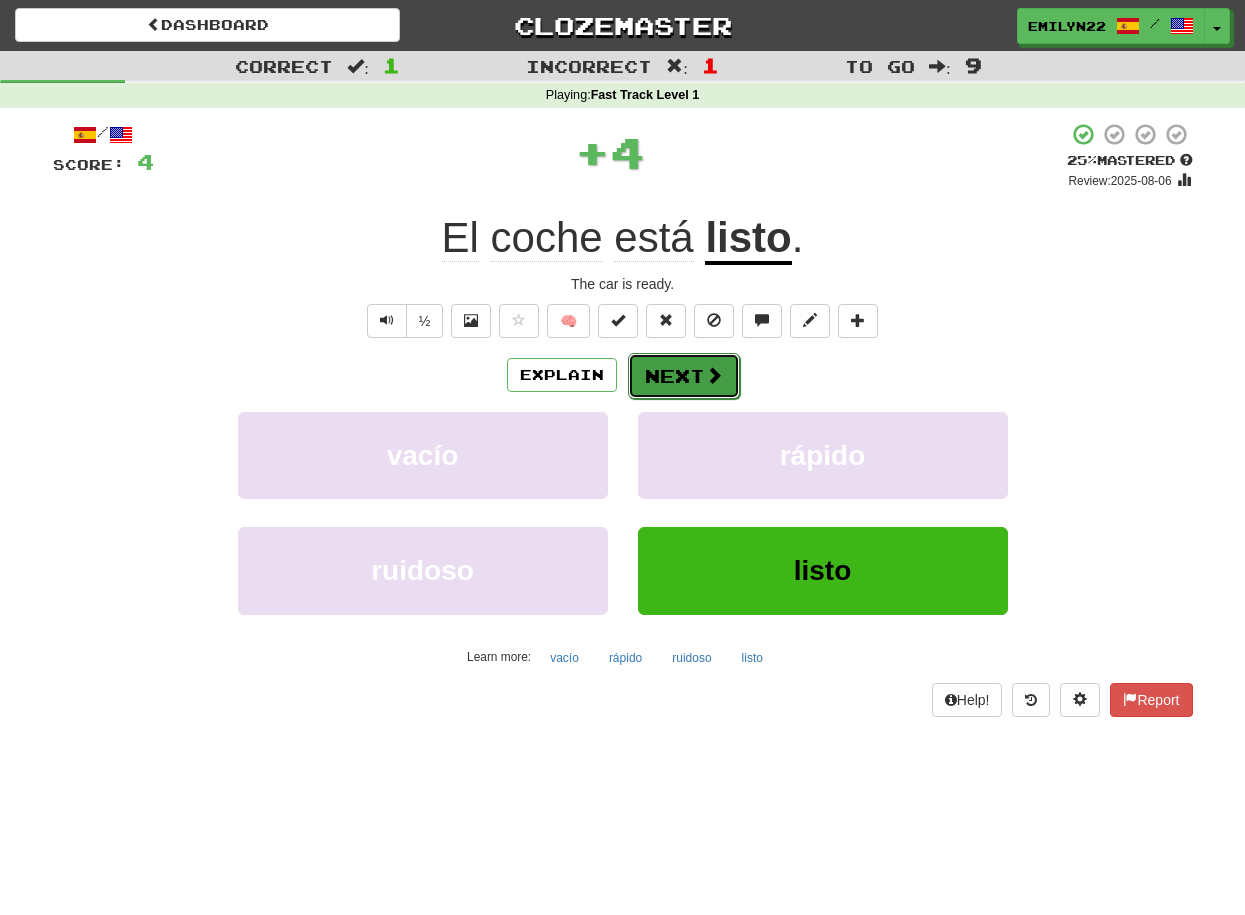 click on "Next" at bounding box center (684, 376) 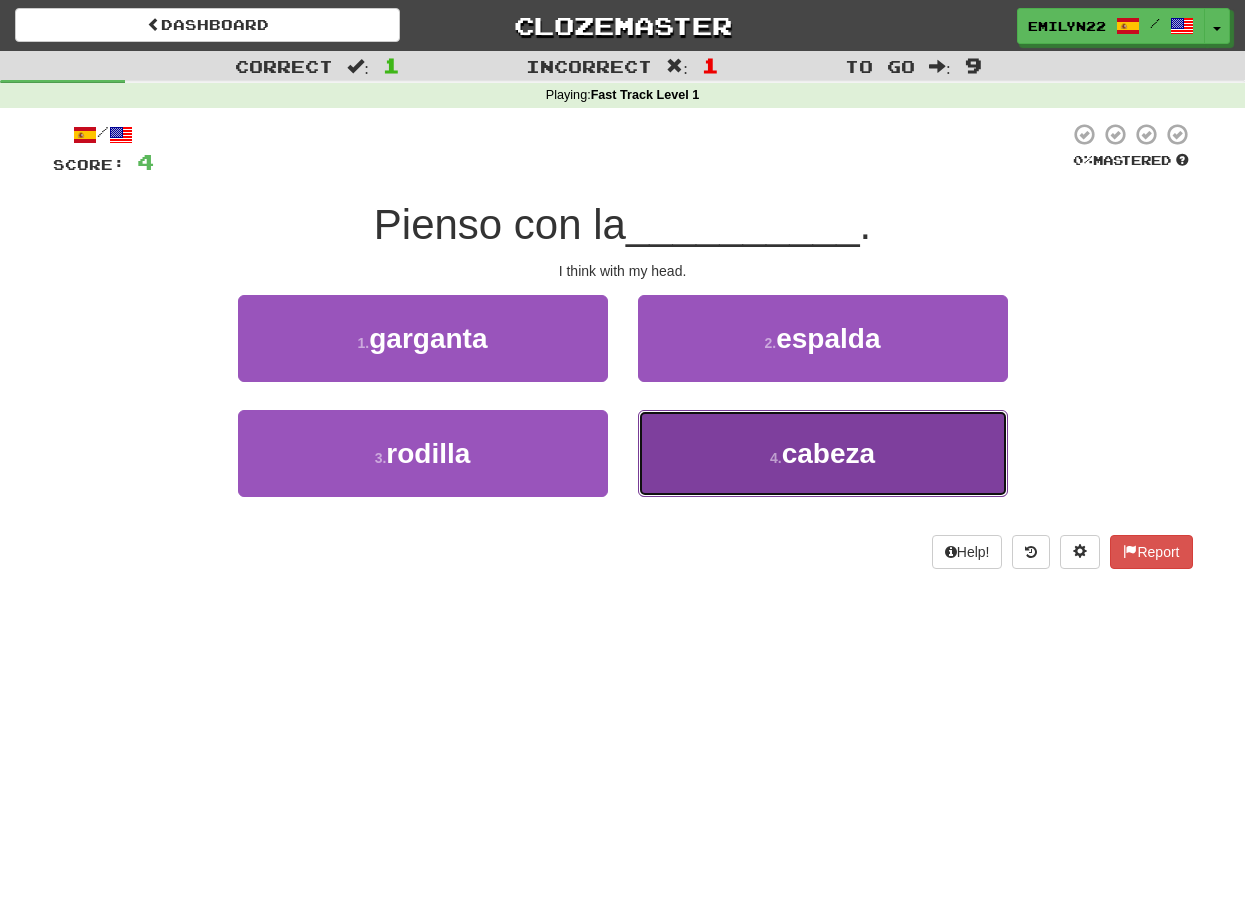 click on "cabeza" at bounding box center (828, 453) 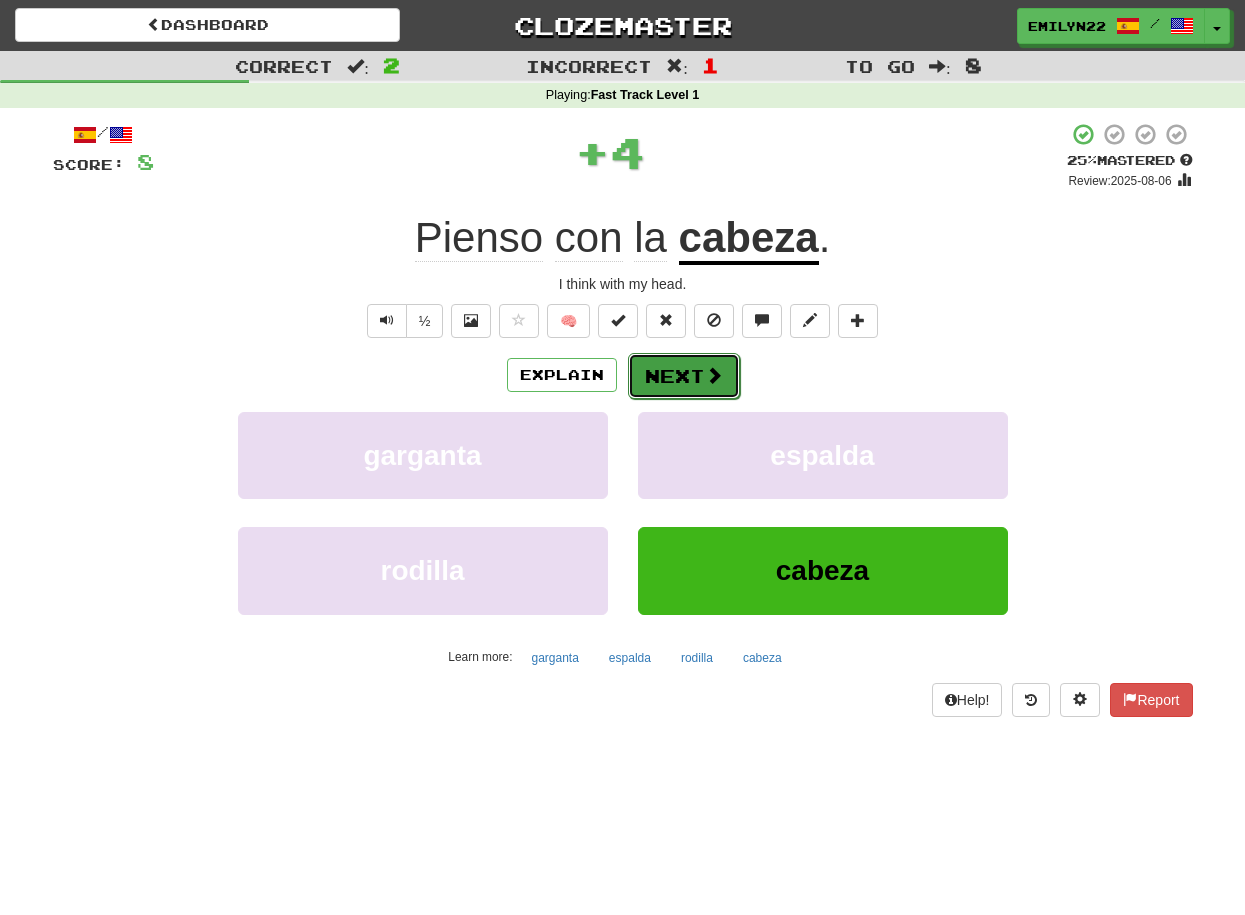 click on "Next" at bounding box center (684, 376) 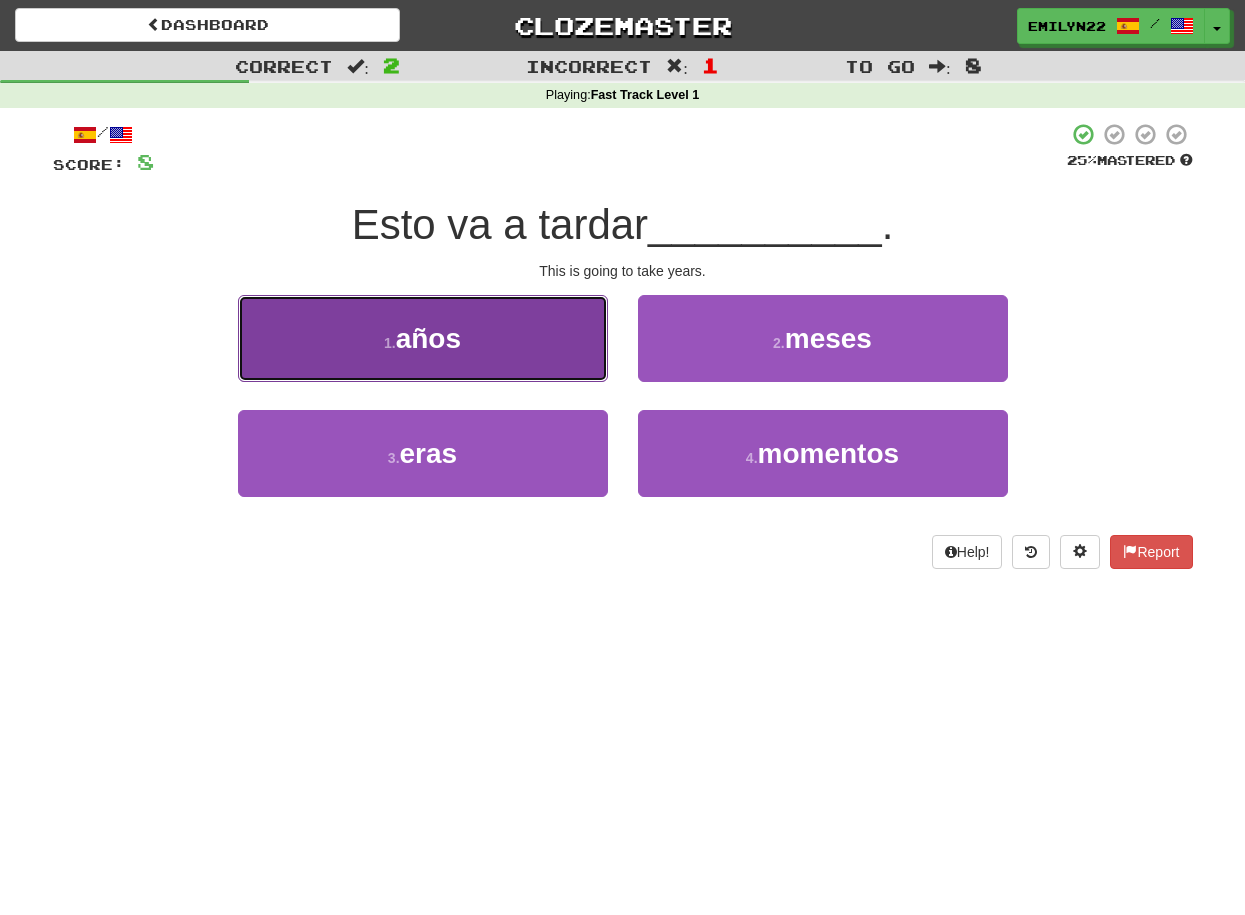 click on "1 .  años" at bounding box center (423, 338) 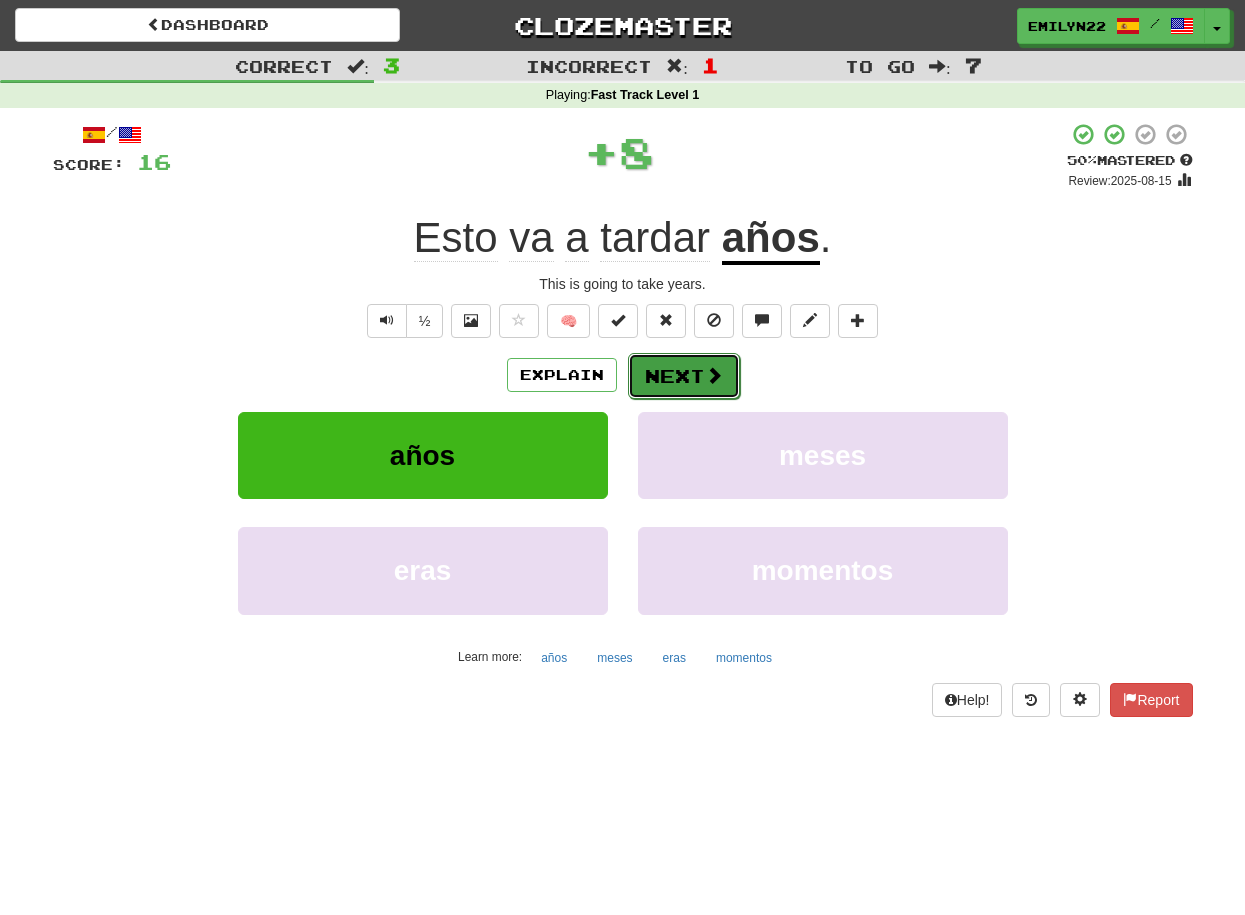 click on "Next" at bounding box center [684, 376] 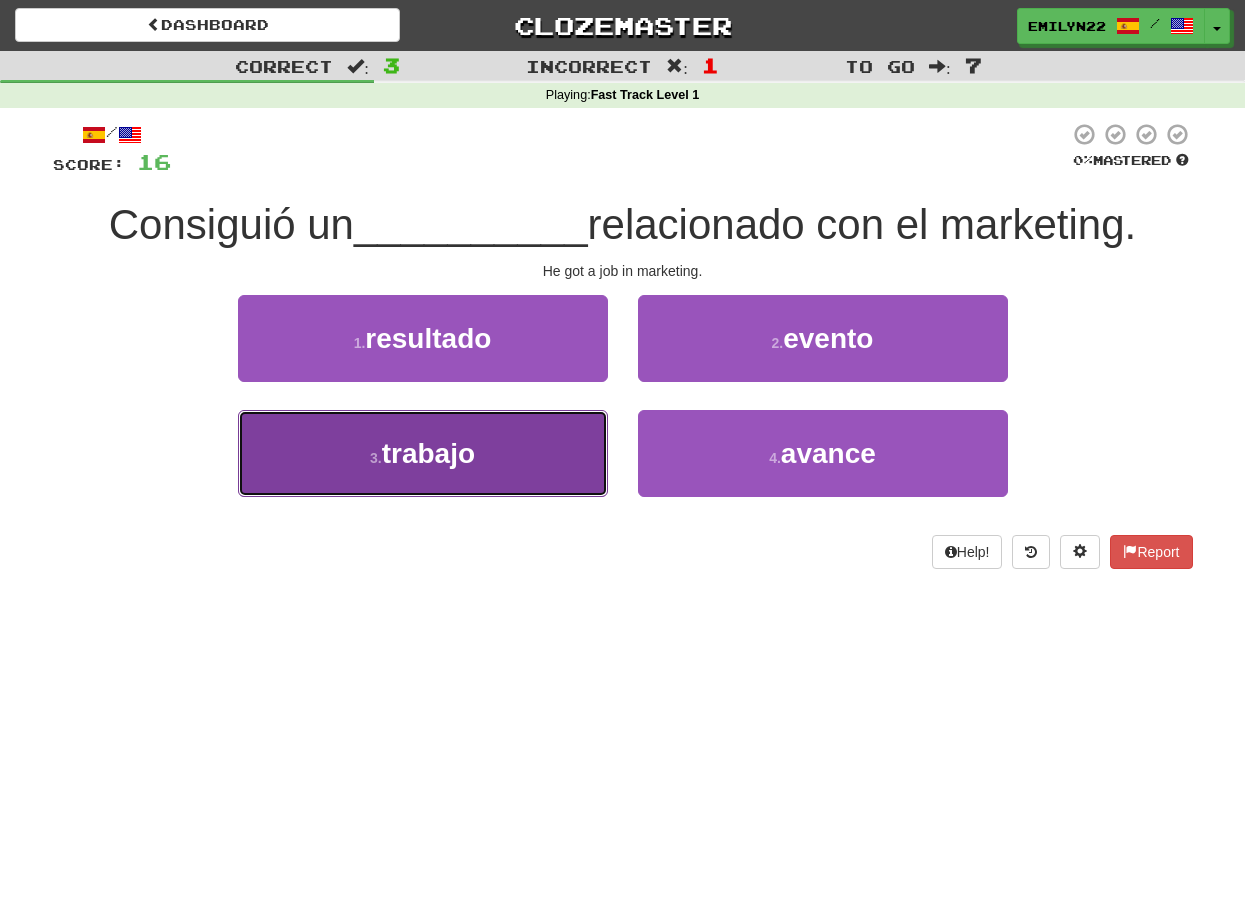 click on "3 .  trabajo" at bounding box center [423, 453] 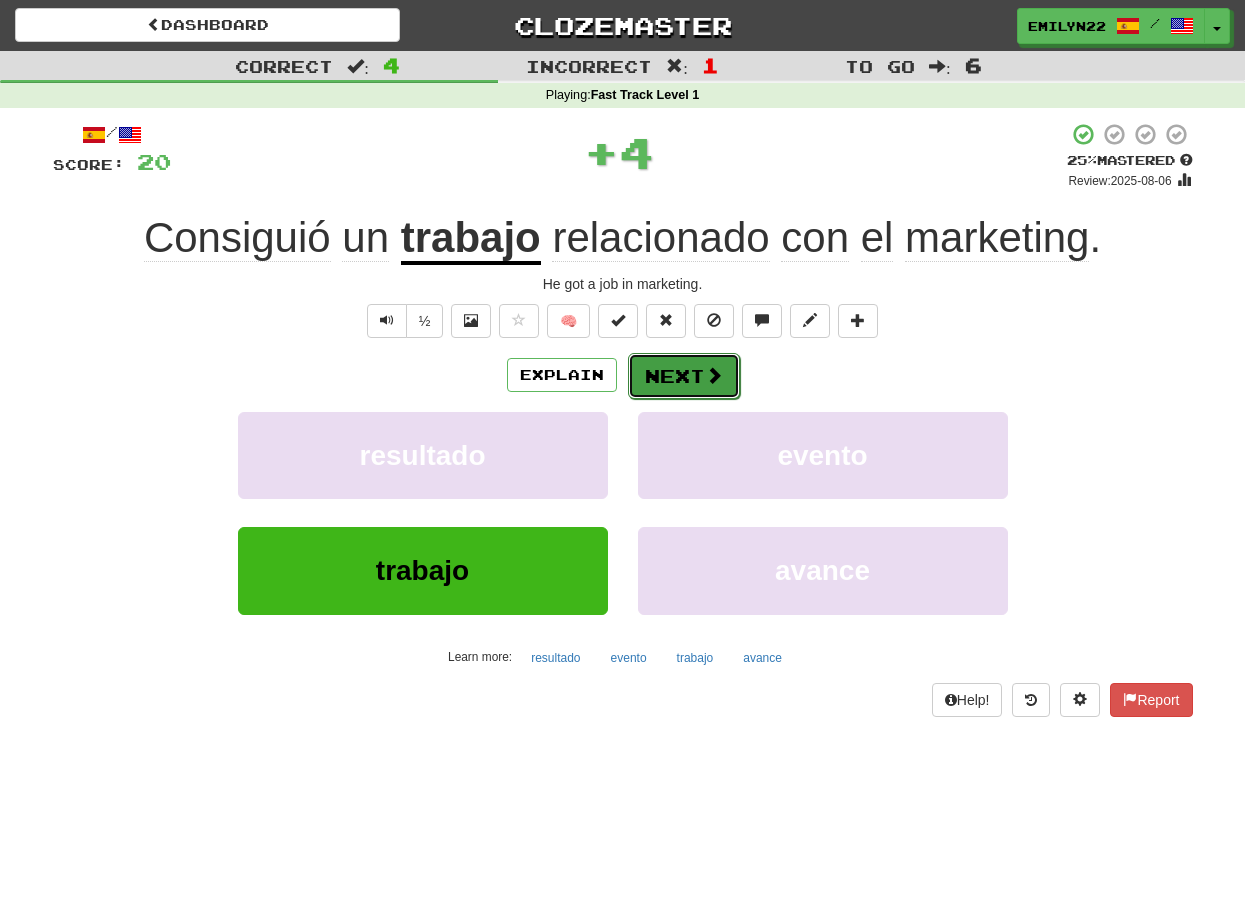 click on "Next" at bounding box center (684, 376) 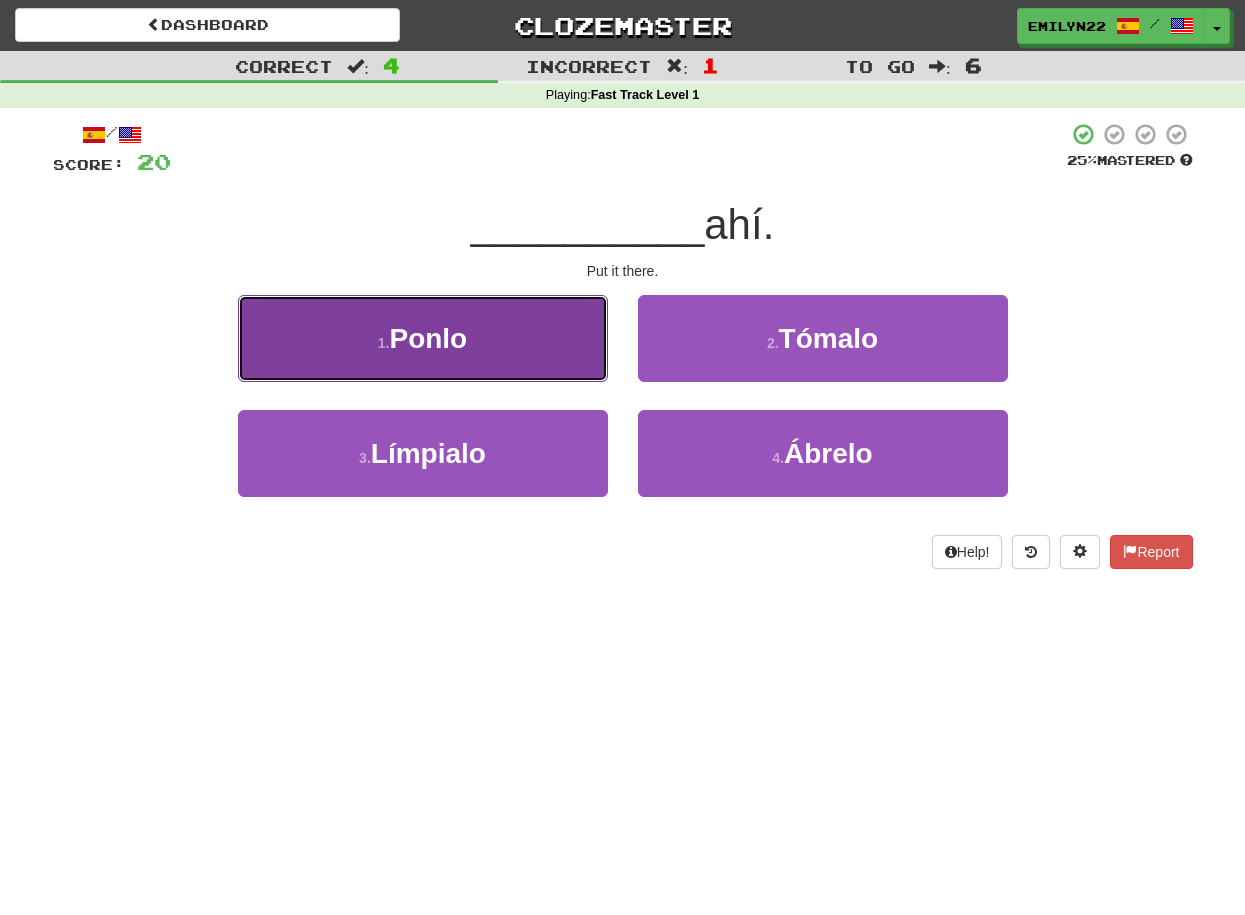 click on "1 .  Ponlo" at bounding box center [423, 338] 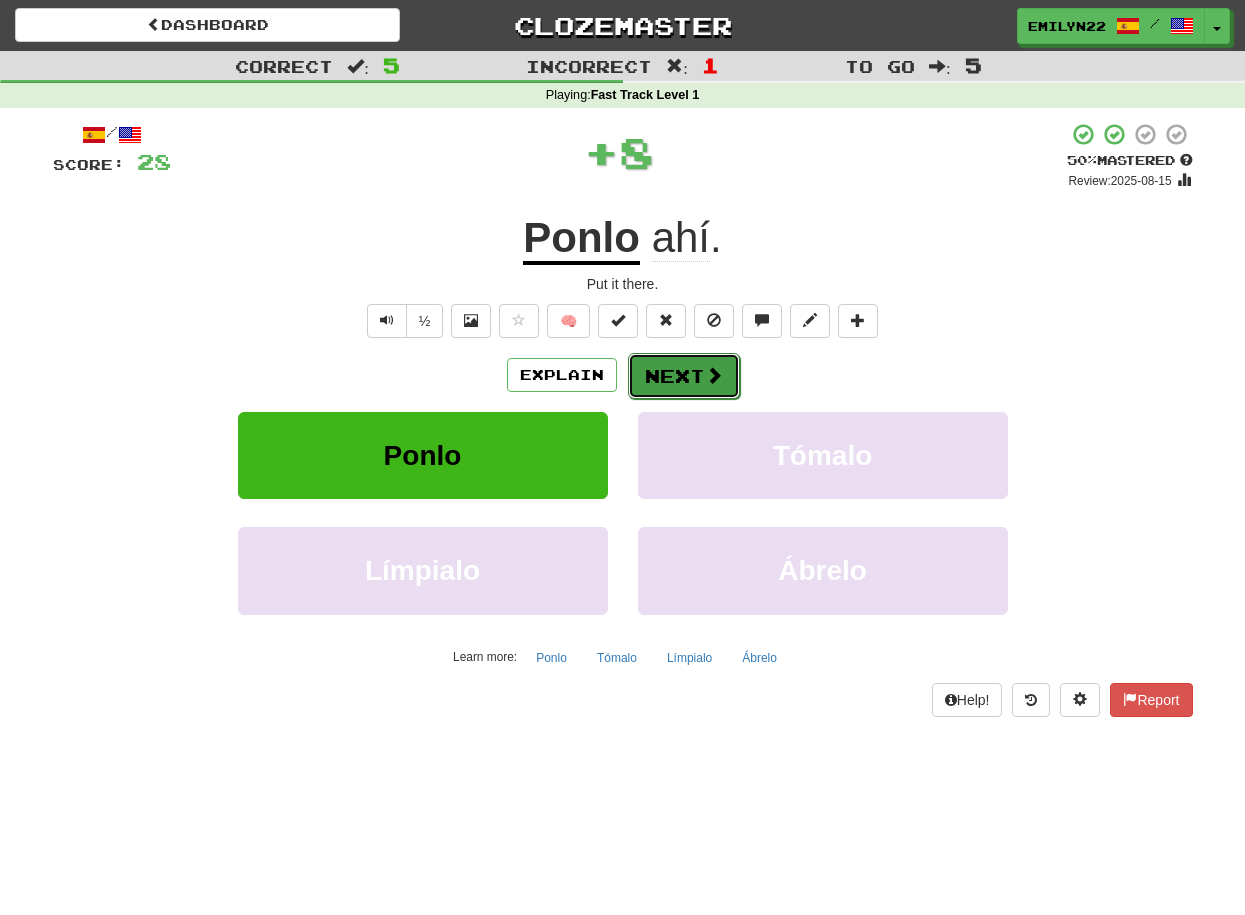 click at bounding box center (714, 375) 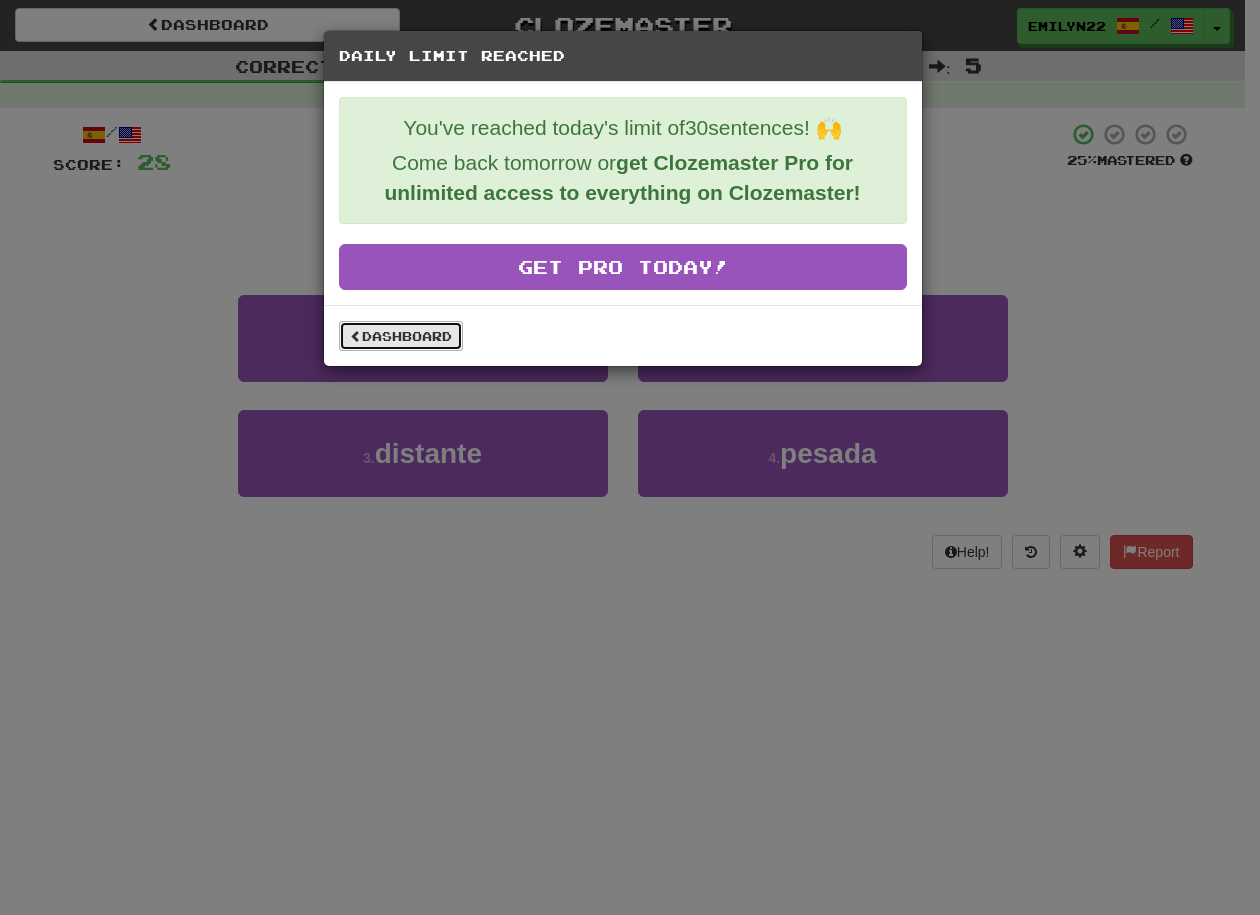 click on "Dashboard" at bounding box center (401, 336) 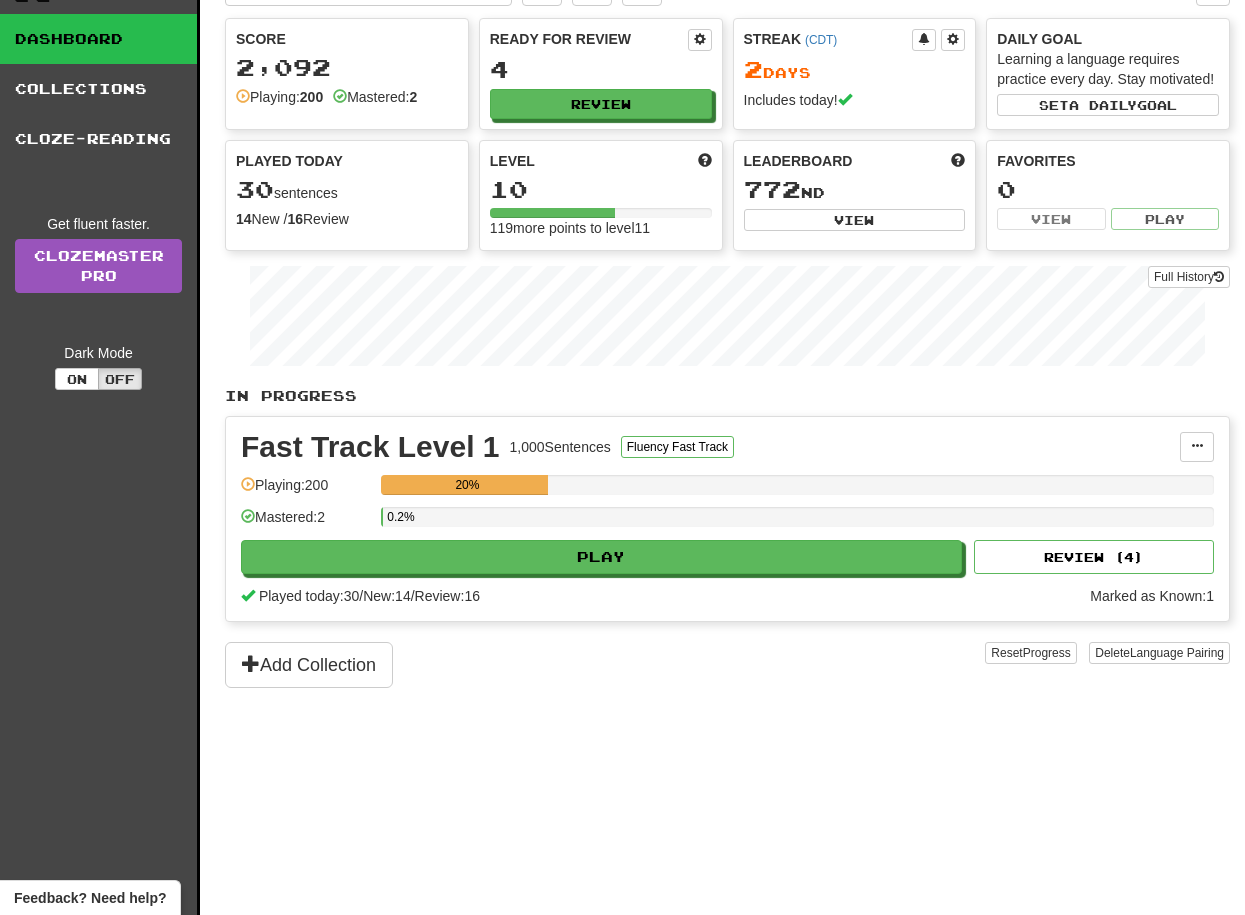 scroll, scrollTop: 0, scrollLeft: 0, axis: both 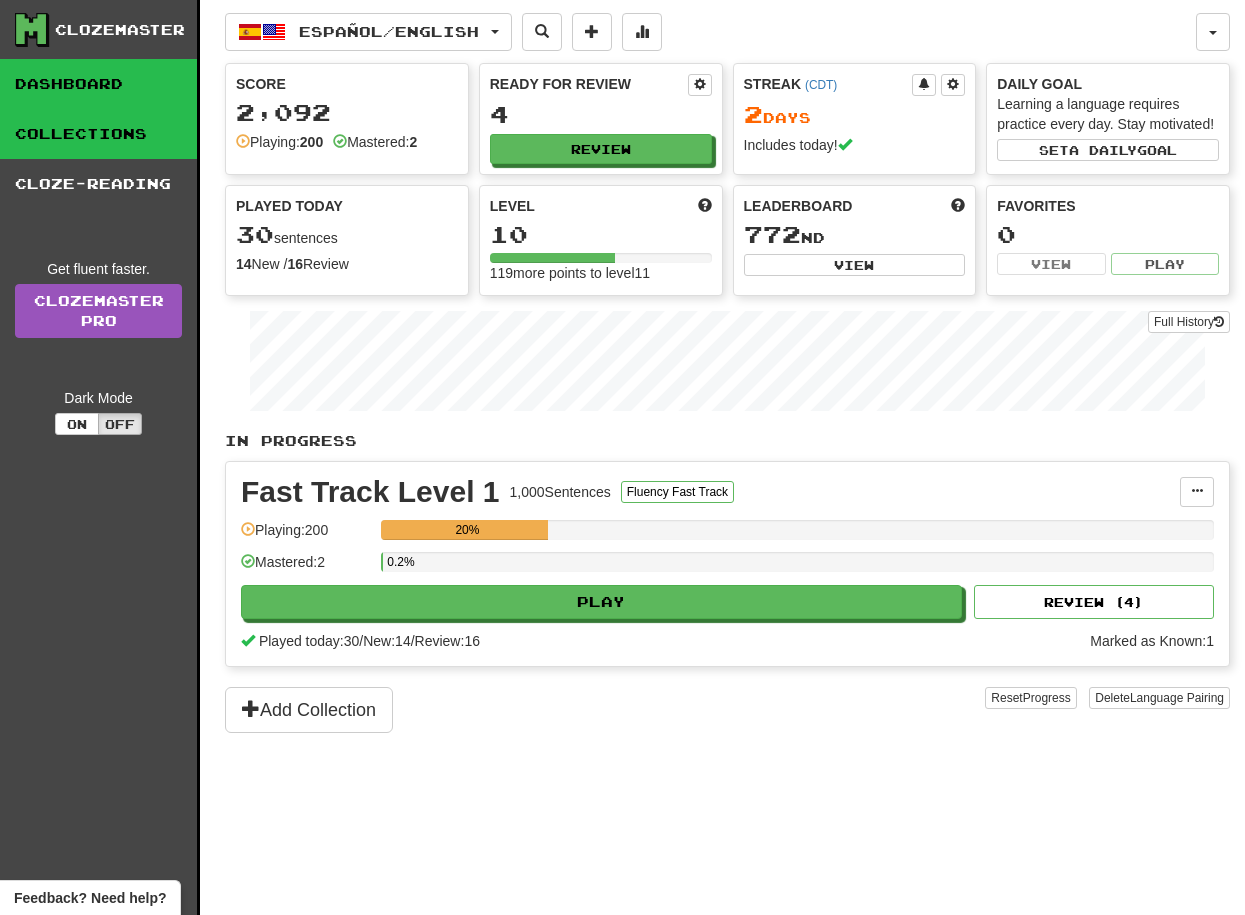 click on "Collections" at bounding box center [98, 134] 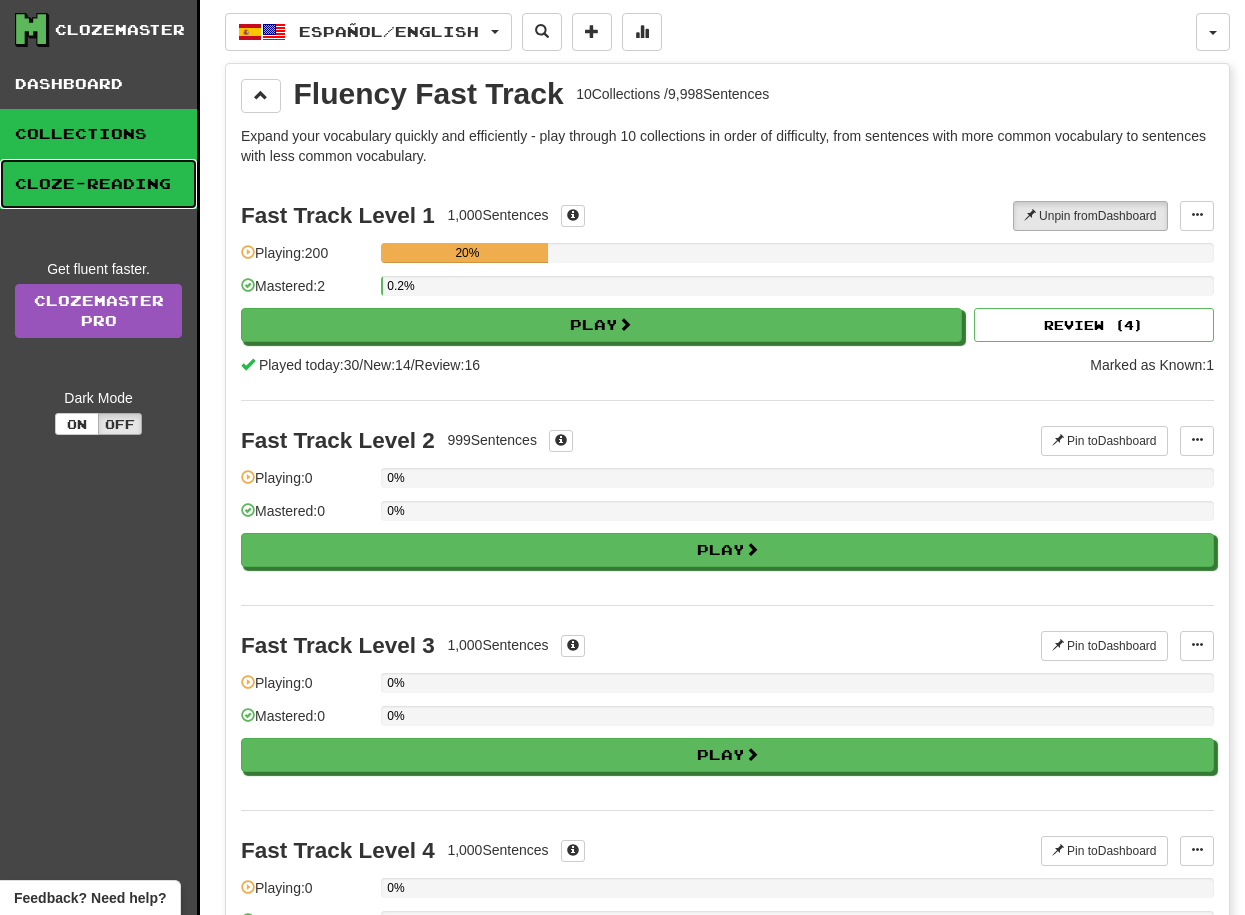 click on "Cloze-Reading" at bounding box center [98, 184] 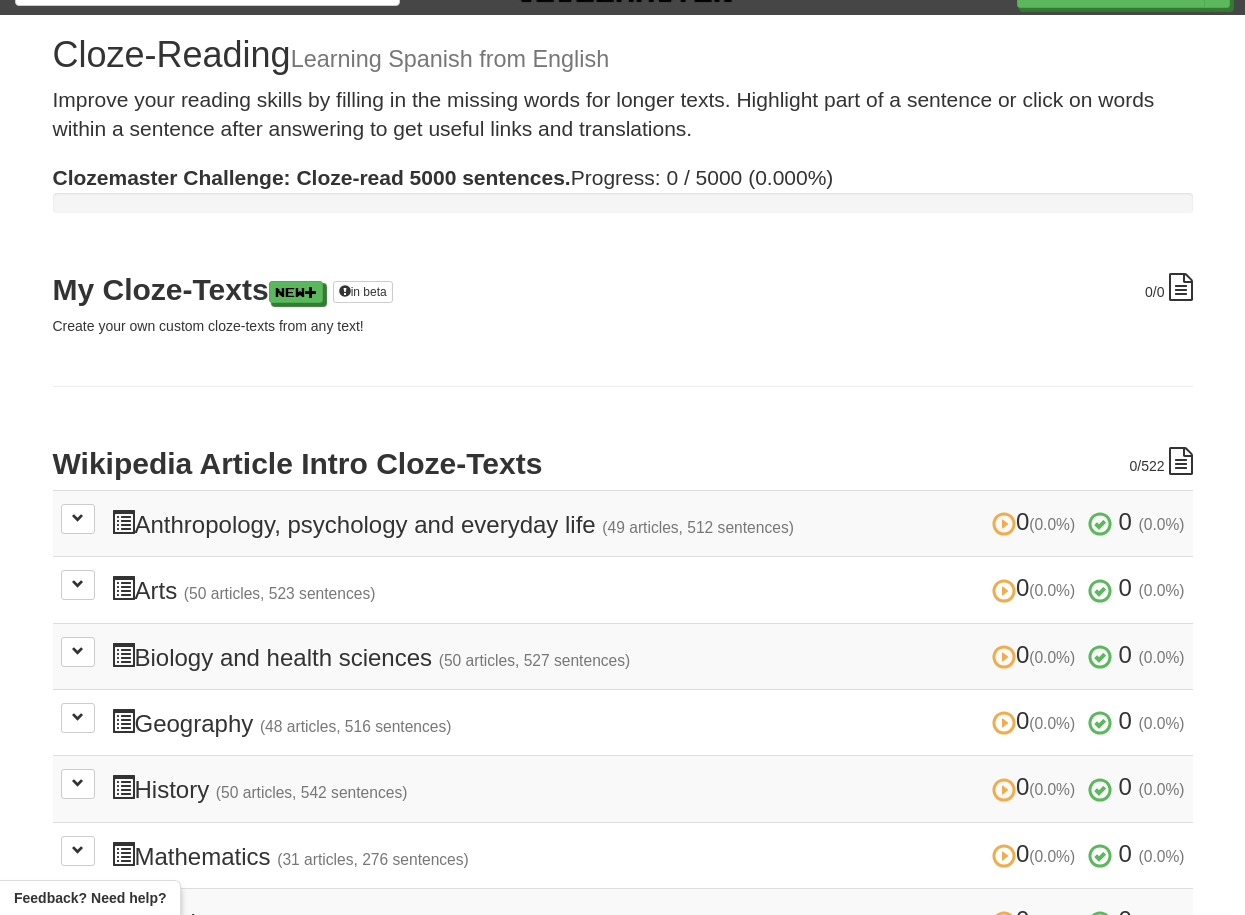 scroll, scrollTop: 0, scrollLeft: 0, axis: both 